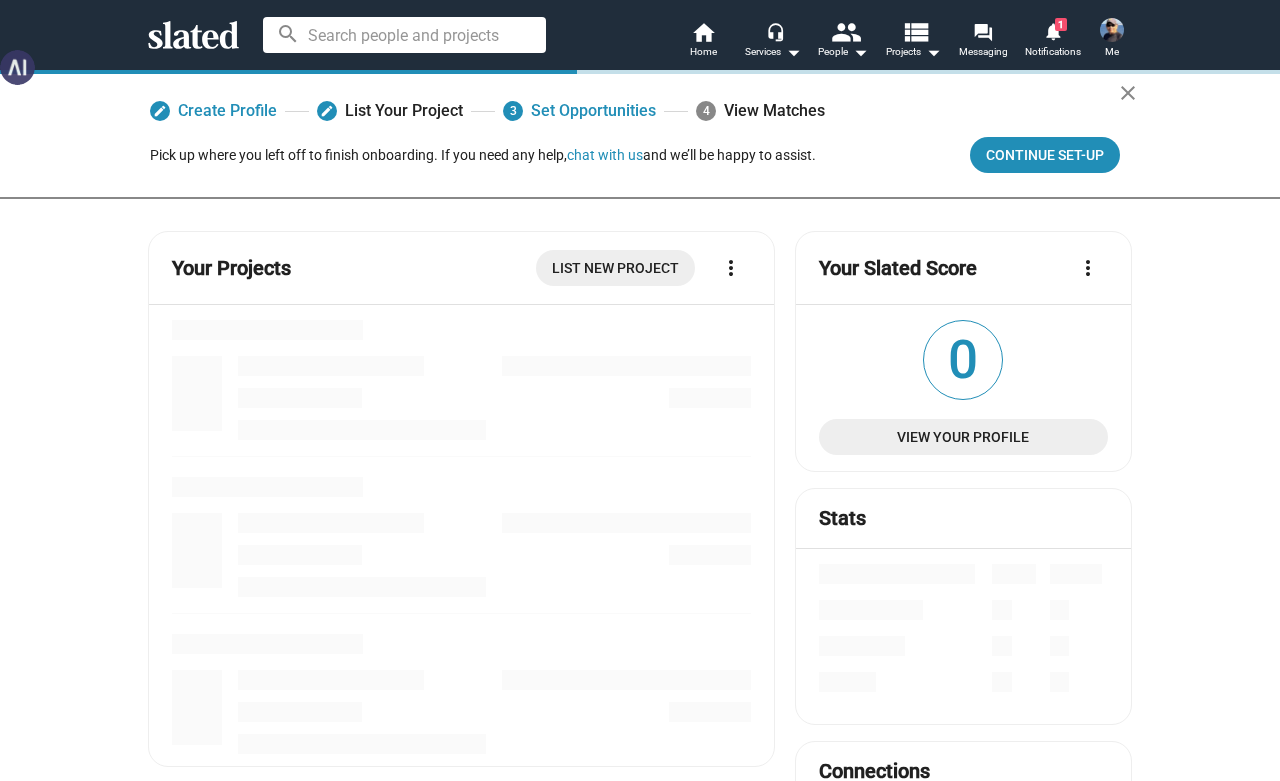 scroll, scrollTop: 0, scrollLeft: 0, axis: both 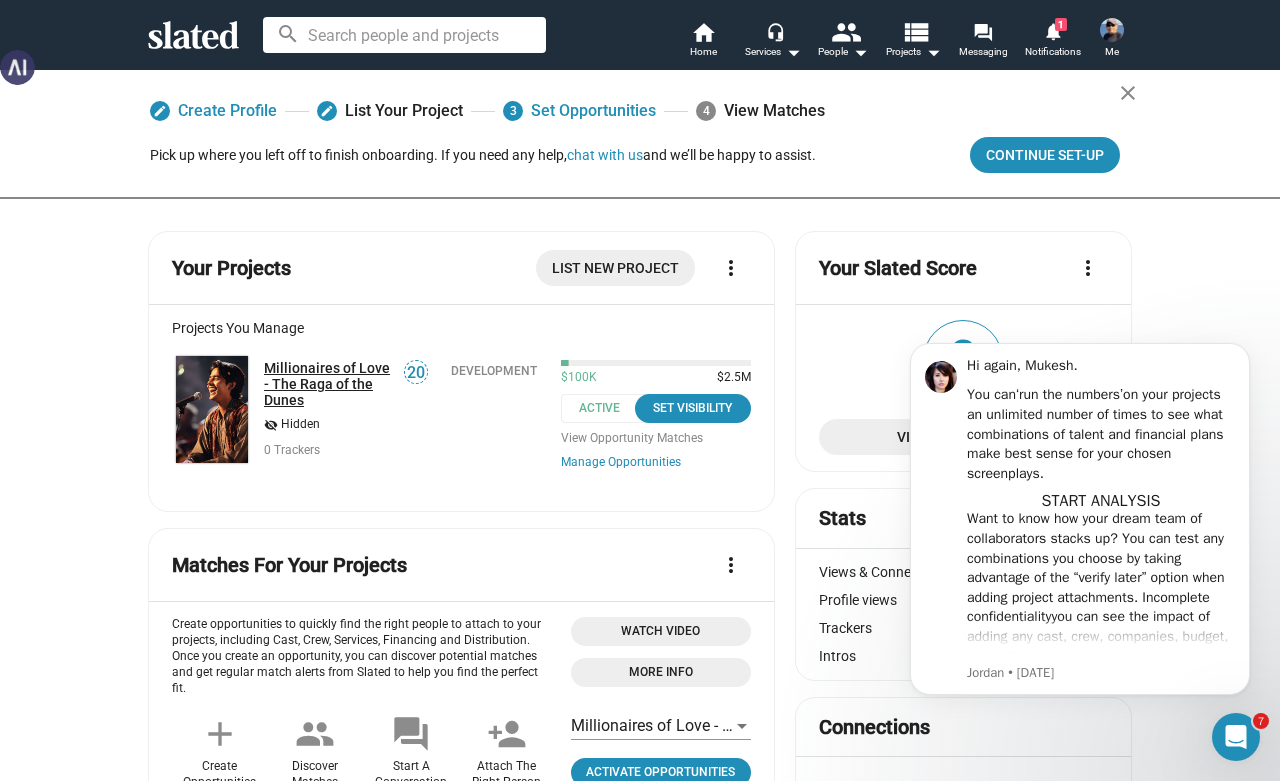 click on "Millionaires of Love - The Raga of the Dunes" 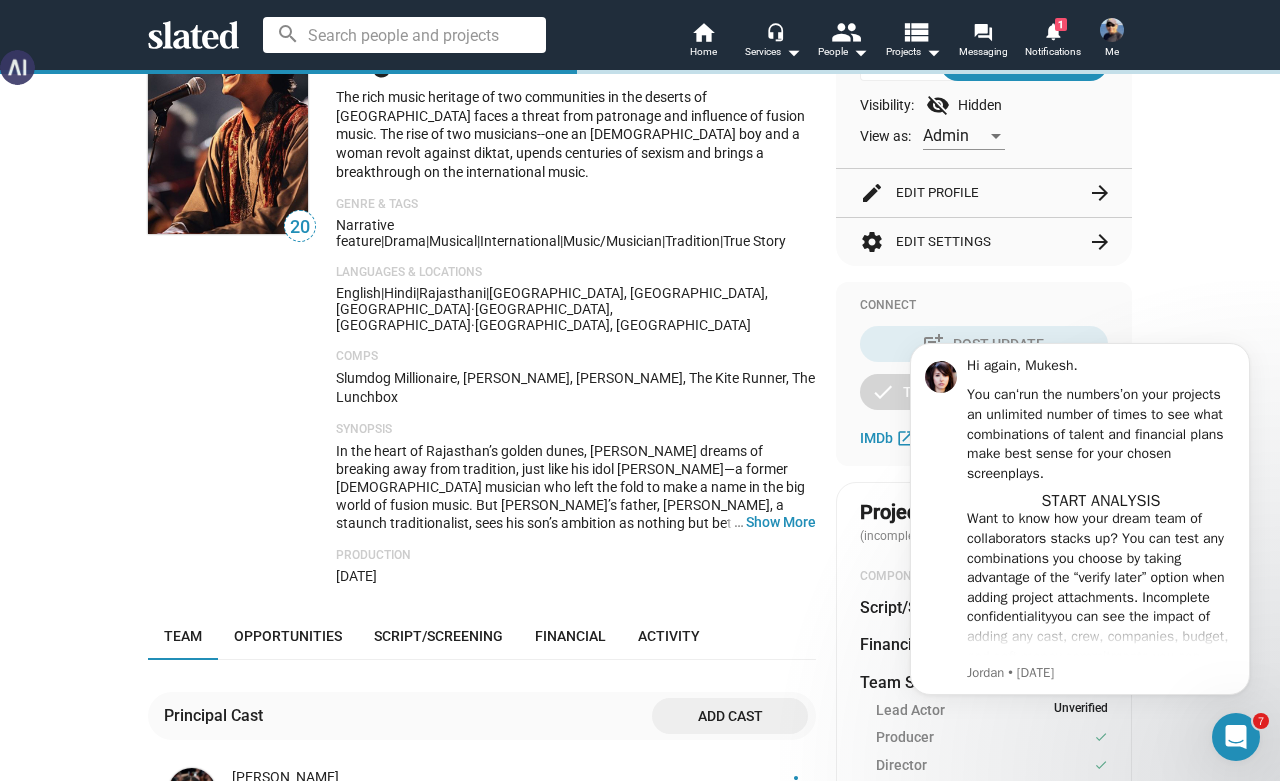 scroll, scrollTop: 200, scrollLeft: 0, axis: vertical 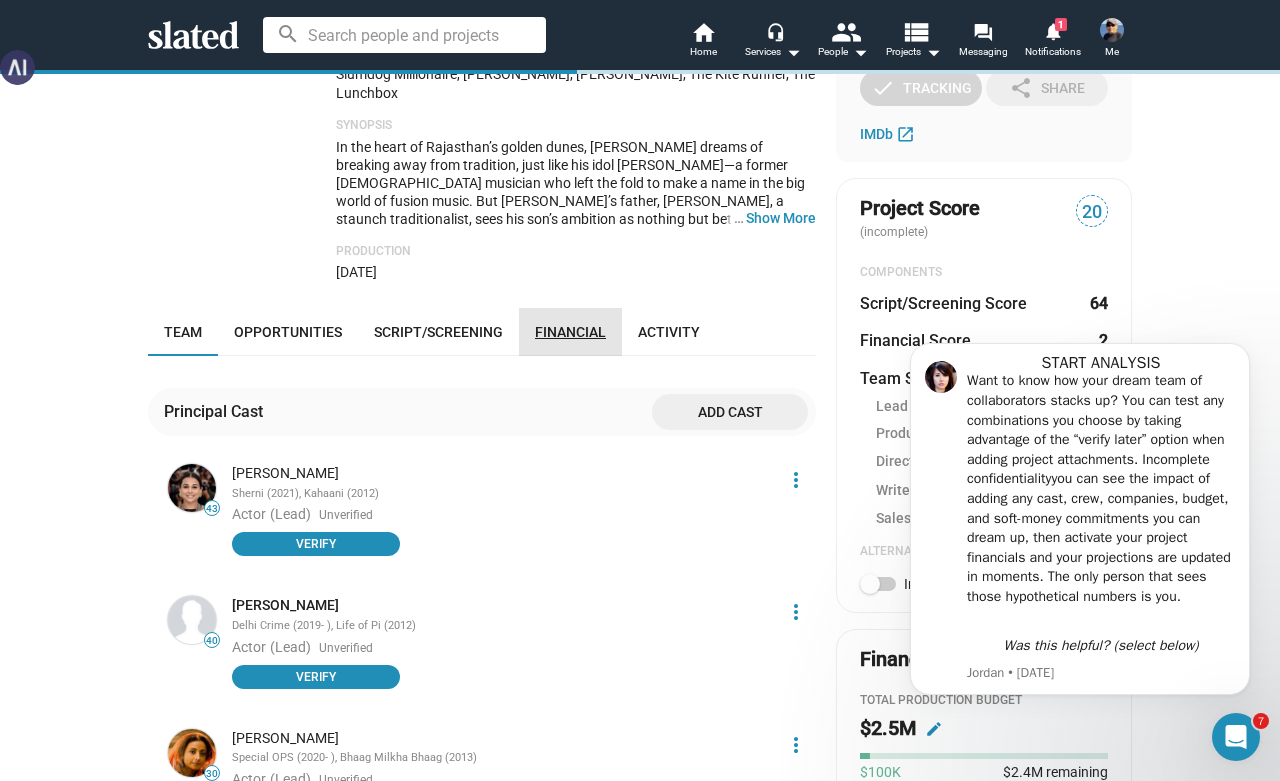 click on "Financial" at bounding box center (570, 332) 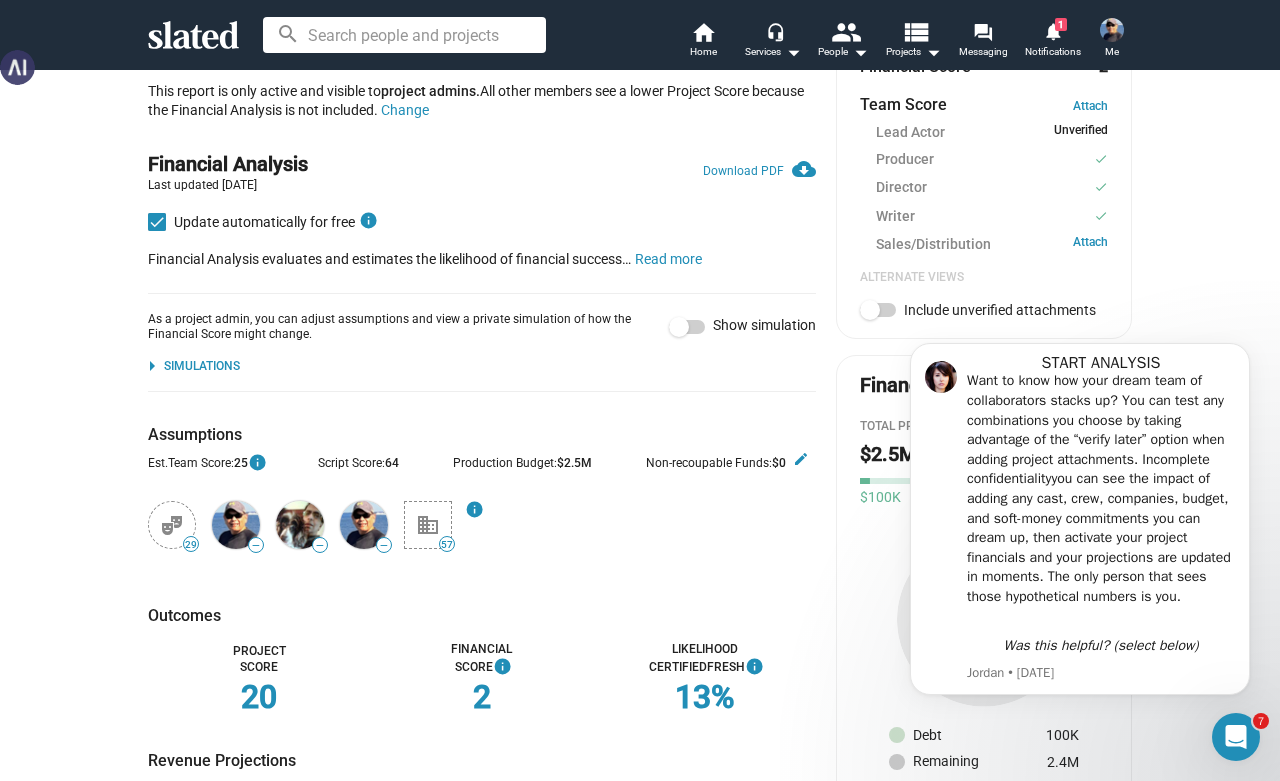 scroll, scrollTop: 656, scrollLeft: 0, axis: vertical 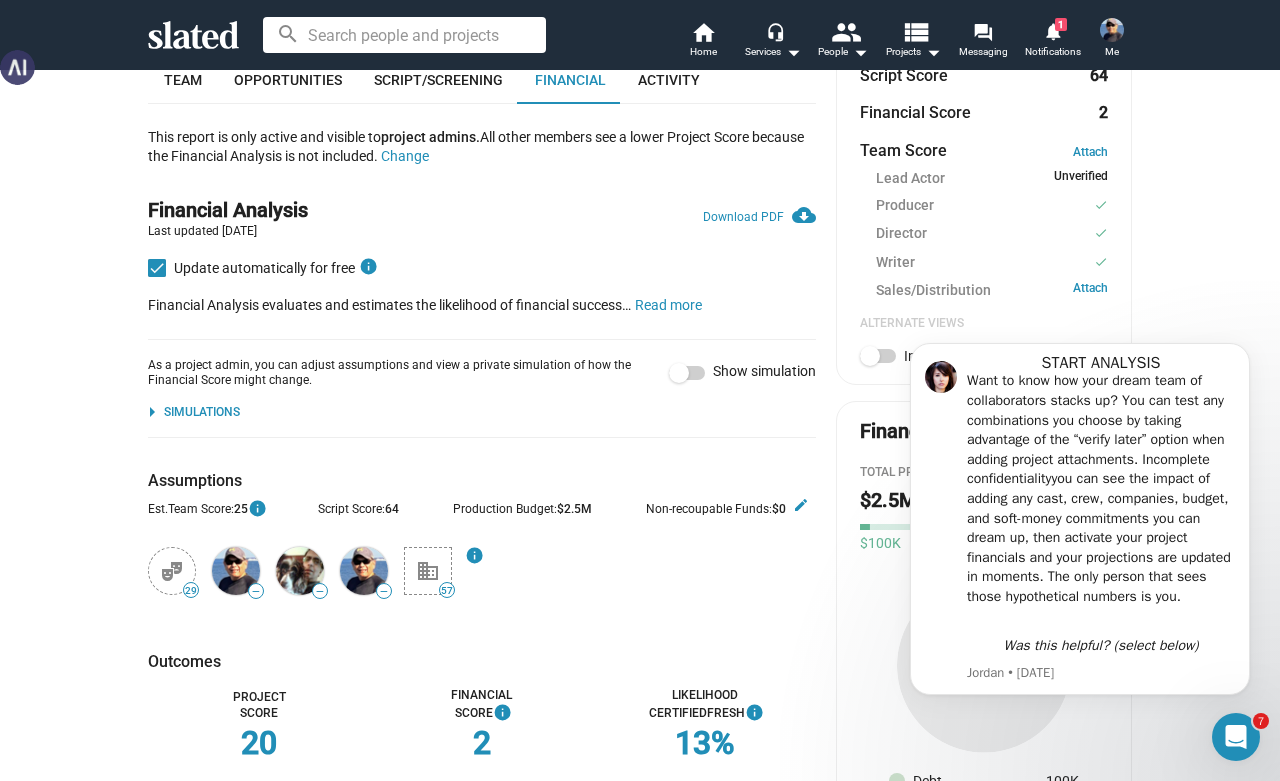 click on "Simulations" 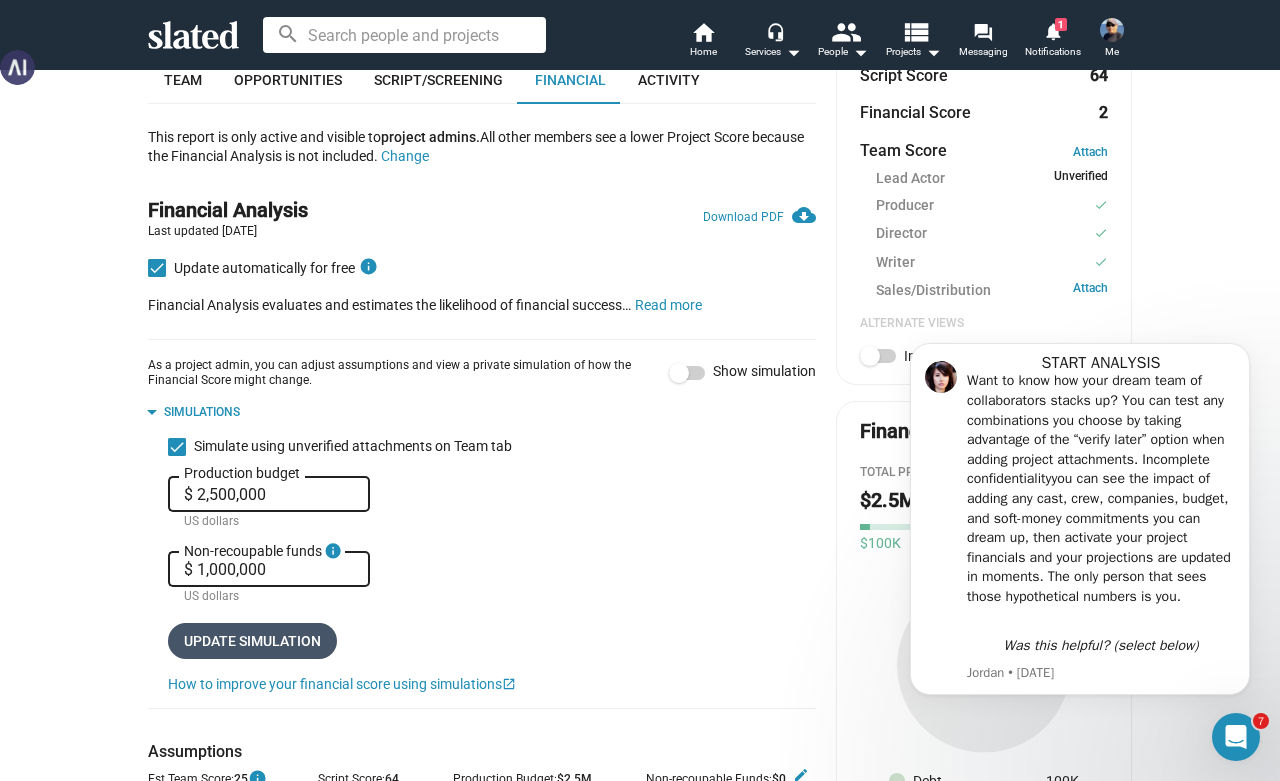 click on "Update simulation" 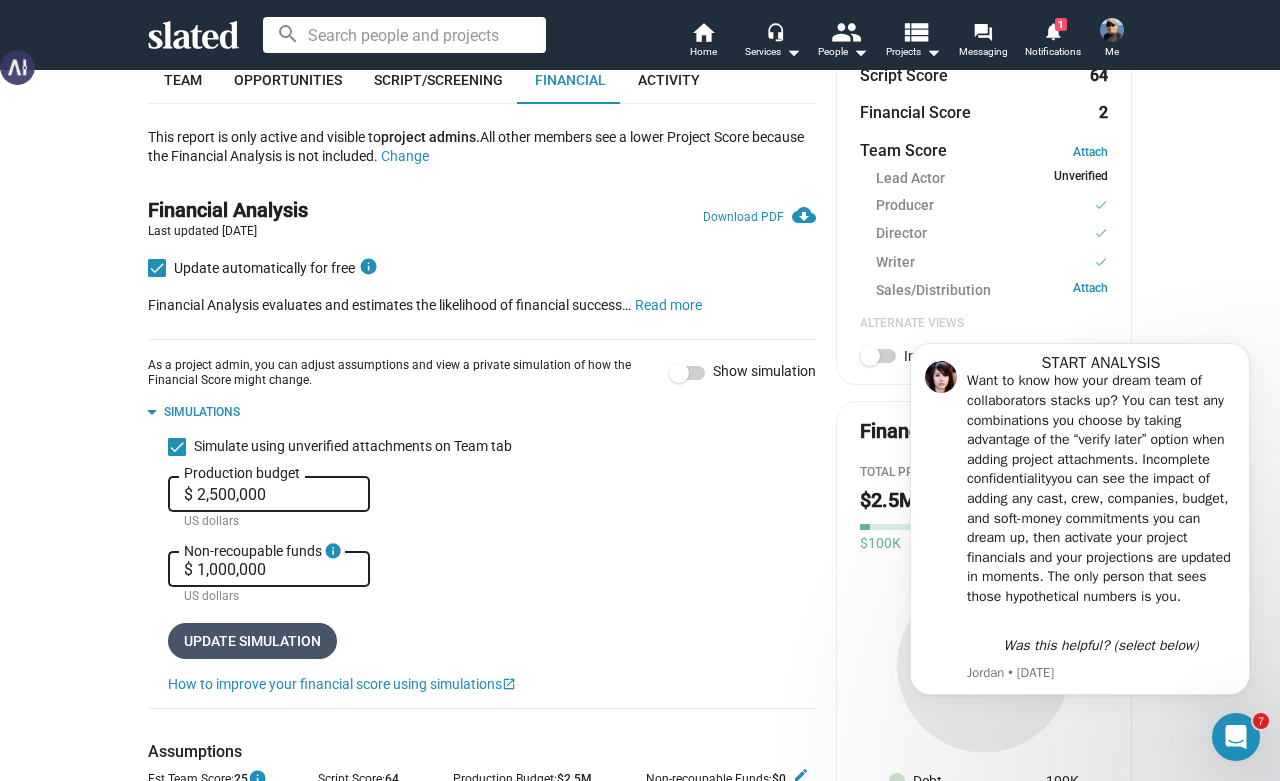 checkbox on "true" 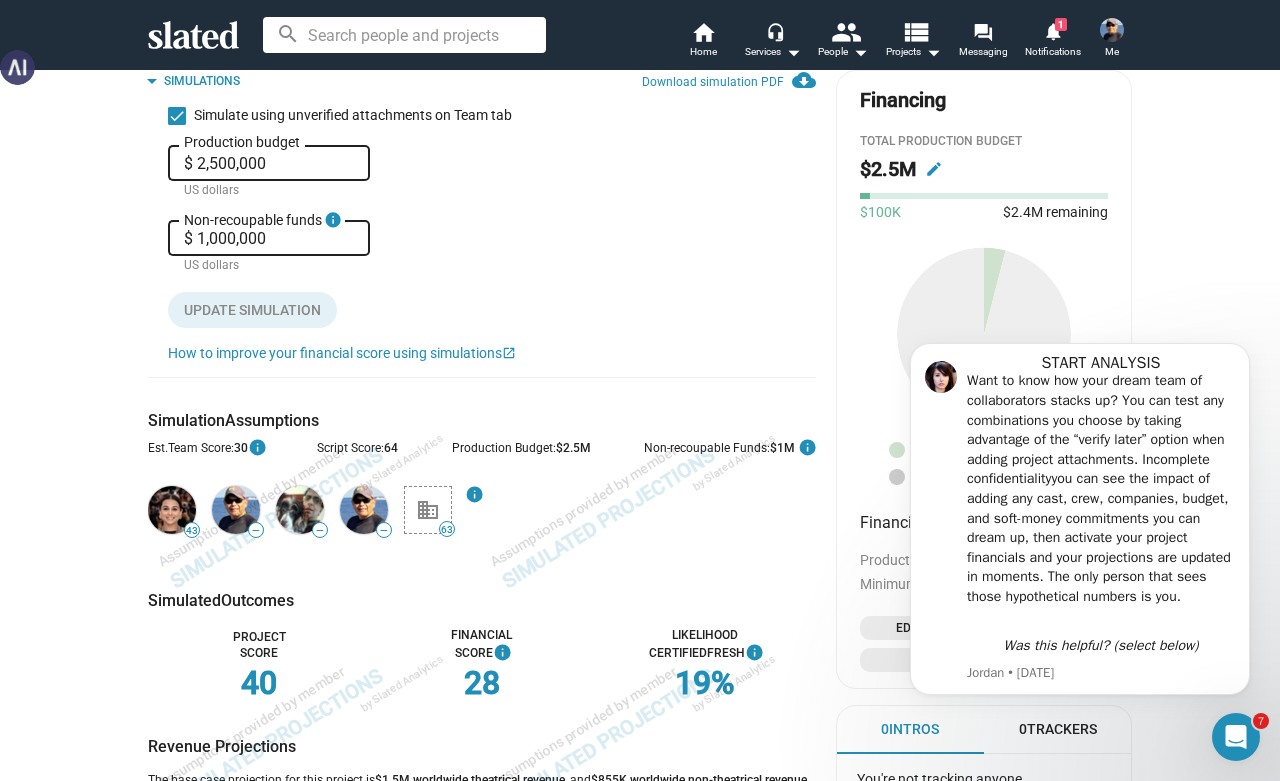 scroll, scrollTop: 856, scrollLeft: 0, axis: vertical 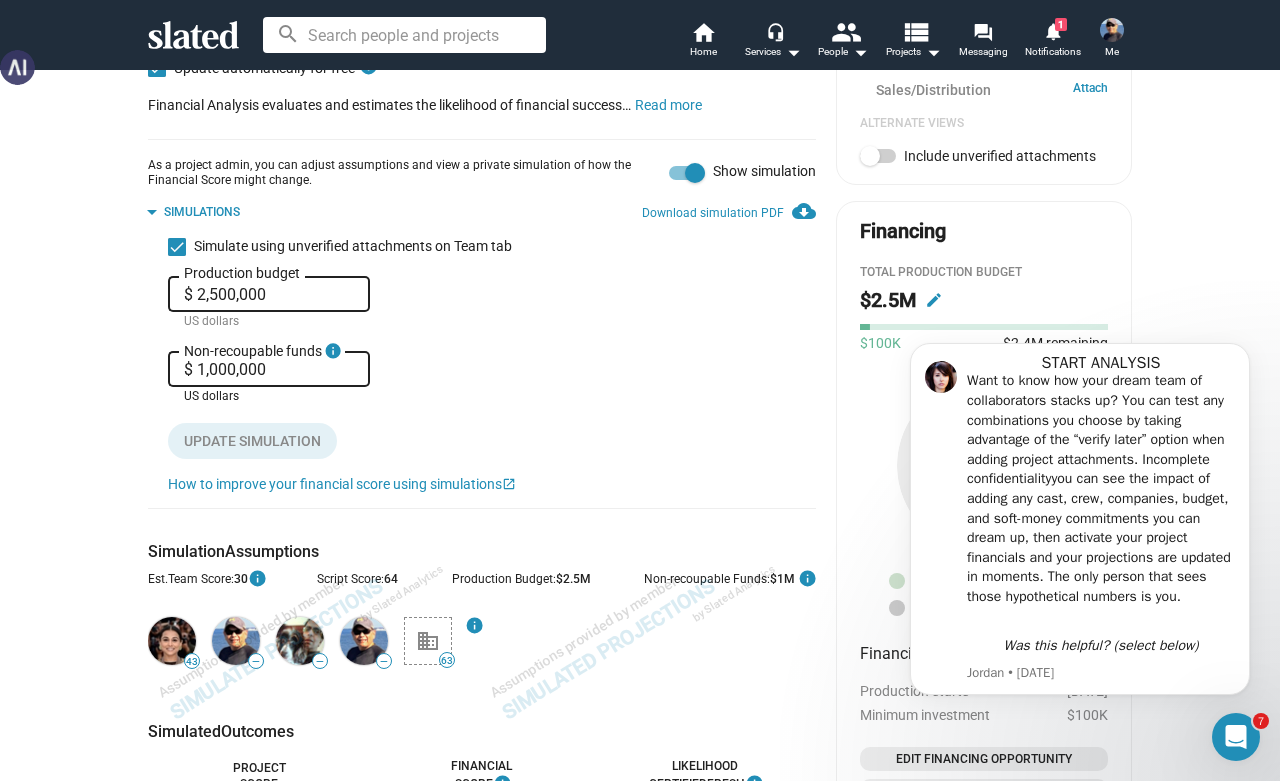 click on "$ 1,000,000" at bounding box center [269, 370] 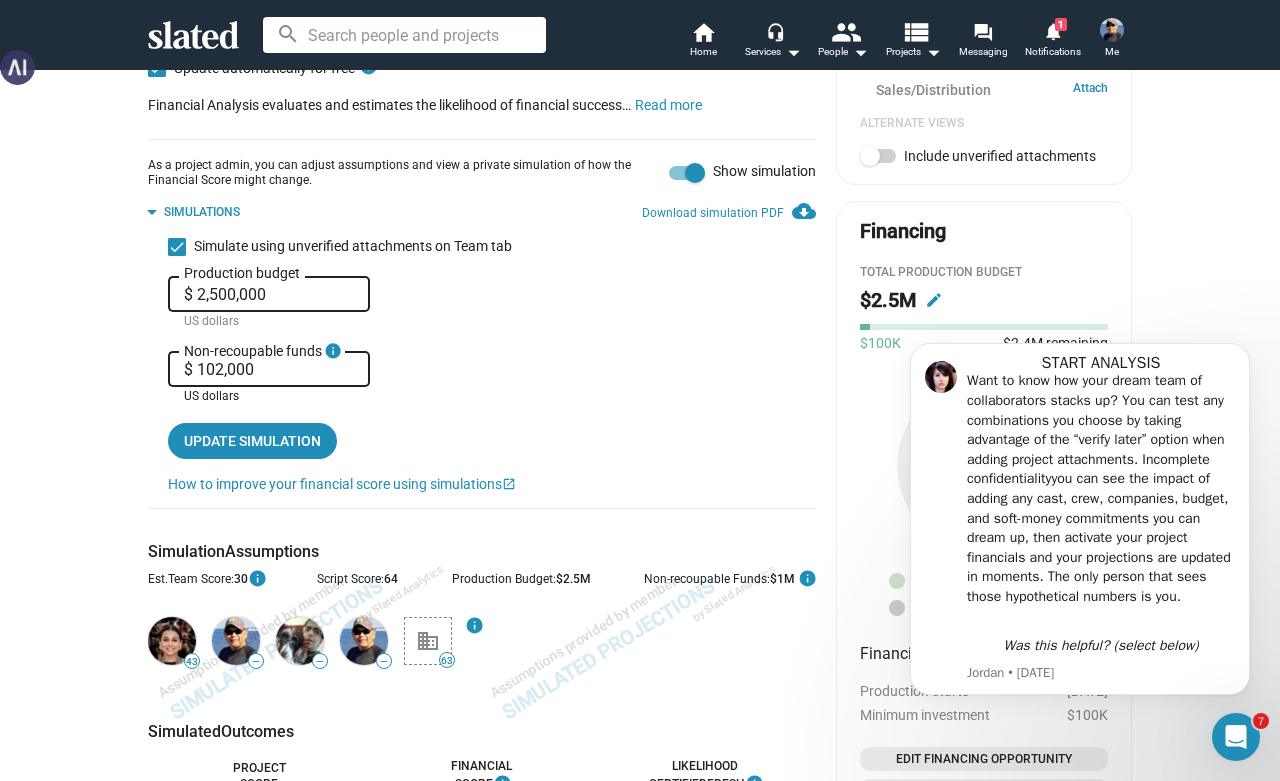 type on "$ 1,020,000" 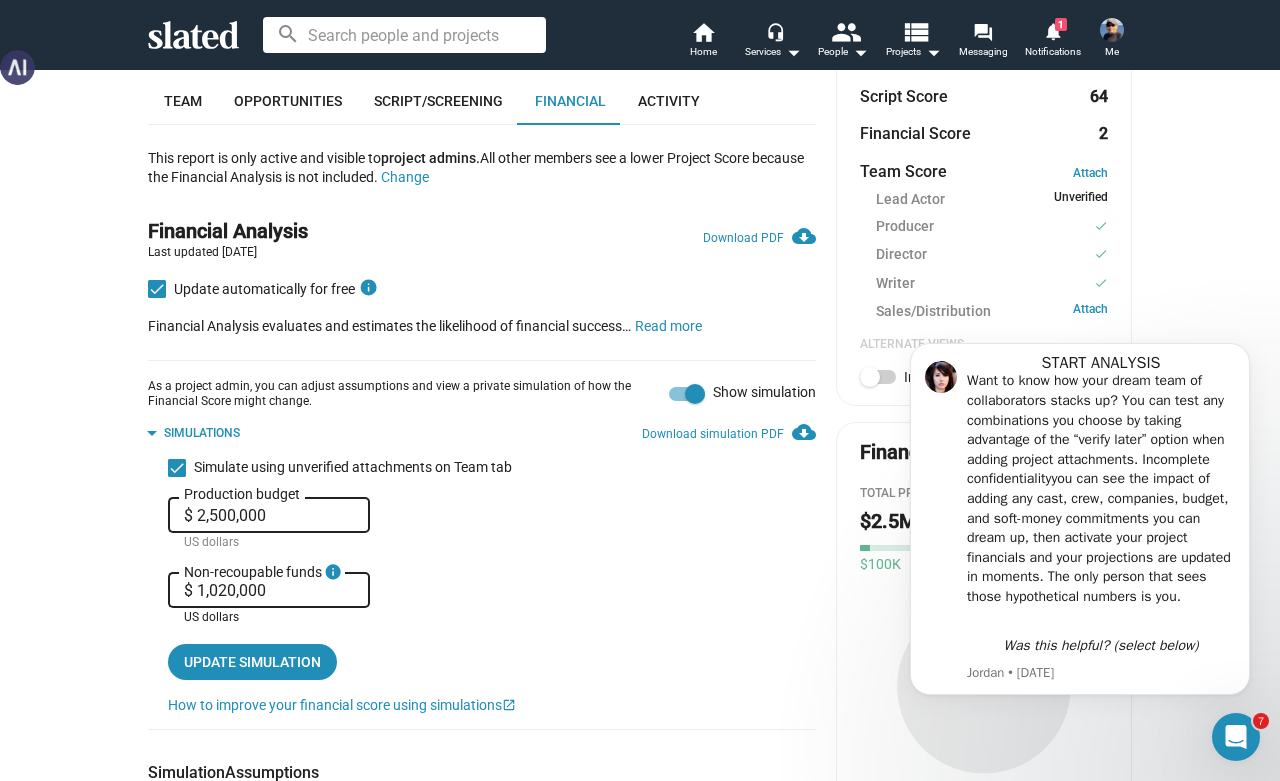 scroll, scrollTop: 756, scrollLeft: 0, axis: vertical 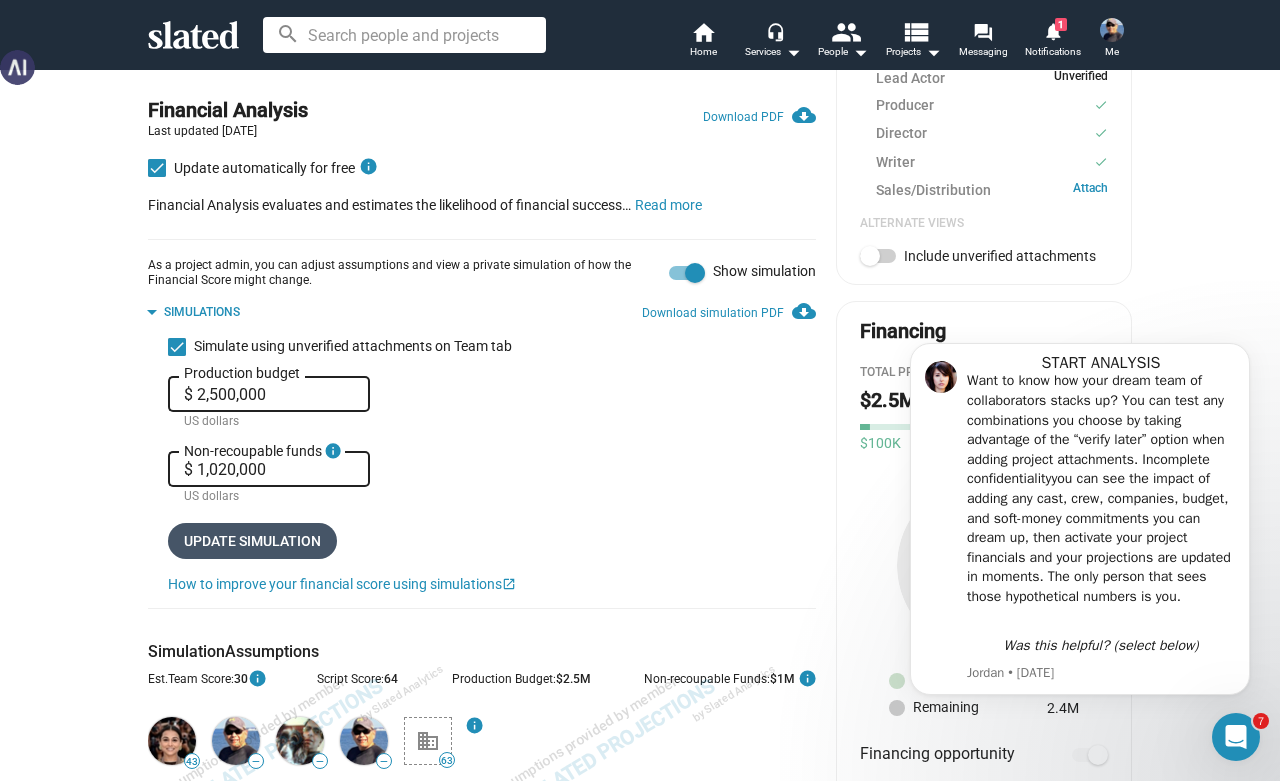 click on "Update simulation" 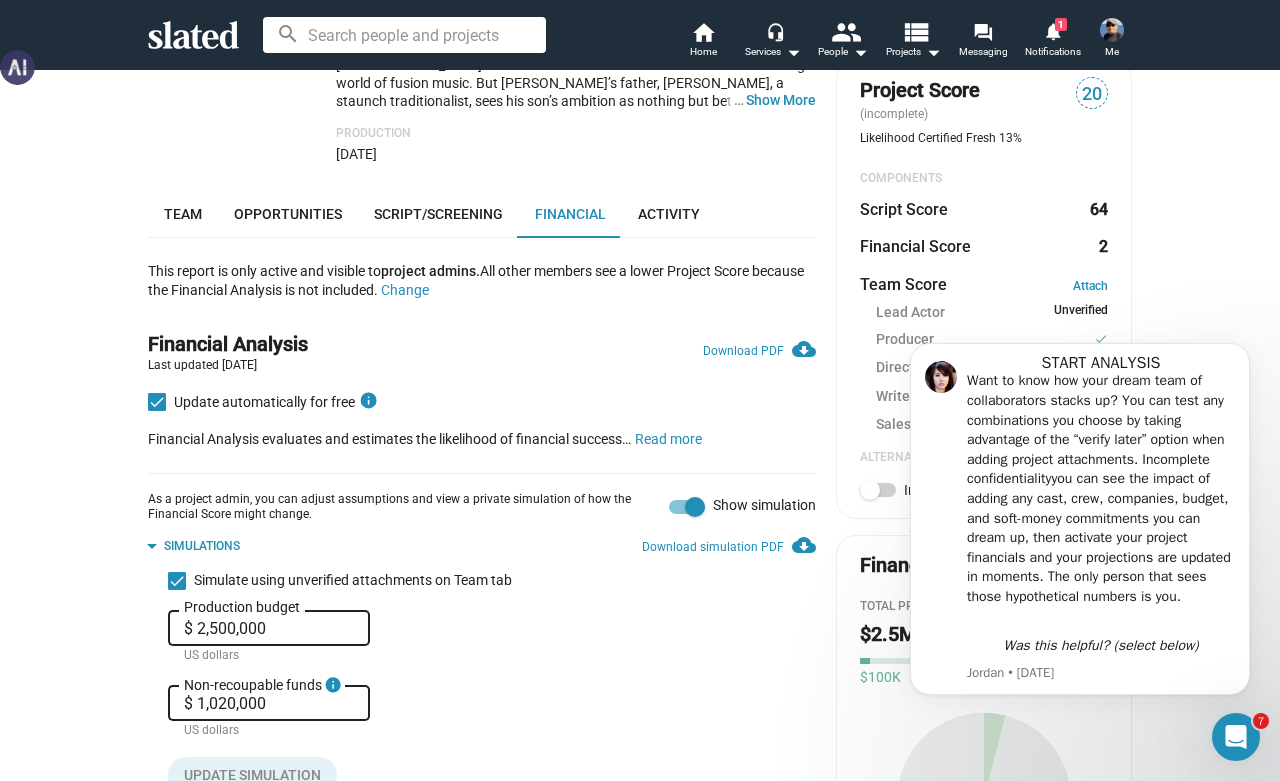 scroll, scrollTop: 456, scrollLeft: 0, axis: vertical 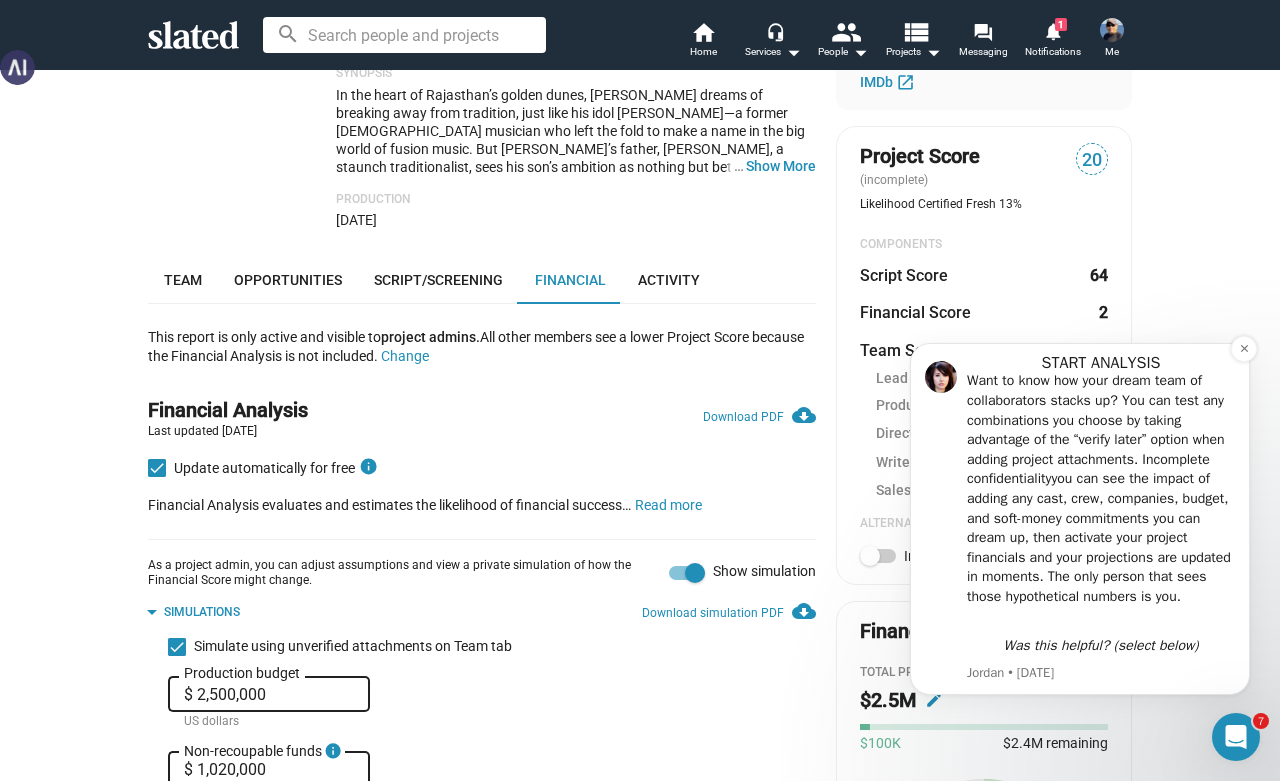 click on "Want to know how your dream team of collaborators stacks up? You can test any combinations you choose by taking advantage of the “verify later” option when adding project attachments. In  complete confidentiality  you can see the impact of adding any cast, crew, companies, budget, and soft-money commitments you can dream up, then activate your project financials and your projections are updated in moments. The only person that sees those hypothetical numbers is you." at bounding box center (1101, 488) 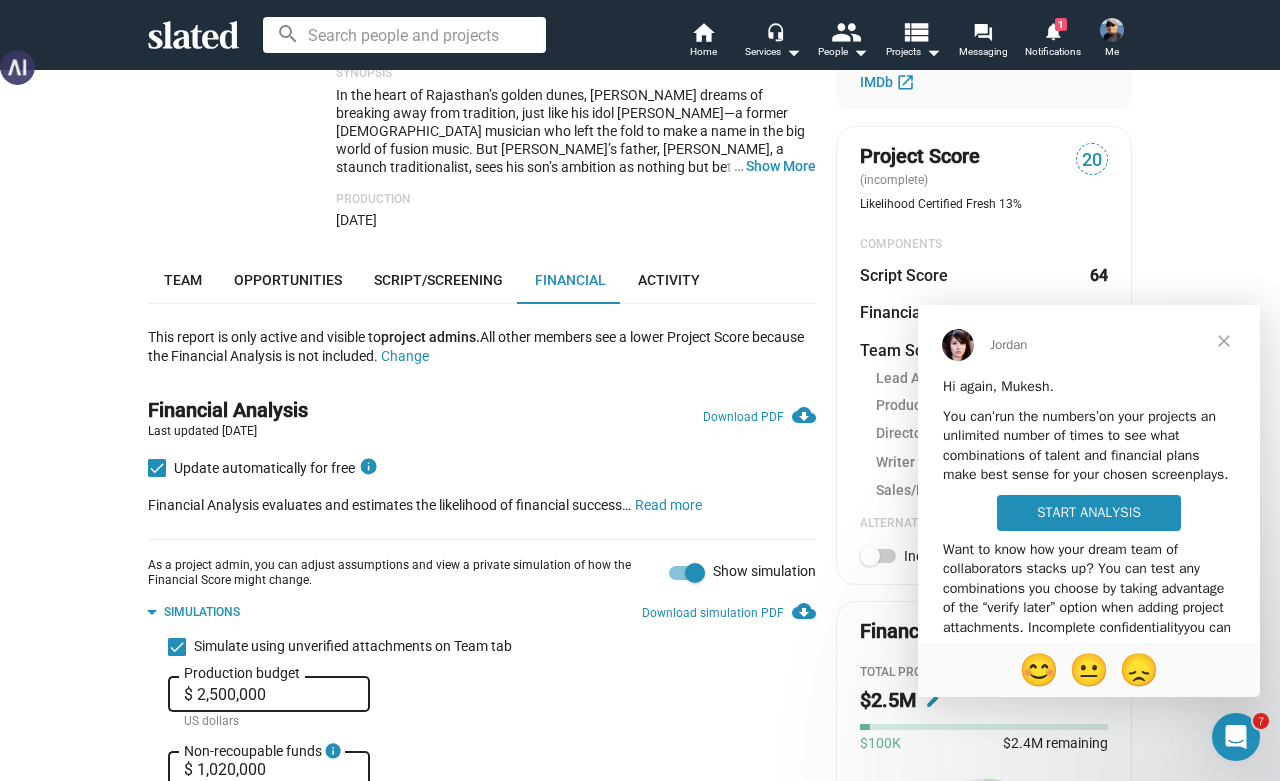 scroll, scrollTop: 0, scrollLeft: 0, axis: both 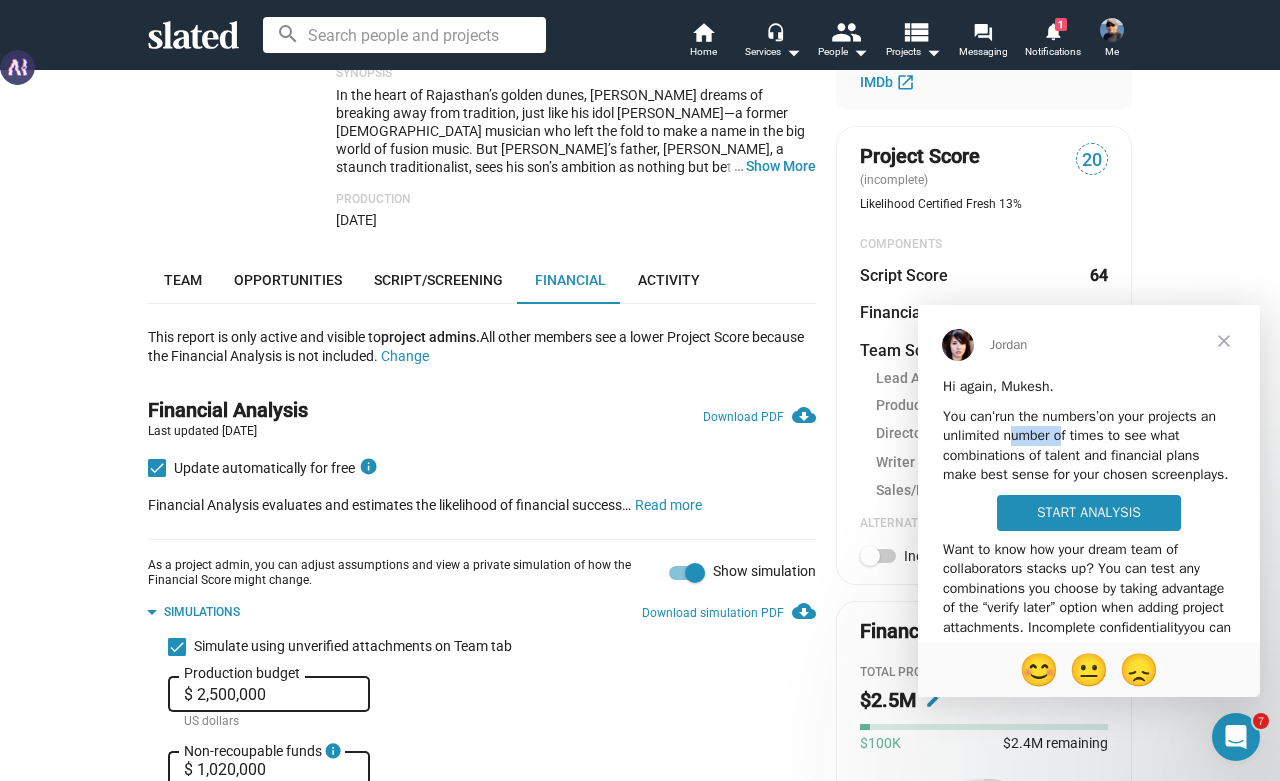 click on "You can  ‘run the numbers’  on your projects an unlimited number of times to see what combinations of talent and financial plans make best sense for your chosen screenplays." at bounding box center [1089, 446] 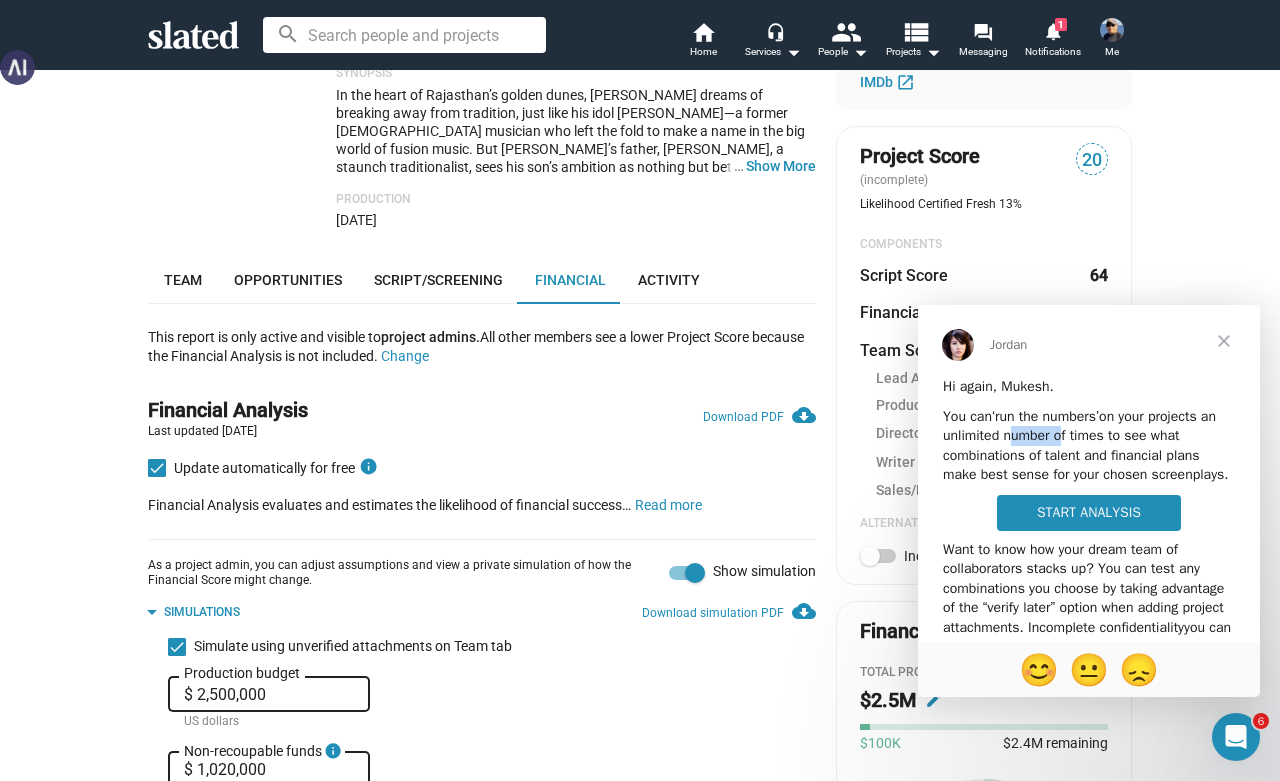 click on "START ANALYSIS" at bounding box center (1089, 512) 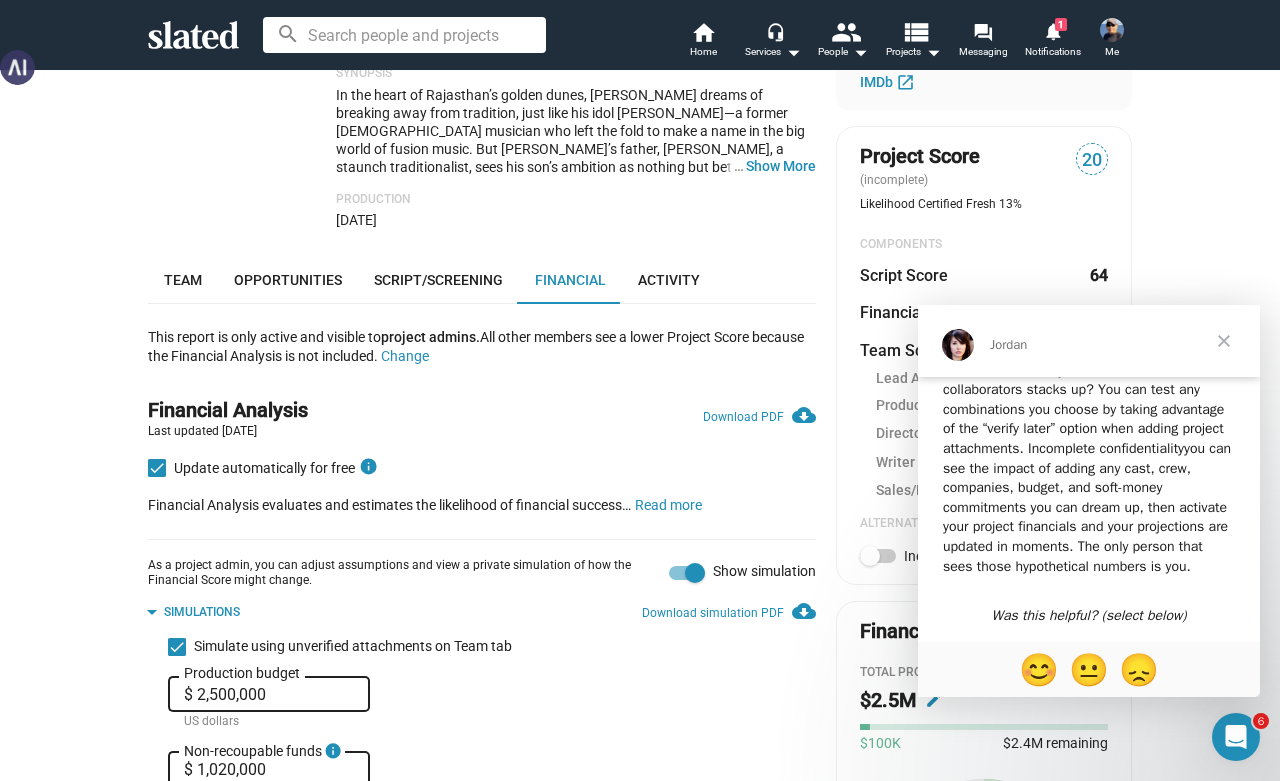 scroll, scrollTop: 218, scrollLeft: 0, axis: vertical 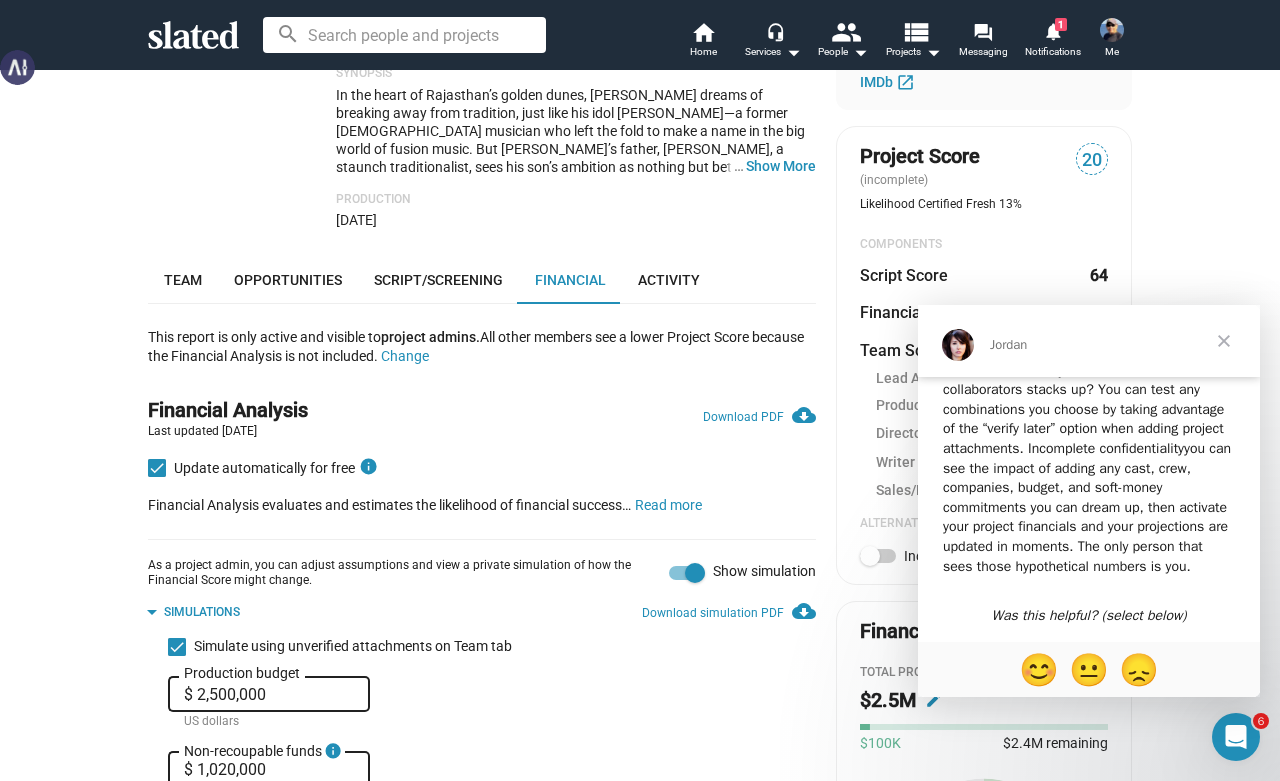 click at bounding box center [1224, 341] 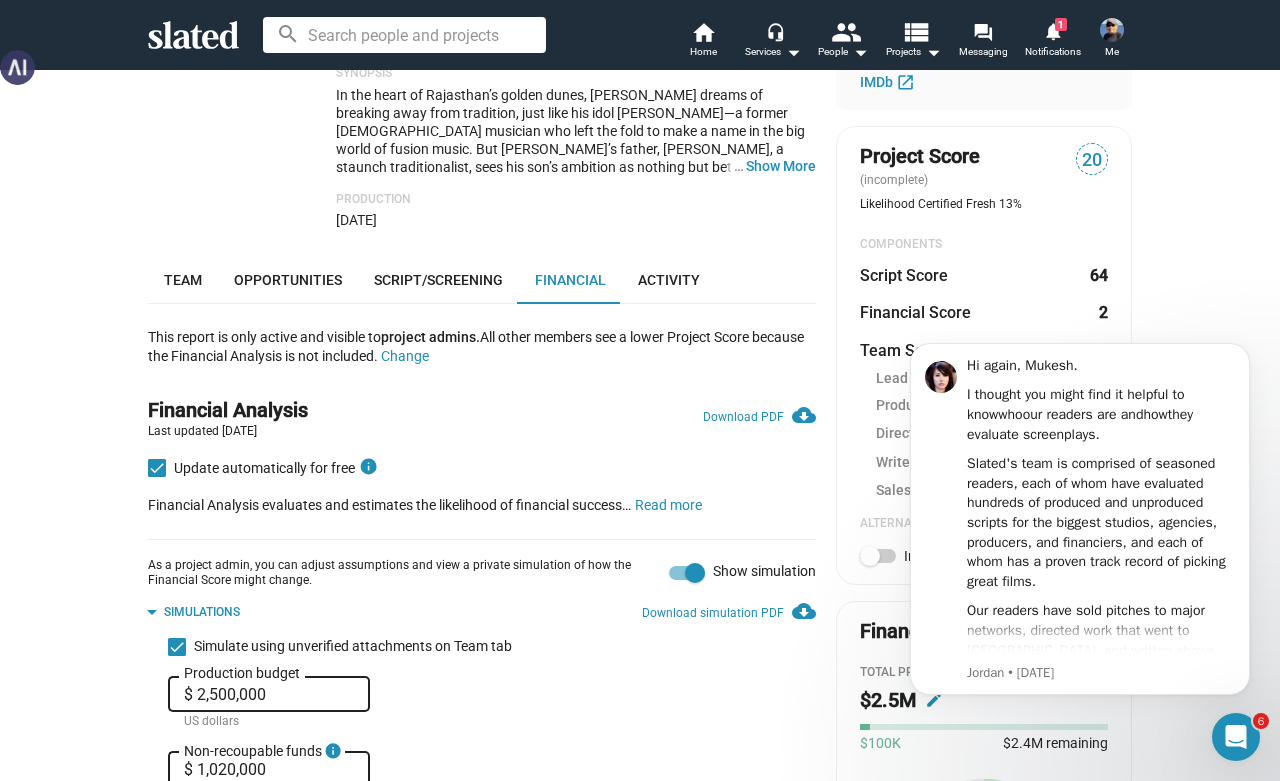 scroll, scrollTop: 0, scrollLeft: 0, axis: both 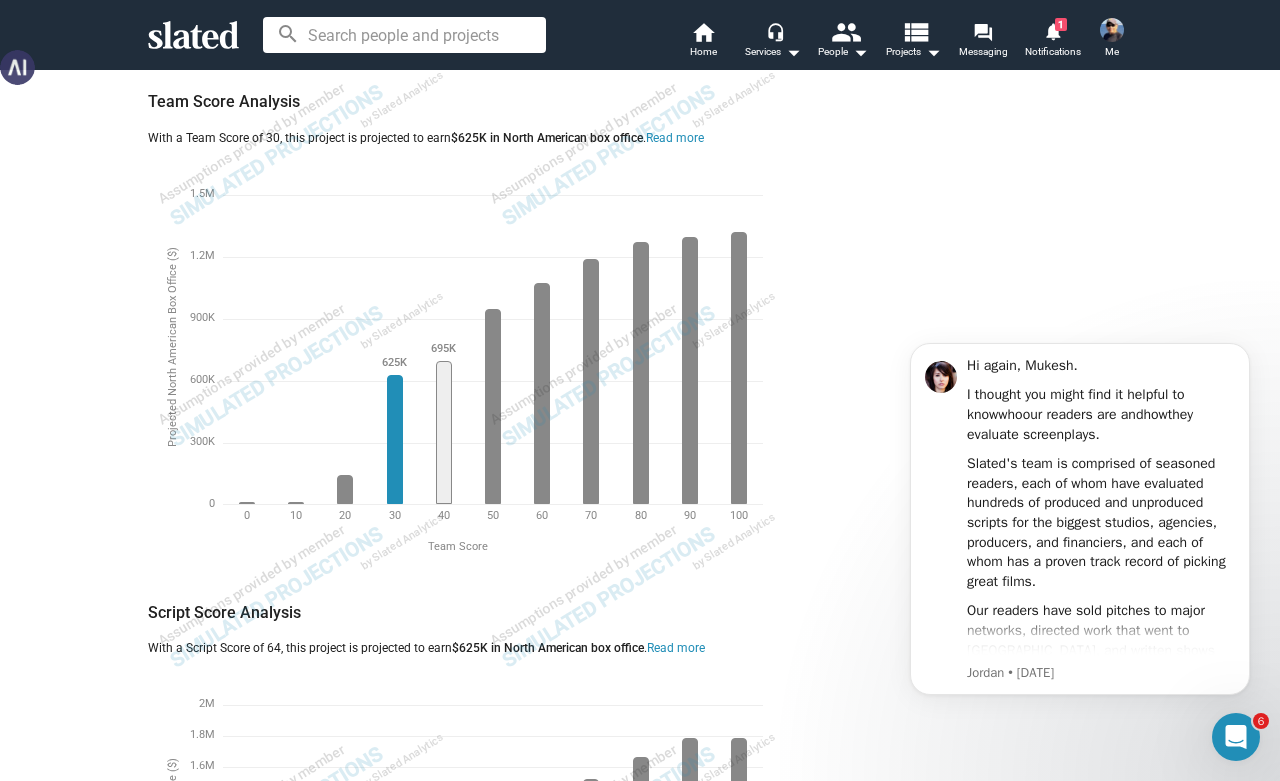 click 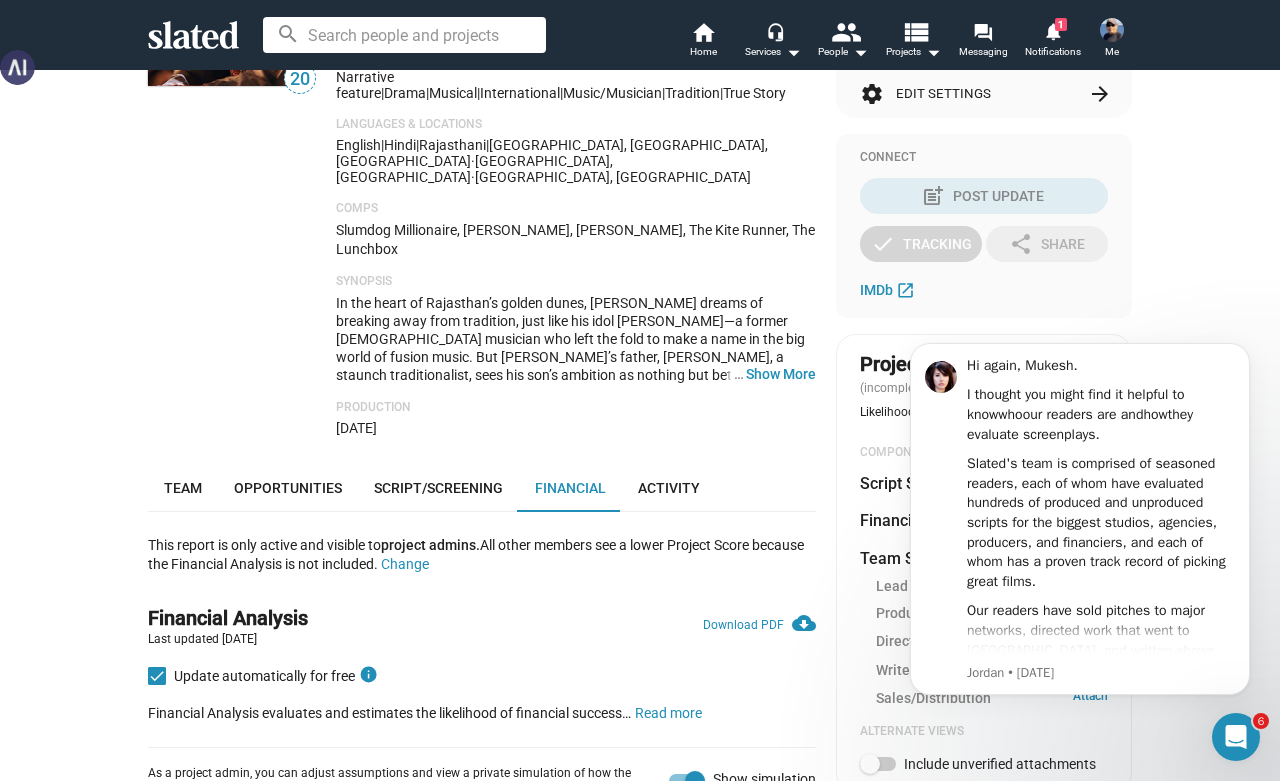 scroll, scrollTop: 300, scrollLeft: 0, axis: vertical 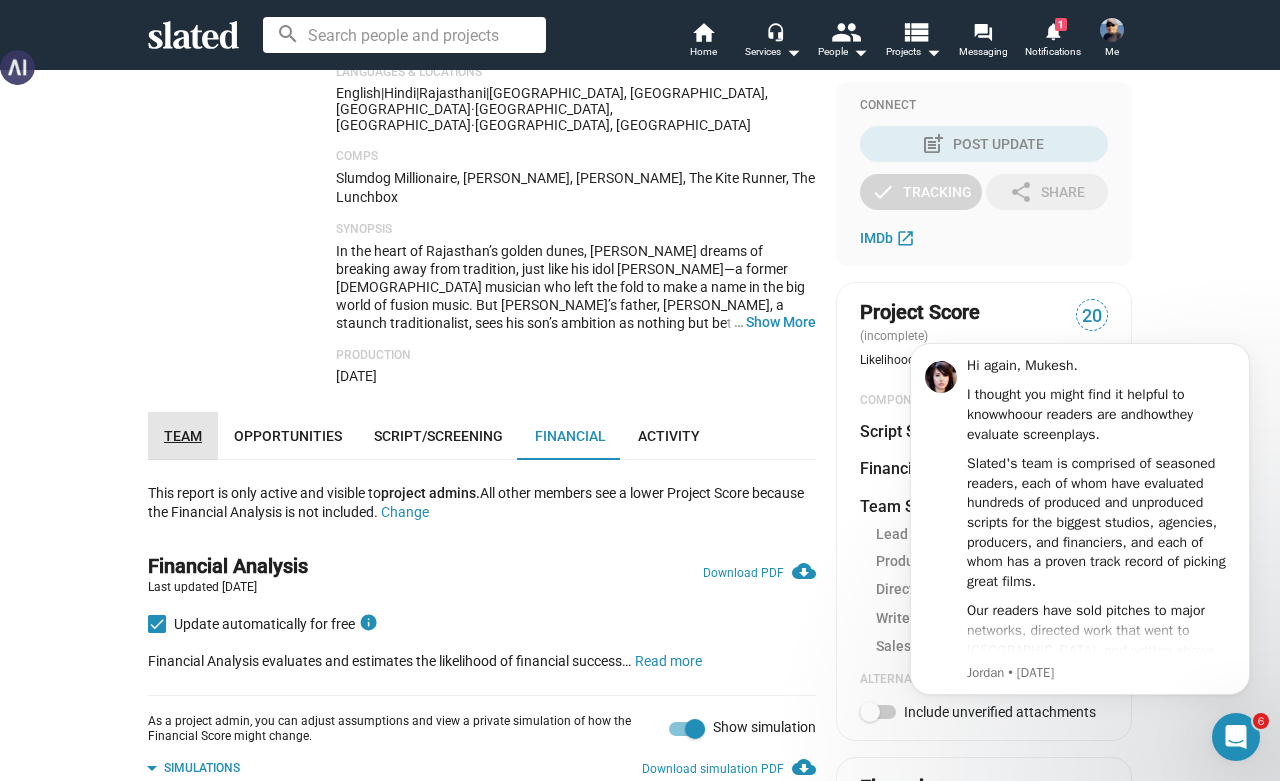 click on "Team" at bounding box center (183, 436) 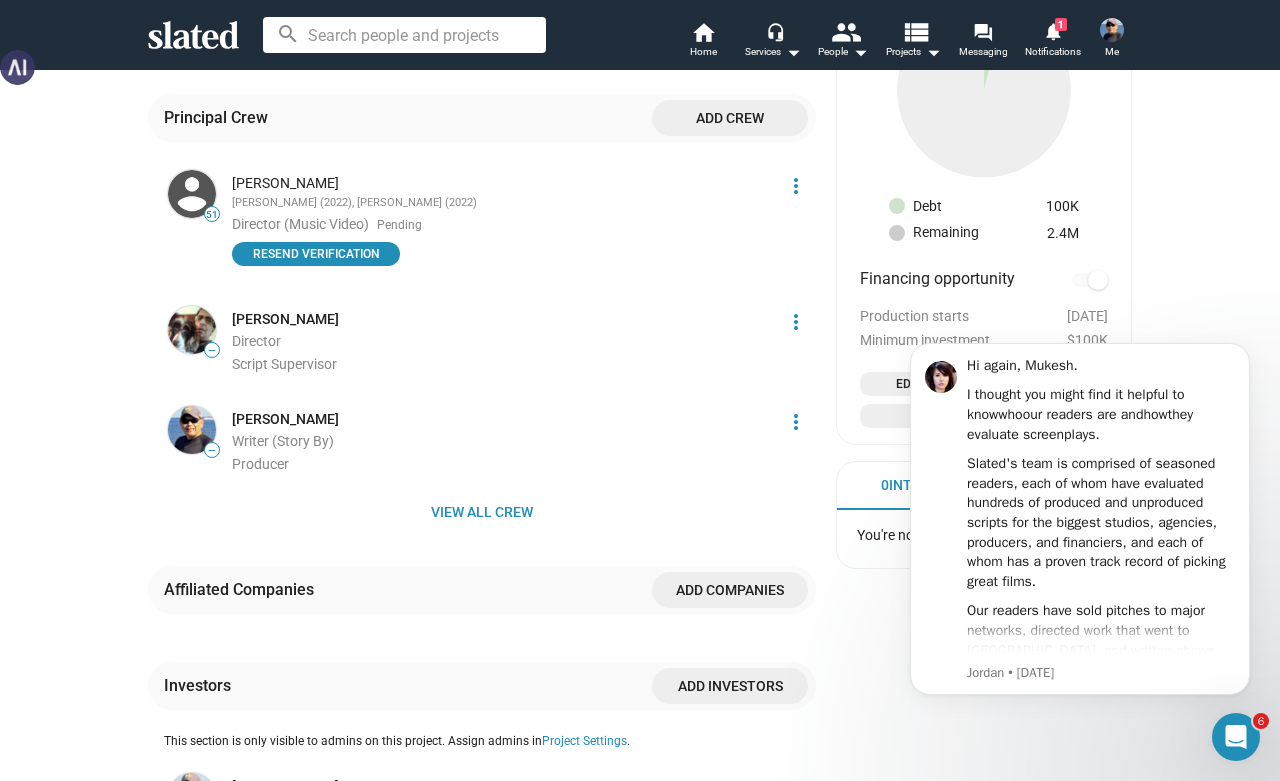 scroll, scrollTop: 1195, scrollLeft: 0, axis: vertical 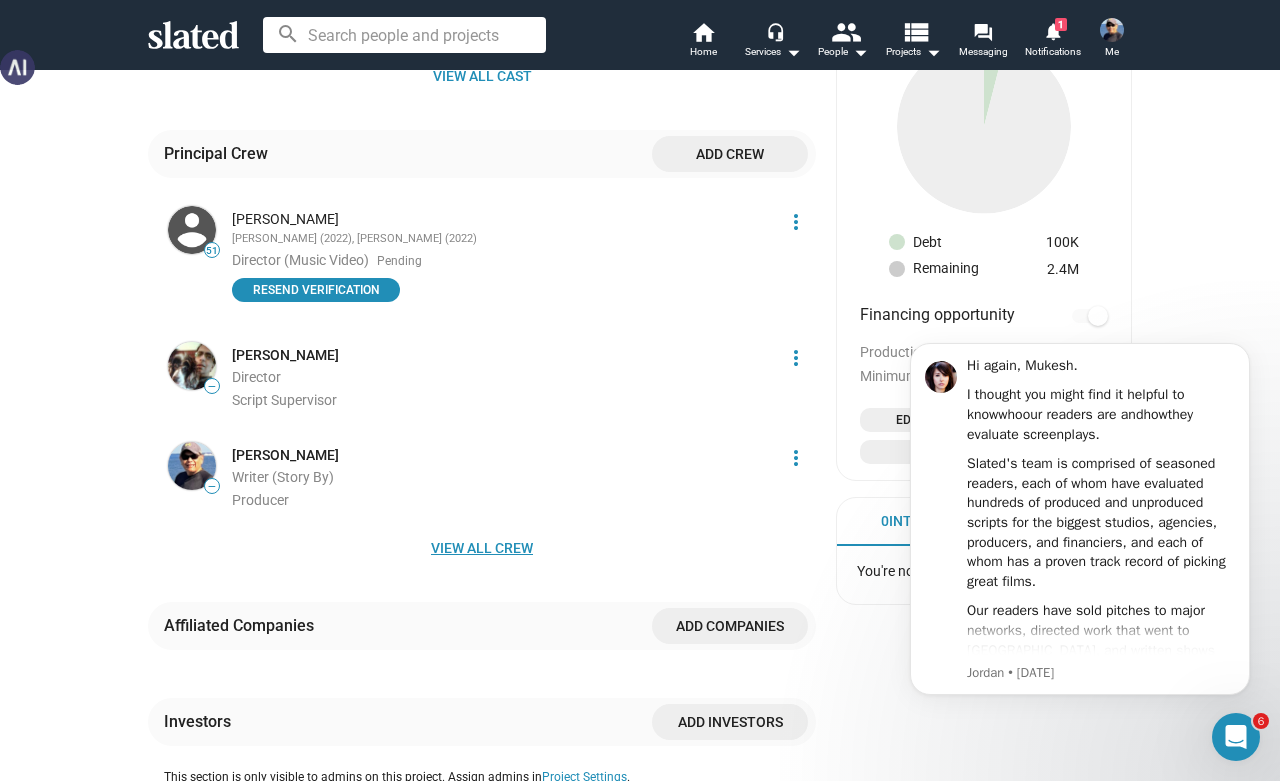 click on "View all crew" 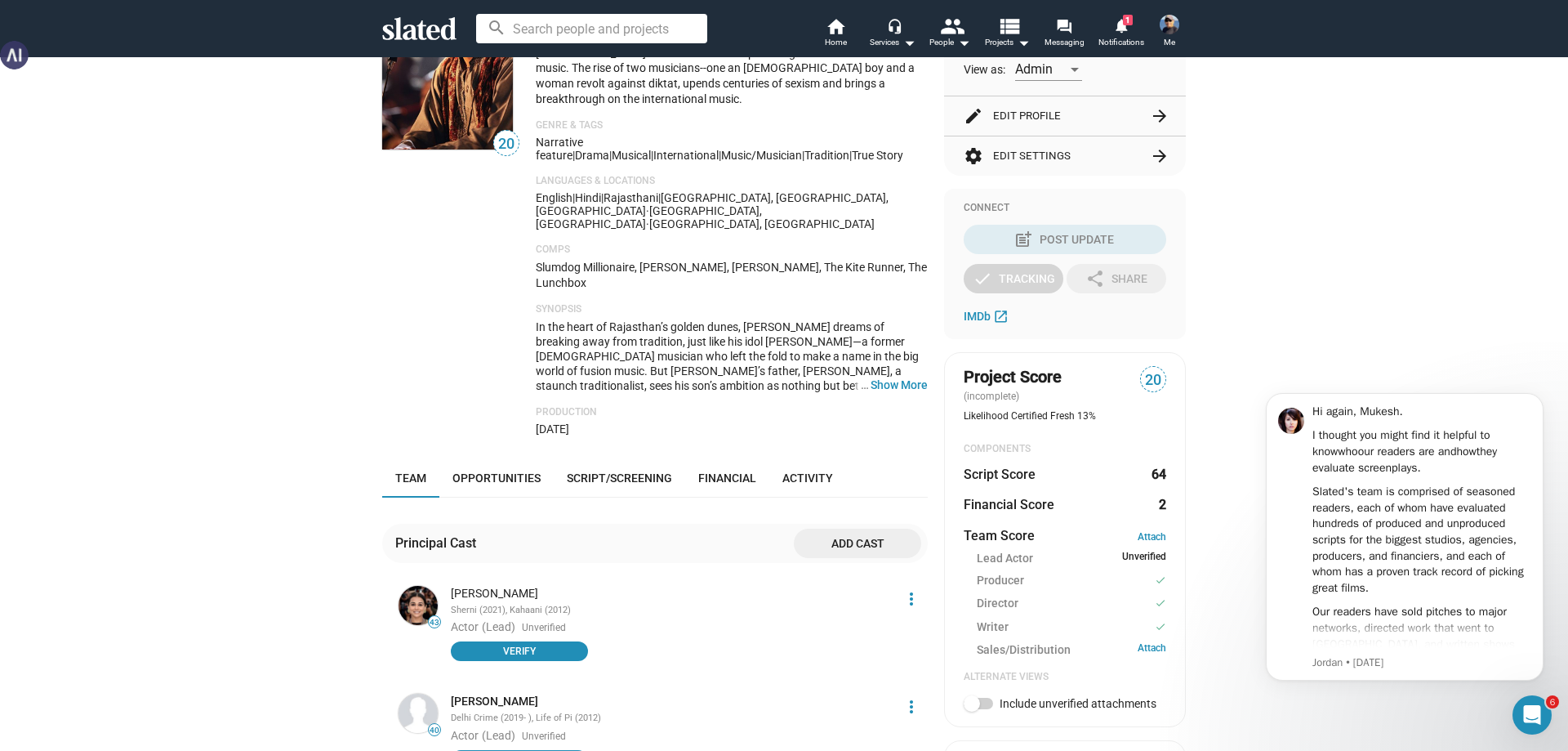 scroll, scrollTop: 0, scrollLeft: 0, axis: both 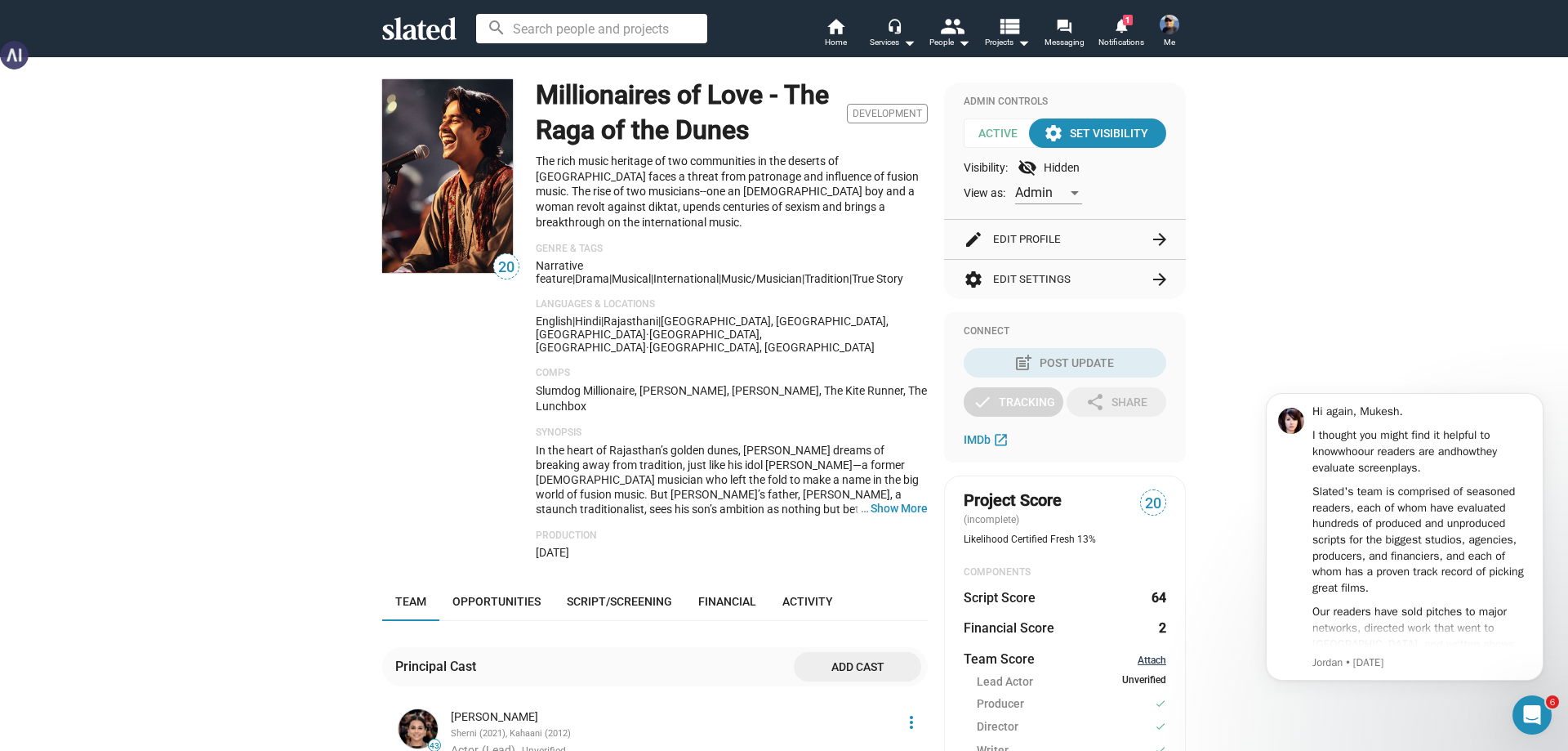 click on "Attach" 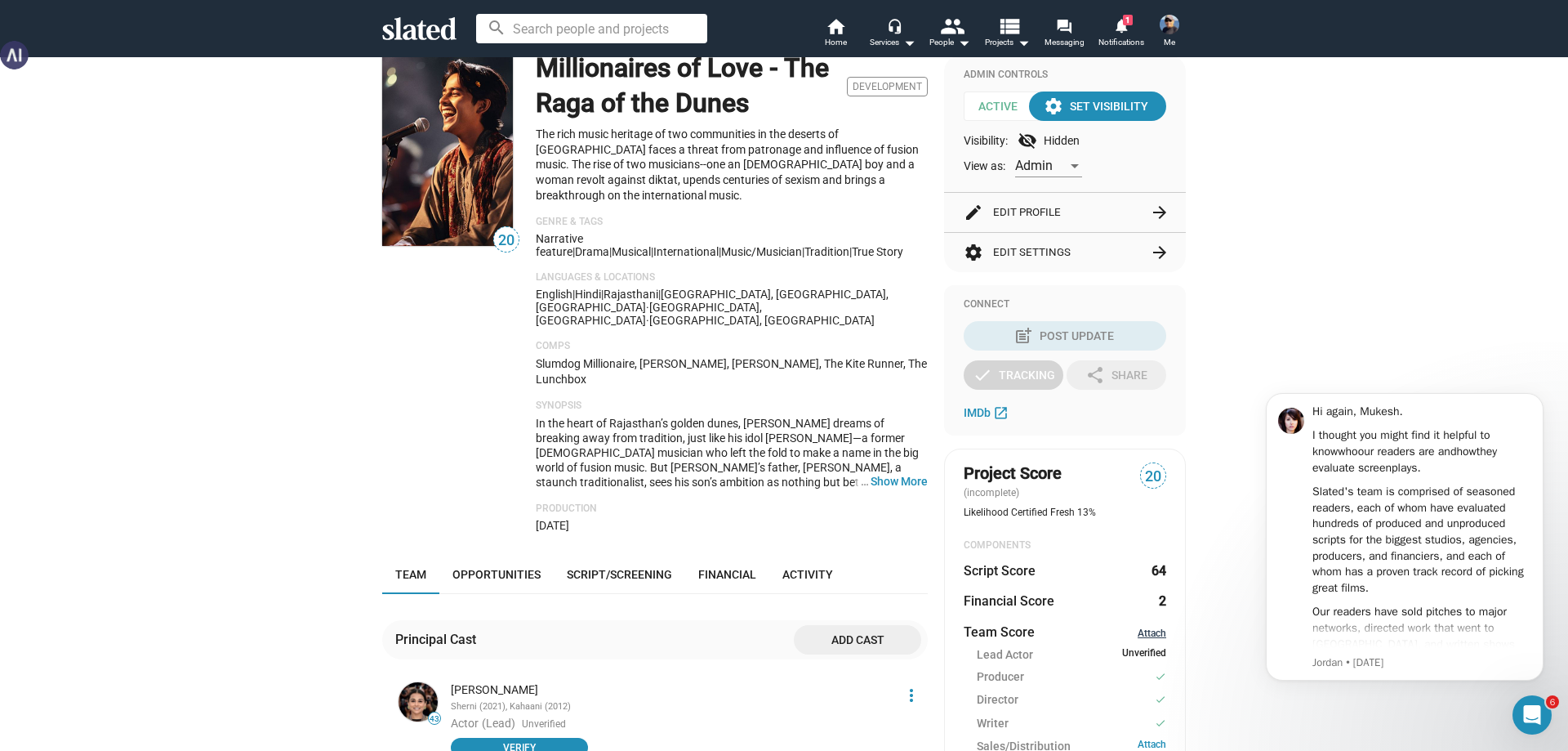 scroll, scrollTop: 0, scrollLeft: 0, axis: both 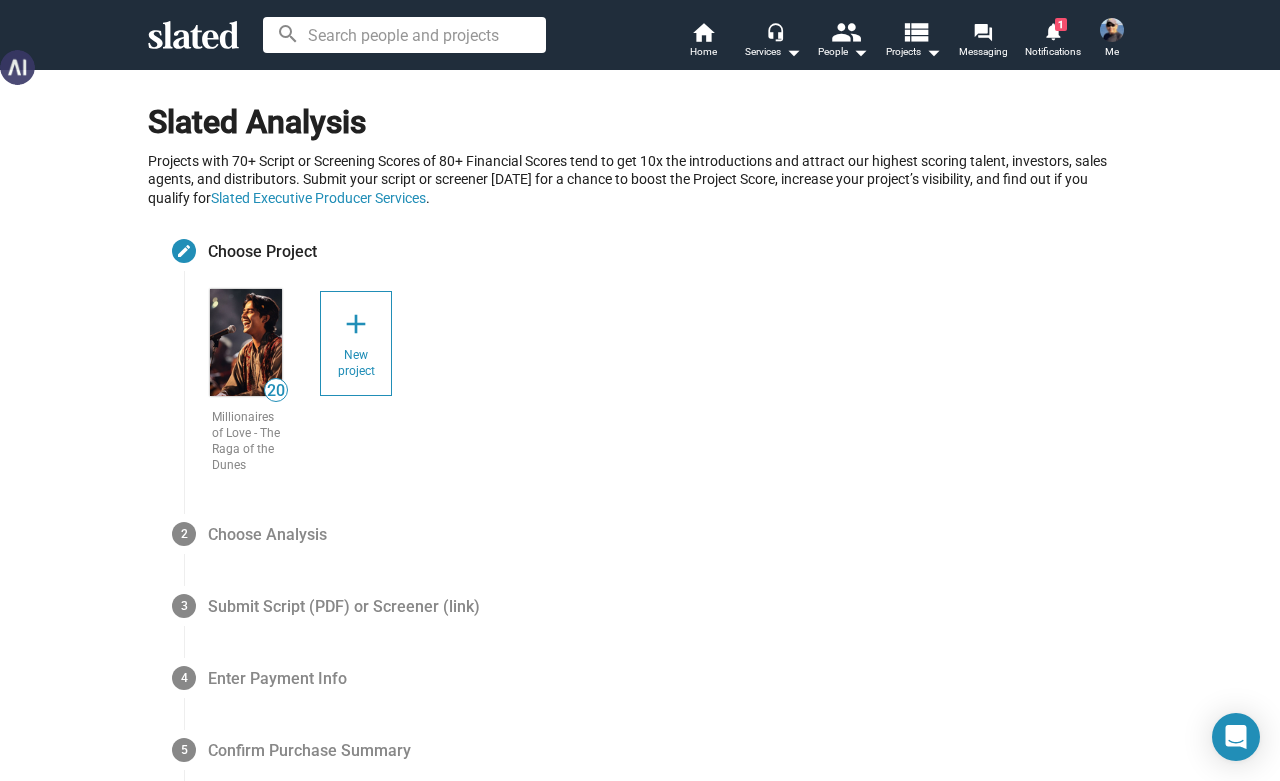 click at bounding box center [246, 342] 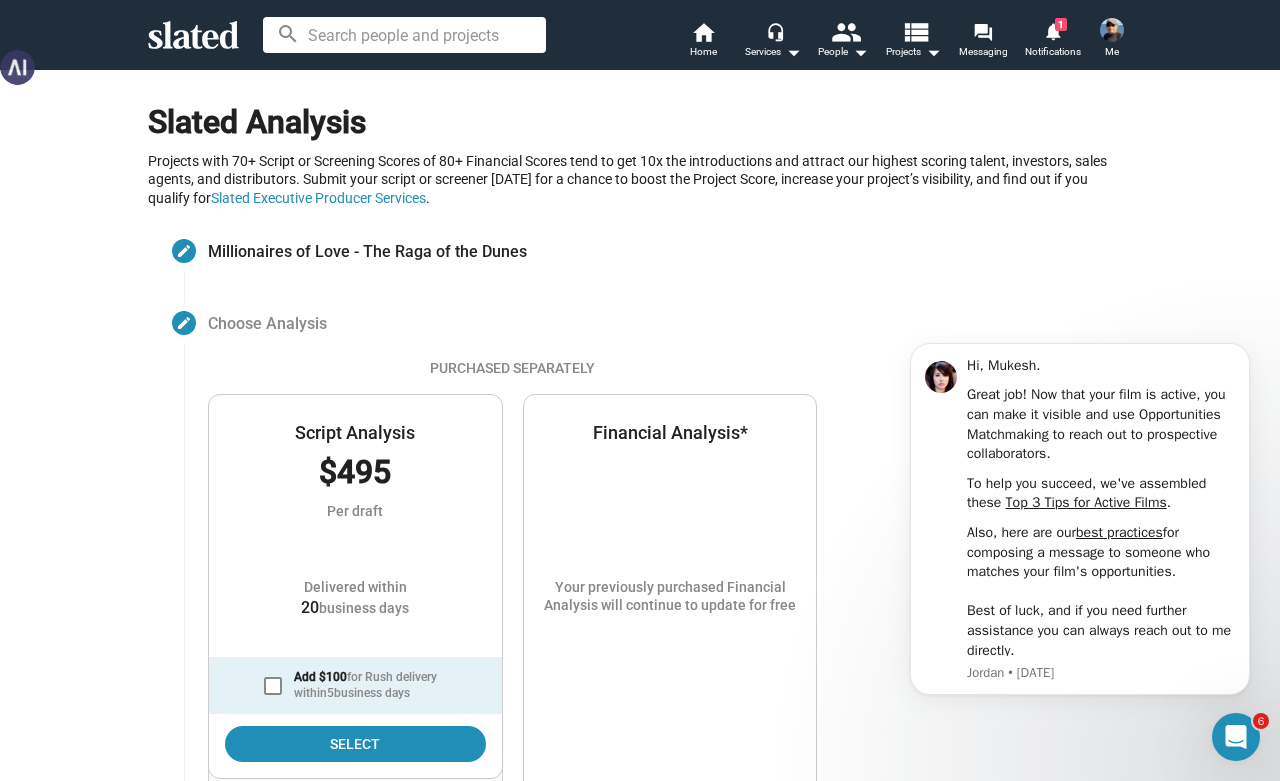 scroll, scrollTop: 0, scrollLeft: 0, axis: both 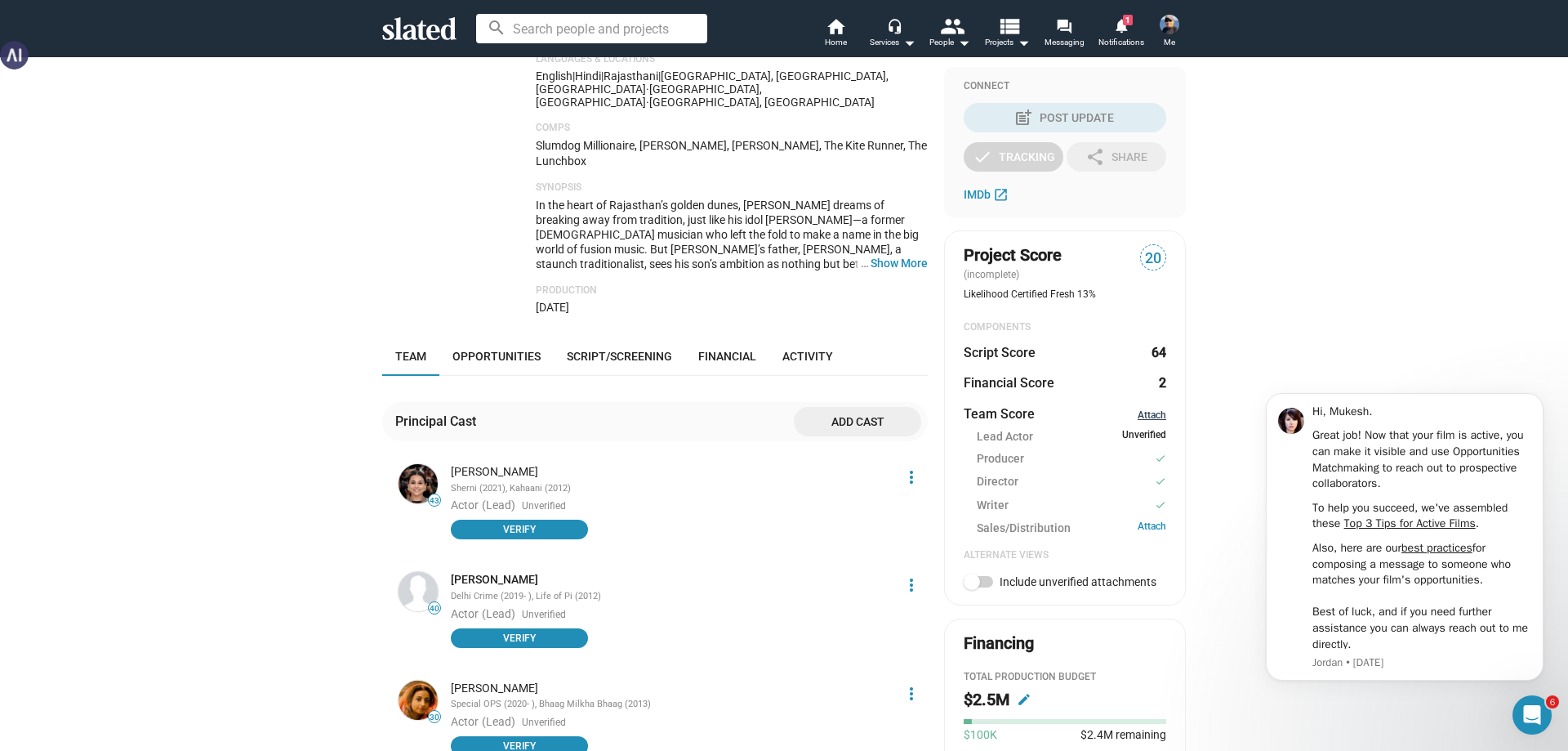 click on "Attach" 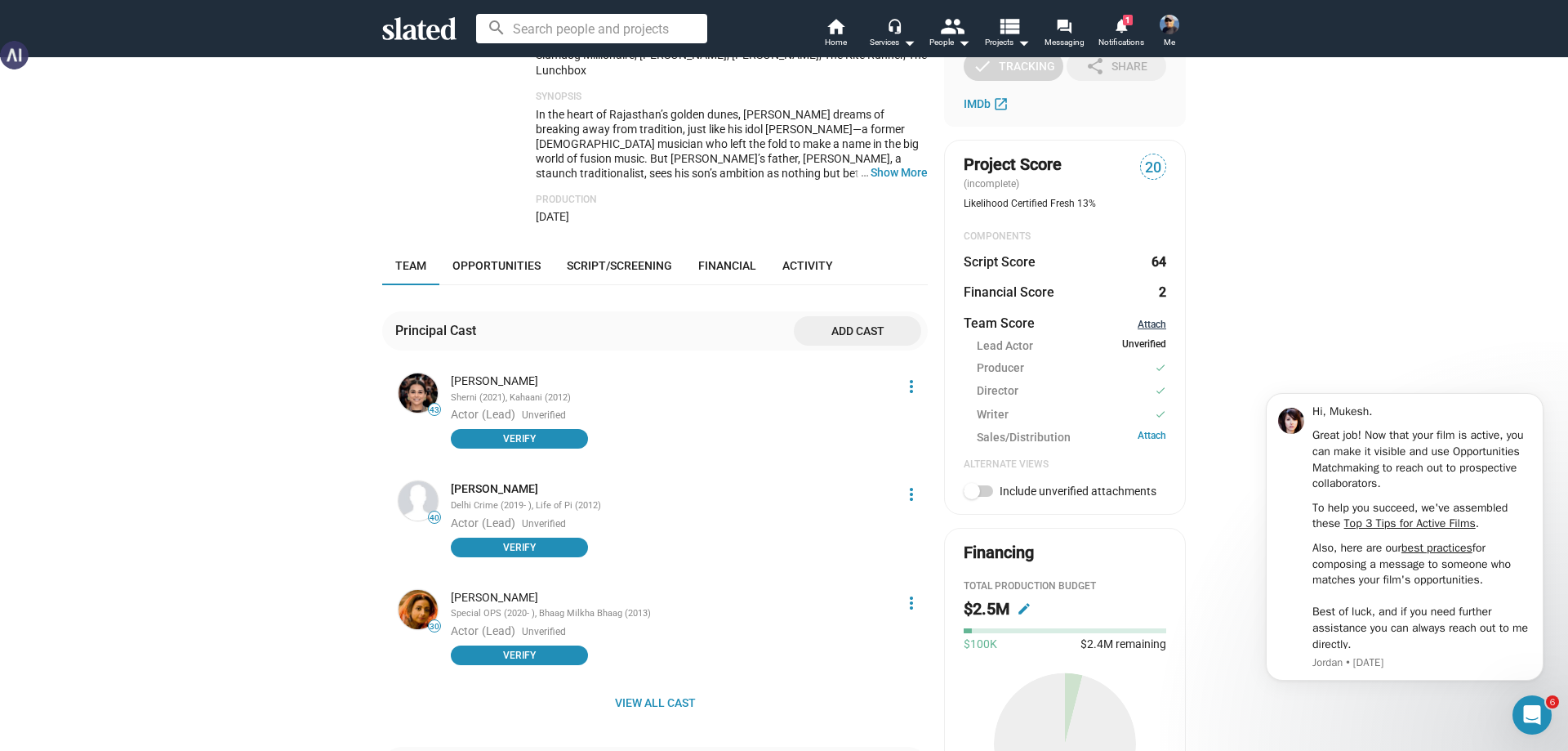 scroll, scrollTop: 323, scrollLeft: 0, axis: vertical 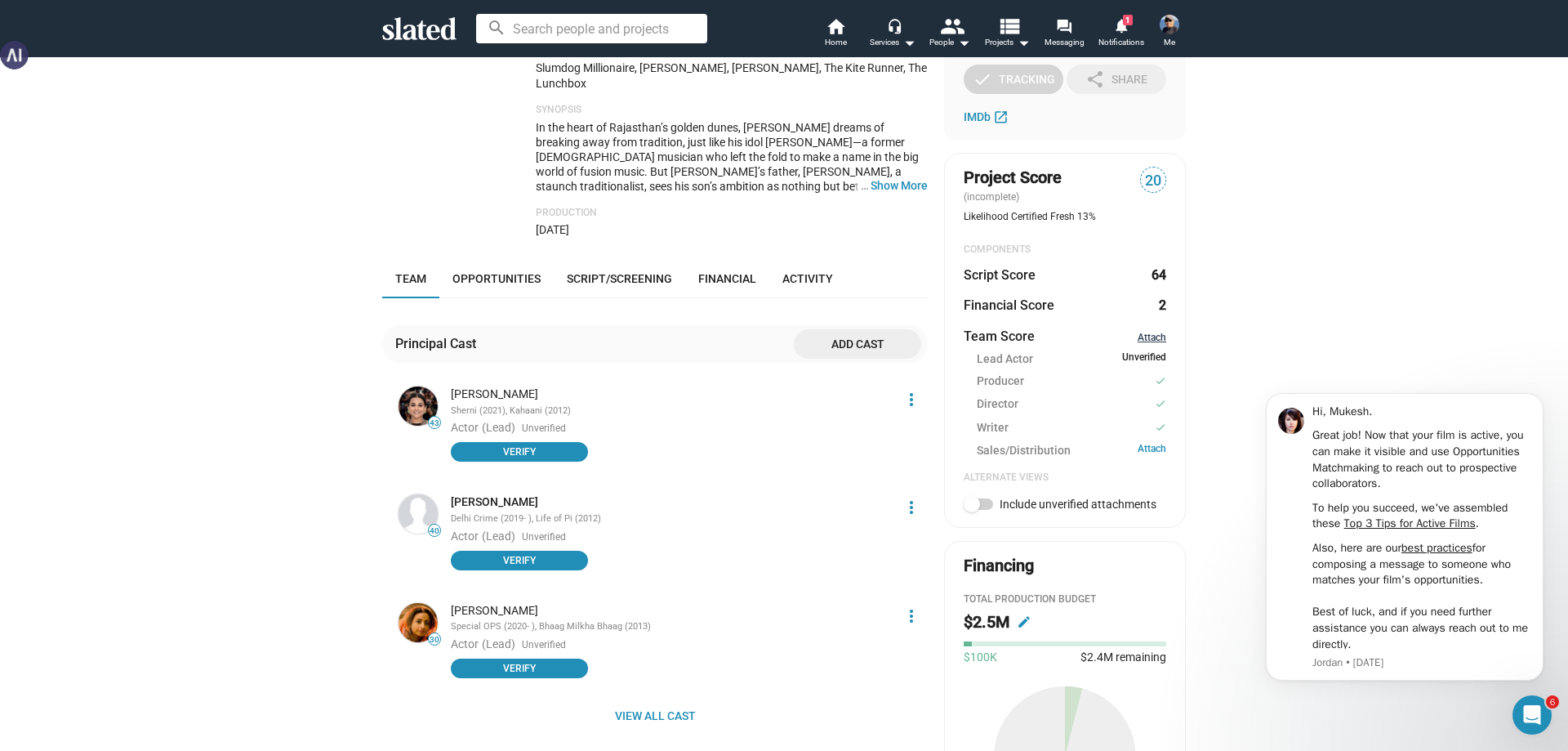 click on "Attach" 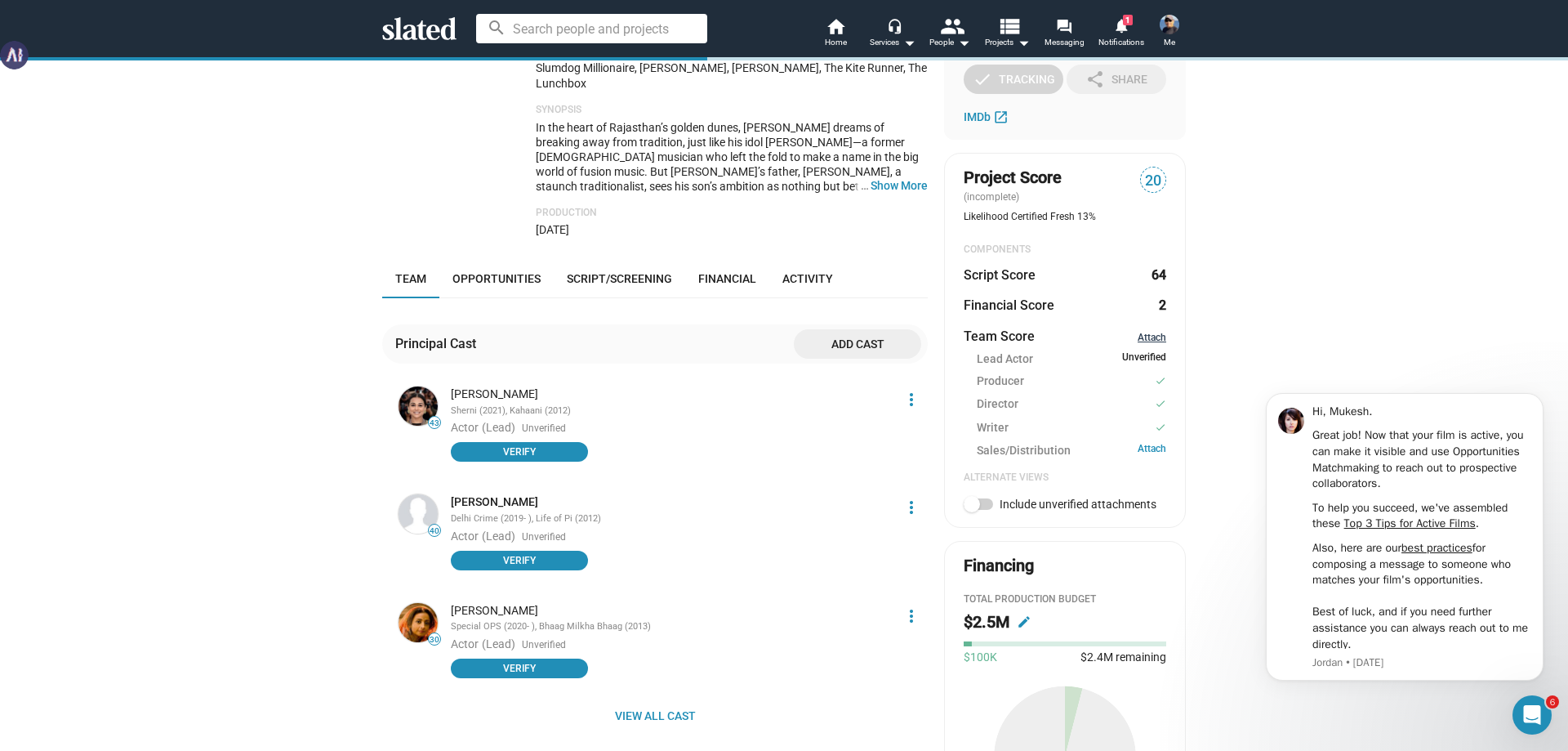 click on "Team Score Attach Lead Actor Unverified Producer check Director check Writer check Sales/Distribution Attach" 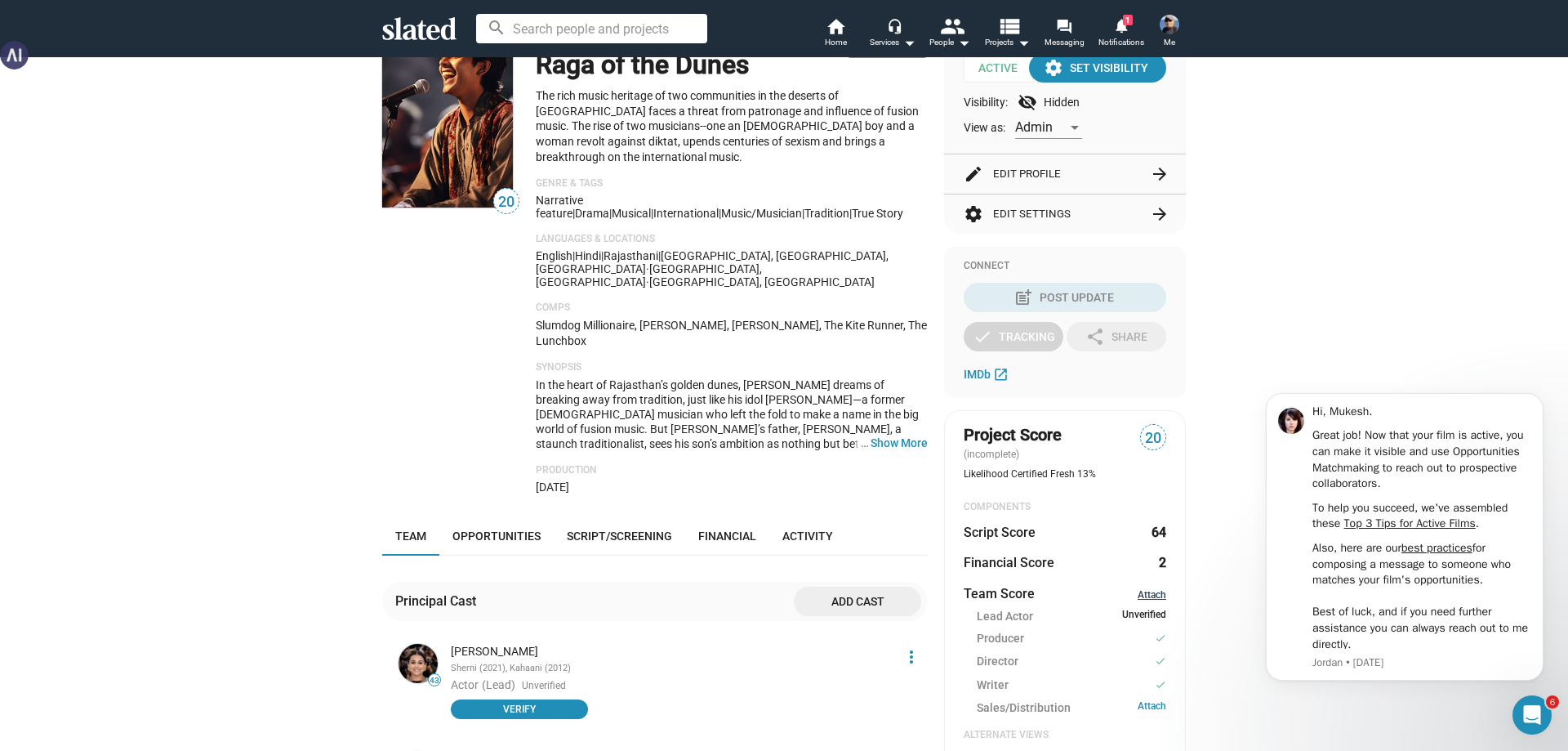 scroll, scrollTop: 0, scrollLeft: 0, axis: both 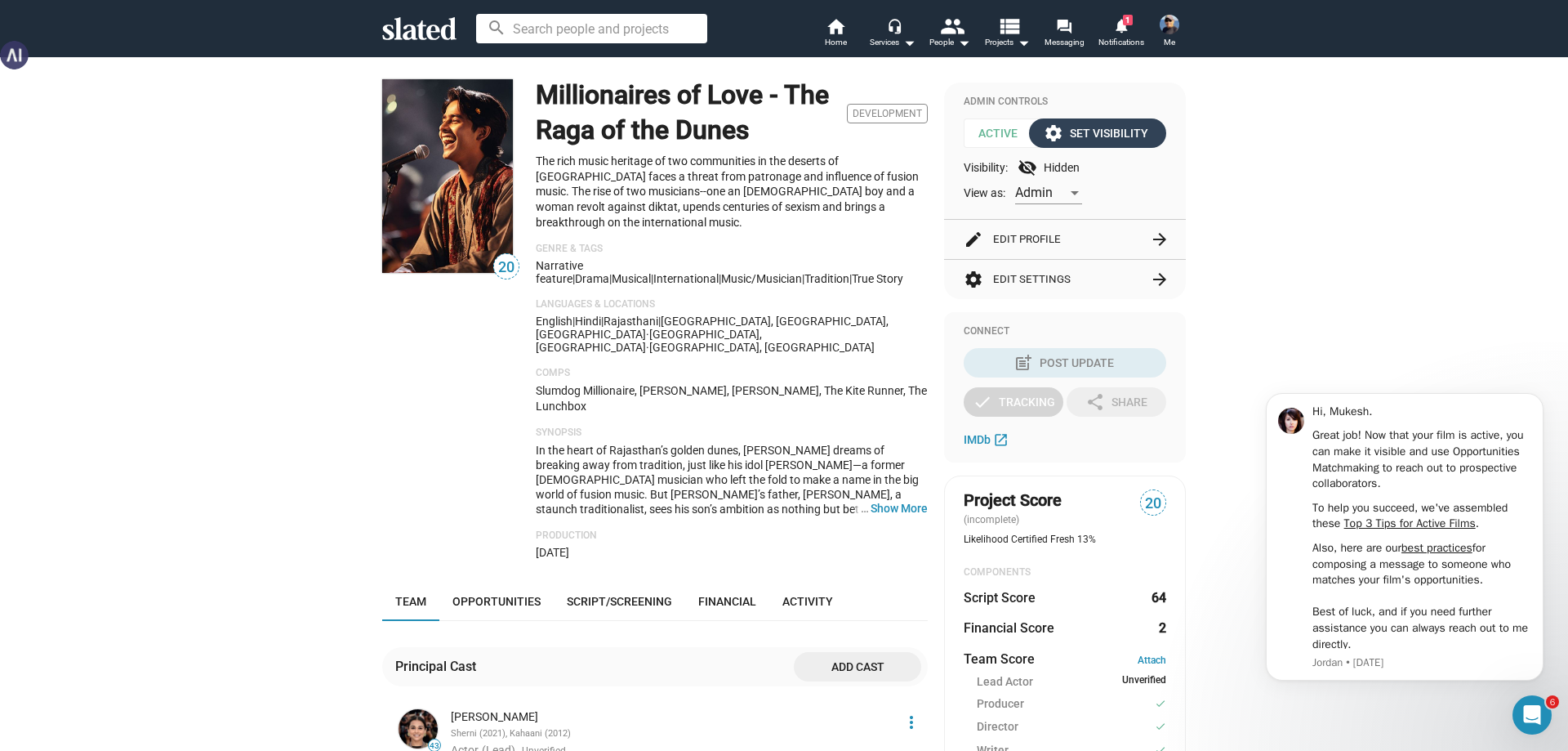 click on "settings" 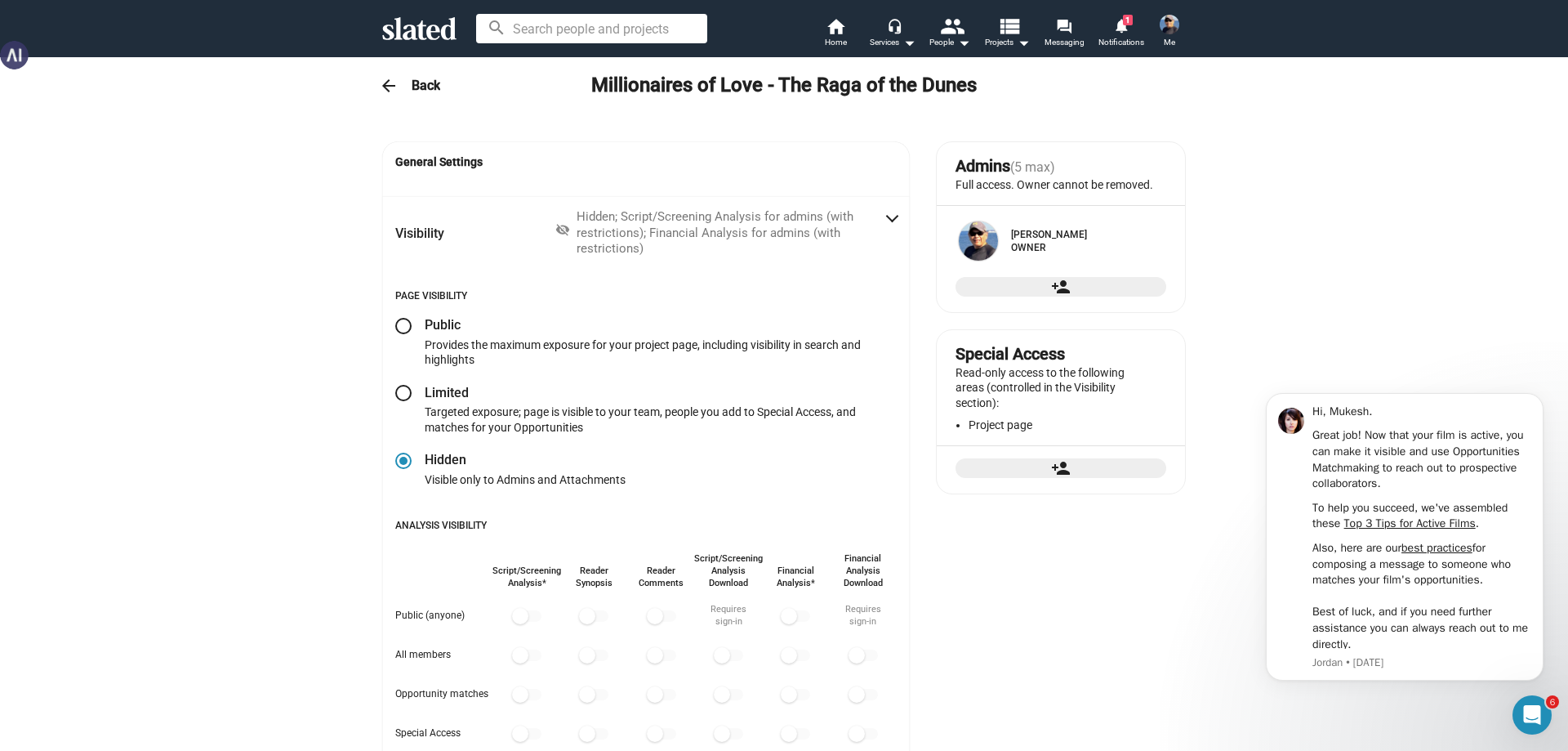 radio on "false" 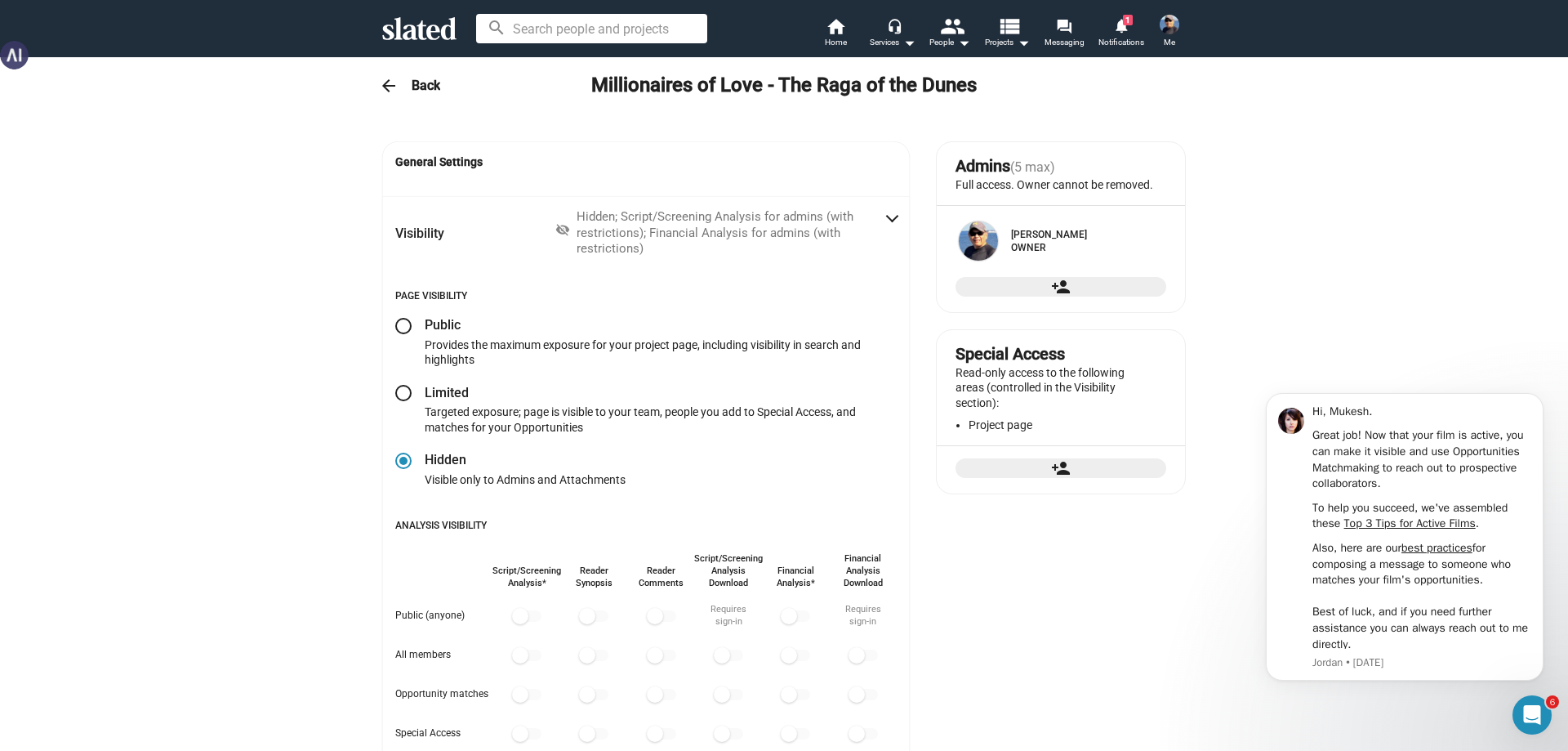 radio on "true" 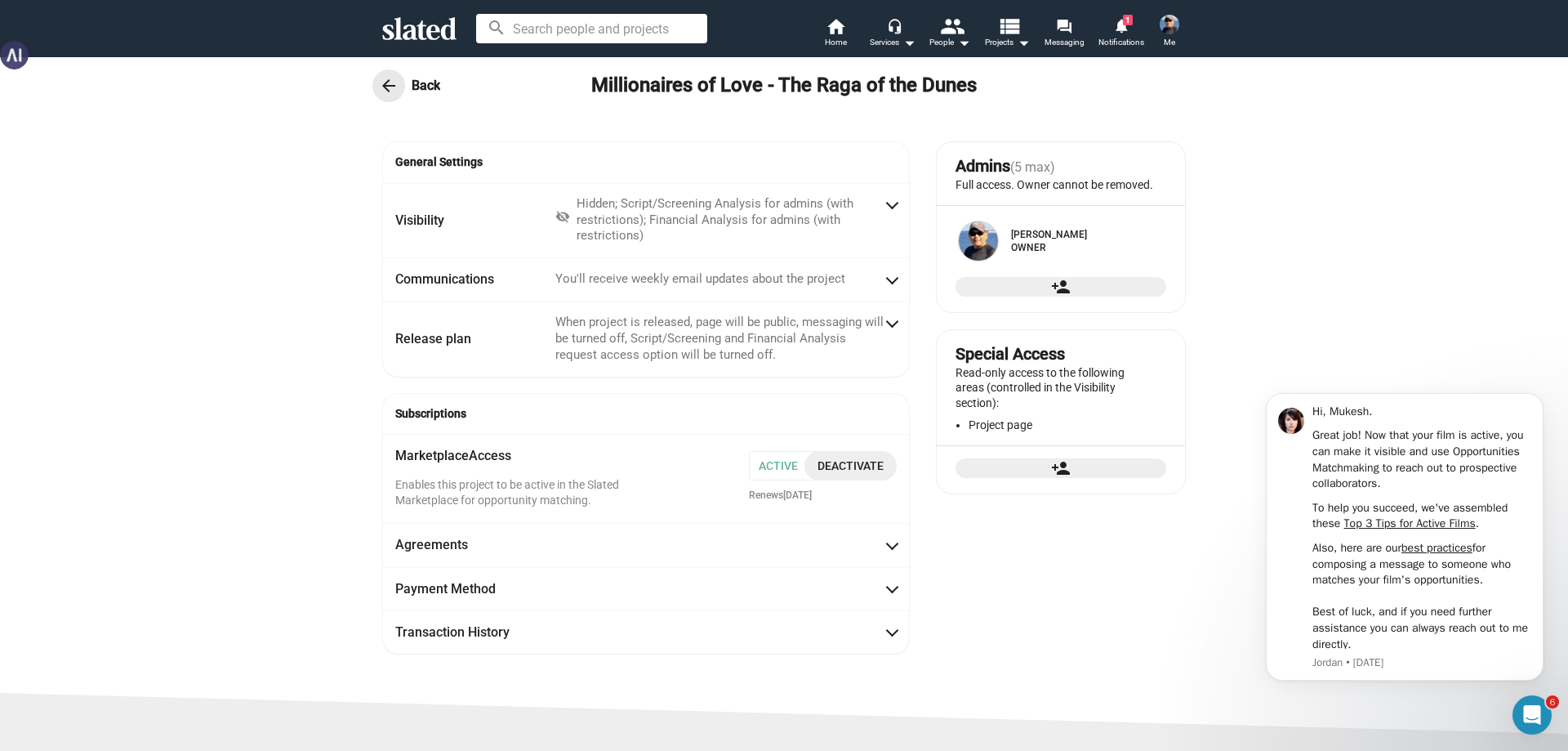 click on "arrow_back" 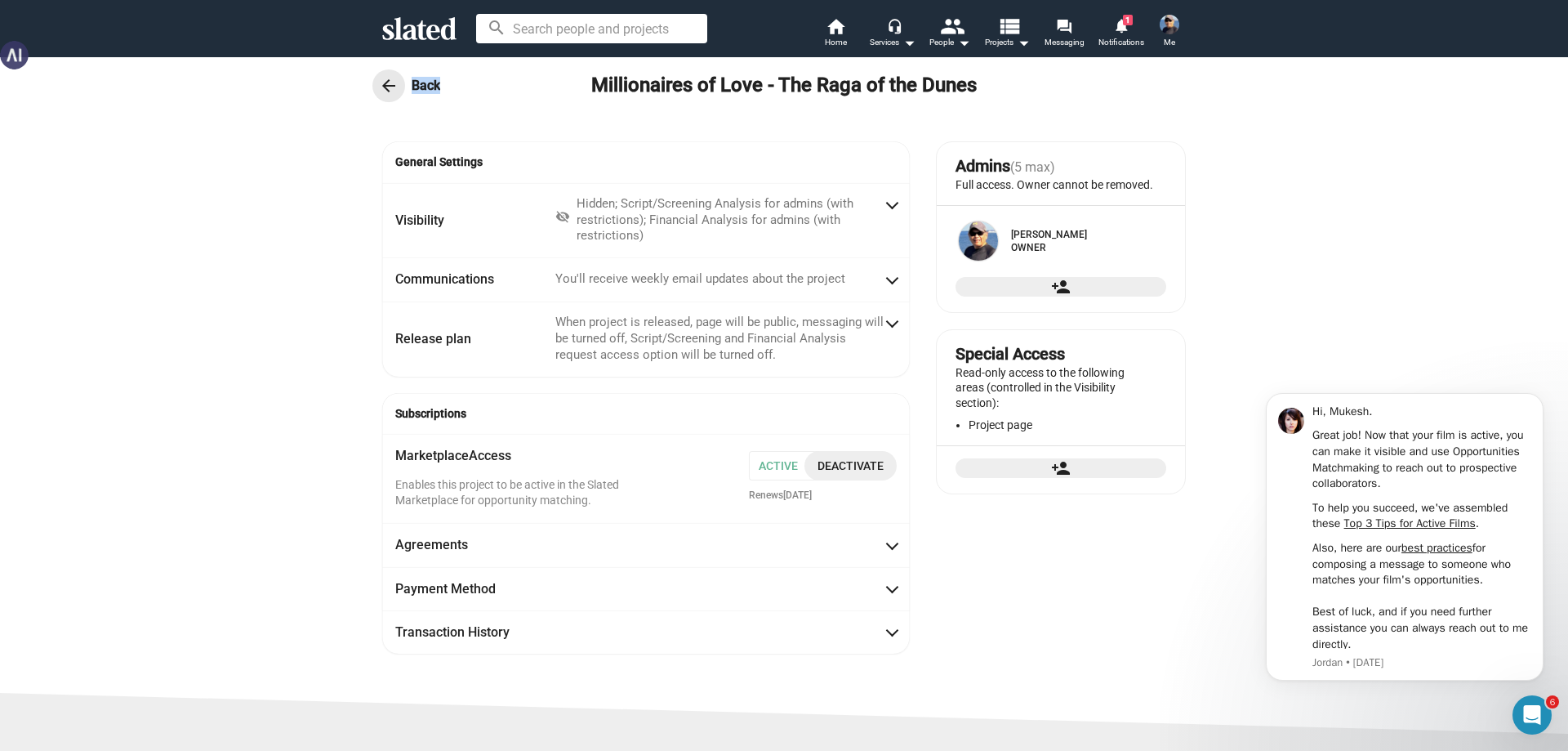 click on "20 Millionaires of Love - The Raga of the Dunes  Development The rich music heritage of two communities in the deserts of [GEOGRAPHIC_DATA] faces a threat from patronage and influence of fusion music. The rise of two musicians--one an [DEMOGRAPHIC_DATA] boy and a woman revolt against diktat, upends centuries of sexism and brings a breakthrough on the international music. Genre & Tags  Narrative feature   |  Drama  |  Musical  |  international  |  music/musician  |  tradition  |  true story Languages & Locations English  |  Hindi  |  Rajasthani  |  [GEOGRAPHIC_DATA], [GEOGRAPHIC_DATA], [GEOGRAPHIC_DATA]  ·  [GEOGRAPHIC_DATA], [GEOGRAPHIC_DATA]  ·  [GEOGRAPHIC_DATA], India Comps Slumdog Millionaire, Coco, Whiplash, The Kite Runner, The Lunchbox Synopsis … Show More Production [DATE] Team Opportunities Script/Screening Financial Activity Principal Cast Add cast 43 [PERSON_NAME] (2021), Kahaani (2012) Actor (Lead) Unverified Verify more_vert 40 [PERSON_NAME] Delhi Crime (2019- ), Life of Pi (2012) Actor (Lead) Unverified Verify more_vert 30 [PERSON_NAME] Actor (Lead) Unverified 51 ." 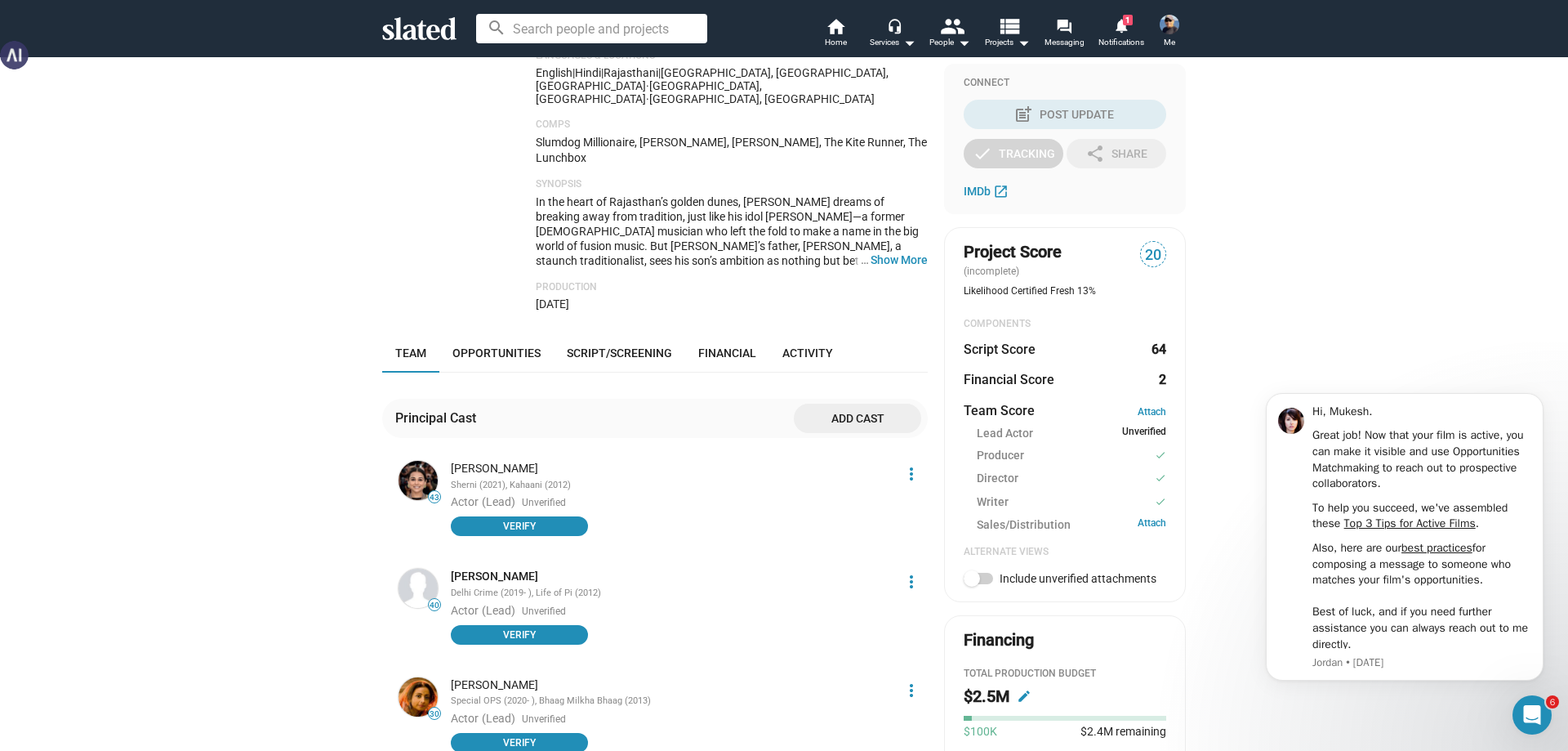scroll, scrollTop: 327, scrollLeft: 0, axis: vertical 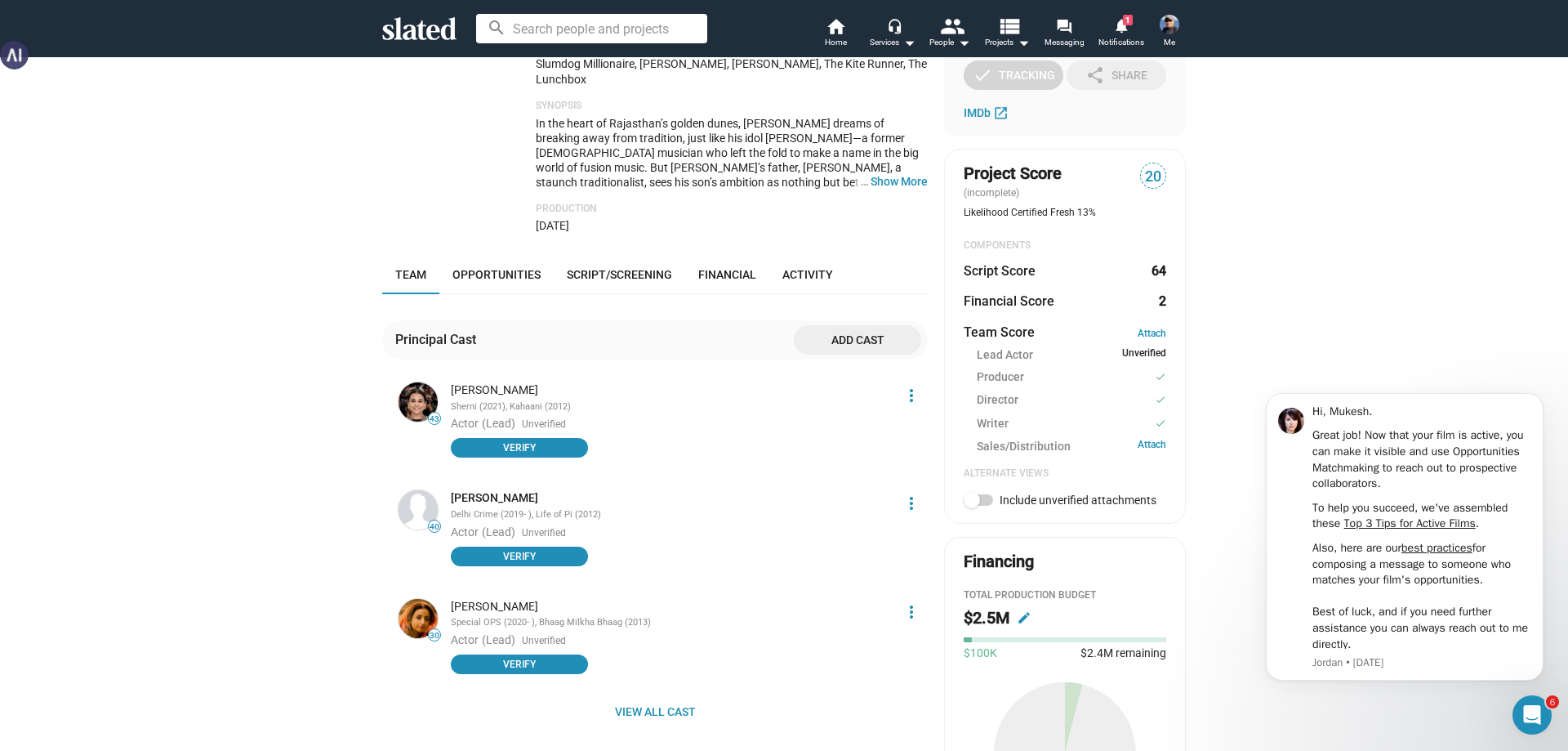 click on "Include unverified attachments" at bounding box center (1078, 500) 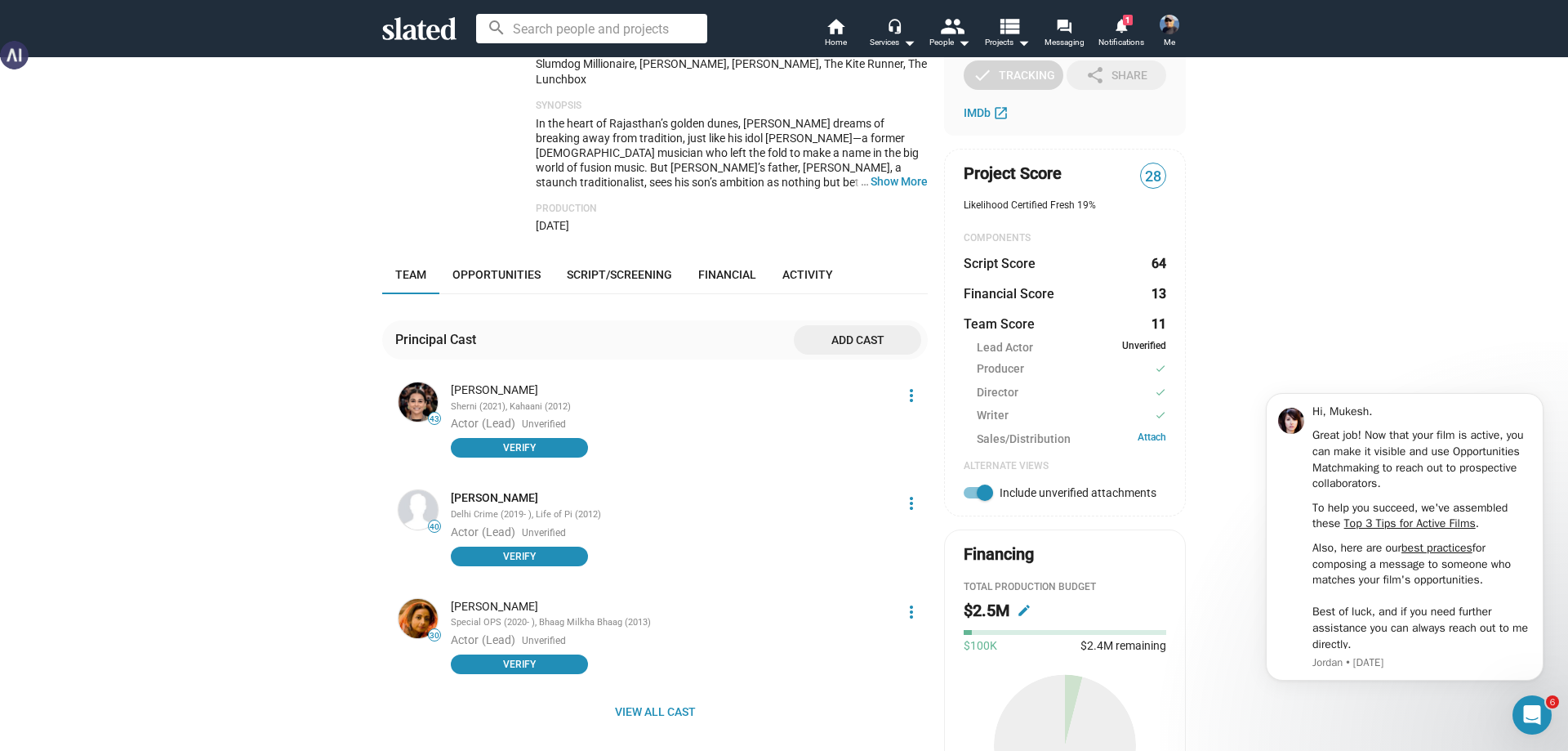 click on "Include unverified attachments" at bounding box center (1078, 493) 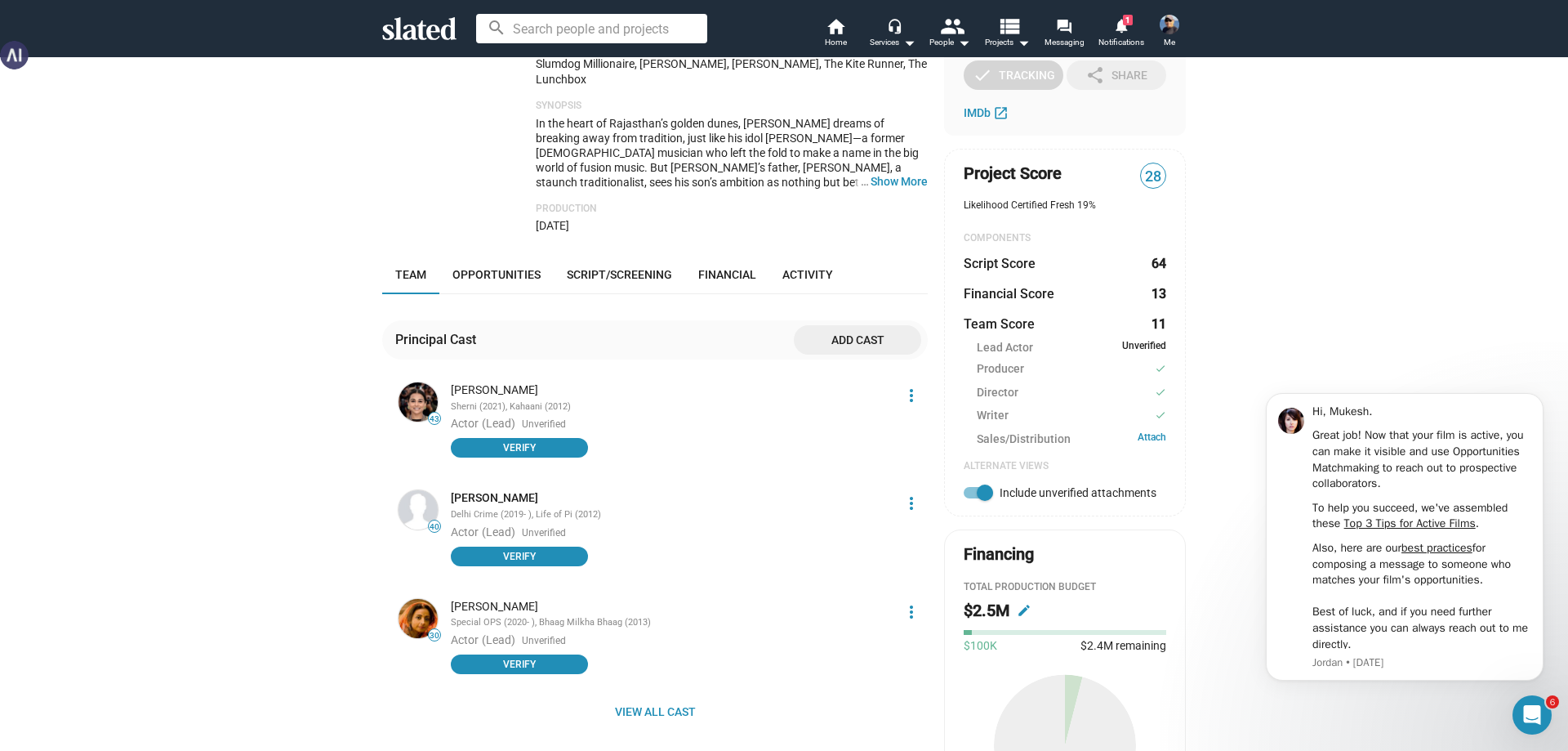 click on "Include unverified attachments" at bounding box center (971, 498) 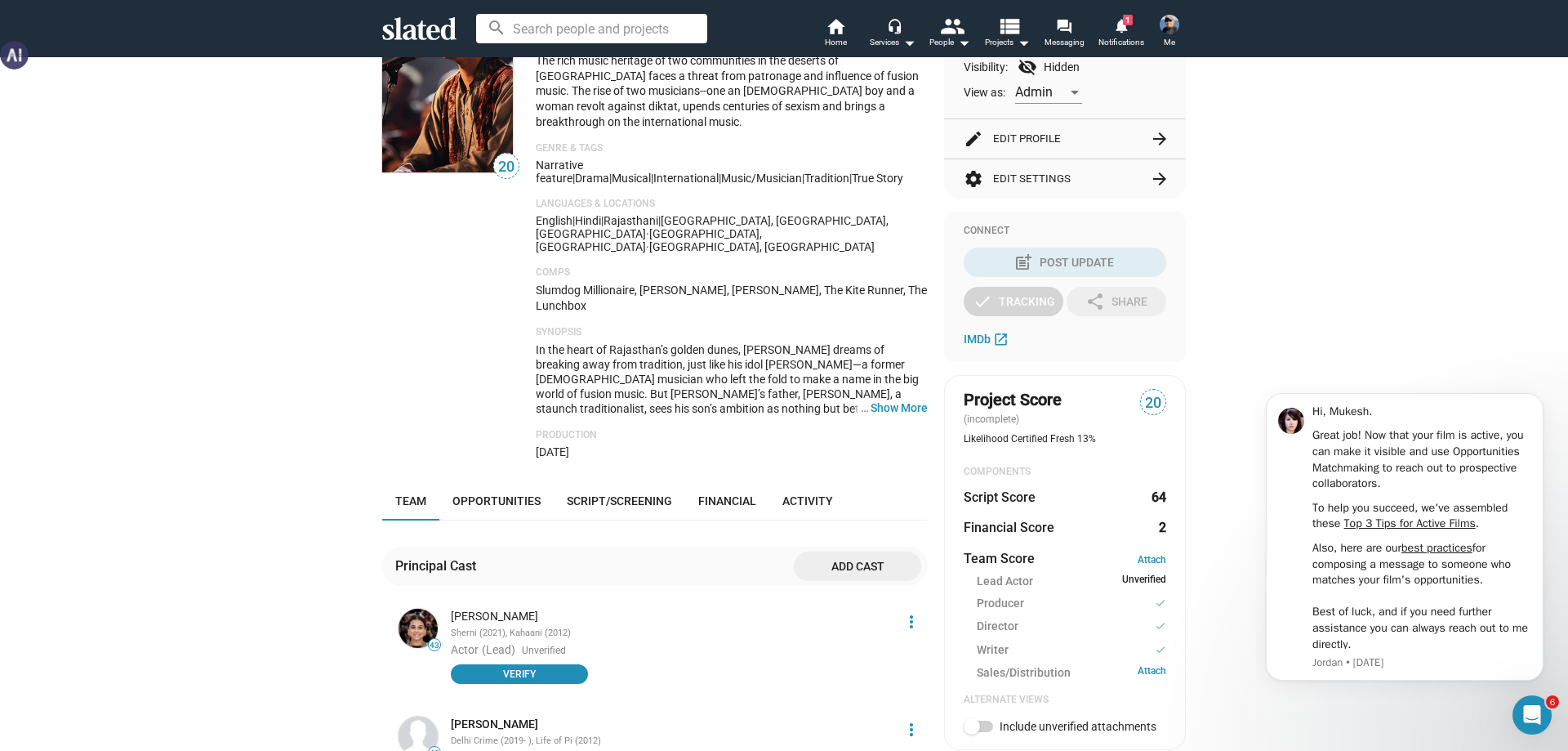 scroll, scrollTop: 82, scrollLeft: 0, axis: vertical 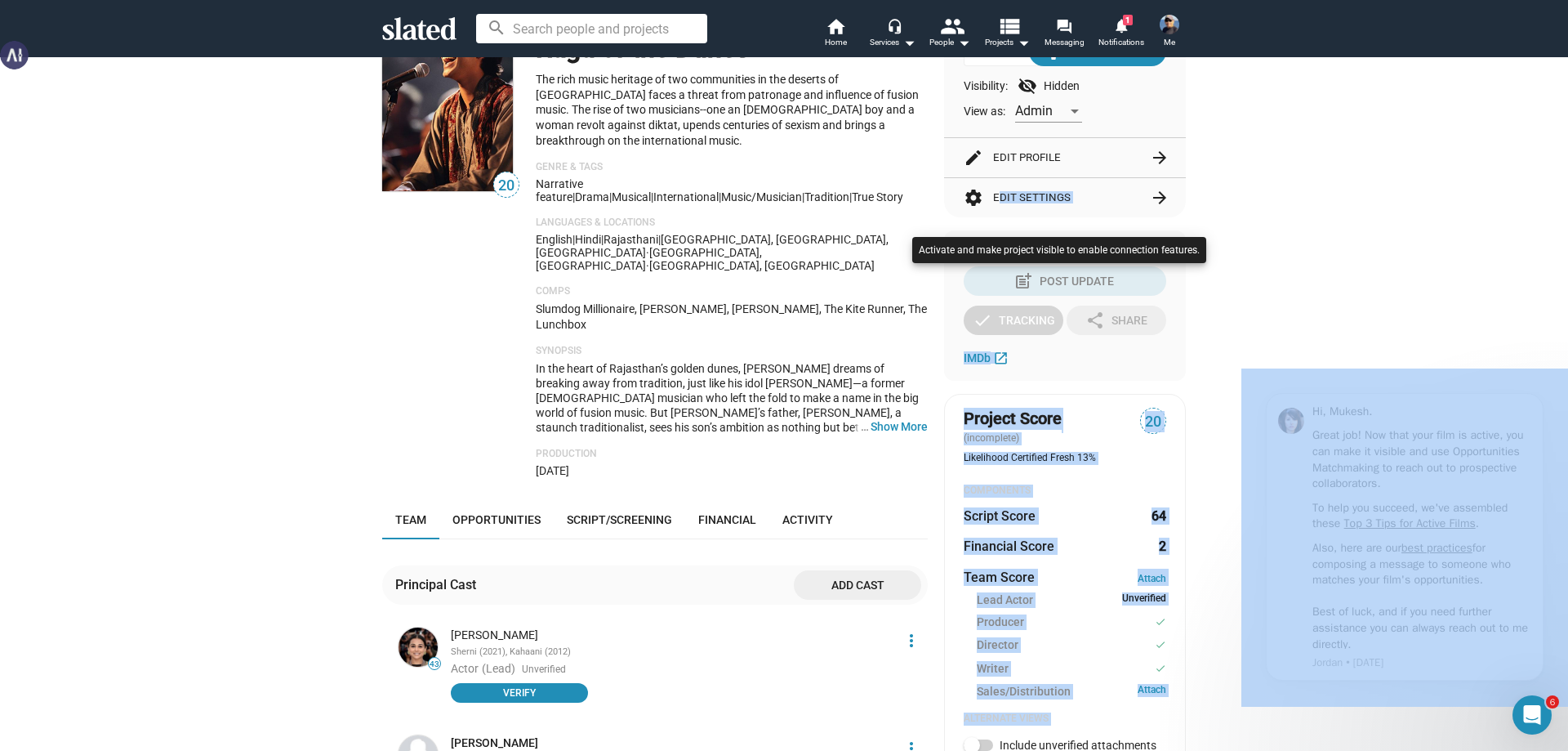 drag, startPoint x: 1561, startPoint y: 197, endPoint x: 1569, endPoint y: 151, distance: 46.69047 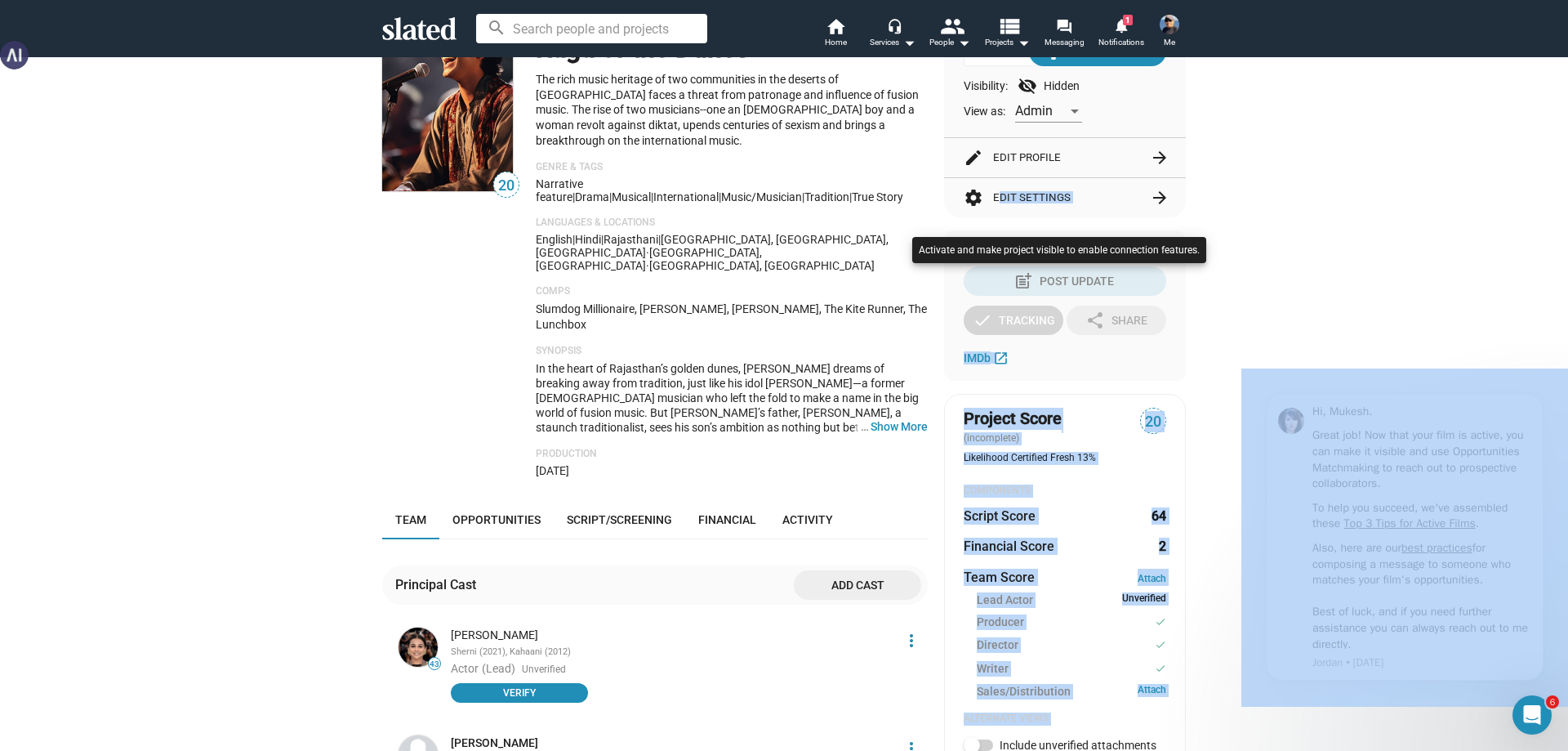 click on "Welcome! Slated uses cookies as described in our  Cookie Policy , which includes instructions on how to  opt-out  of receiving  cookies.  Click OK to accept cookies. OK
search home Home headset_mic  Services  arrow_drop_down people  People  arrow_drop_down view_list  Projects  arrow_drop_down forum Messaging notifications 1 Notifications Me 20 Millionaires of Love - The Raga of the Dunes  Development The rich music heritage of two communities in the deserts of [GEOGRAPHIC_DATA] faces a threat from patronage and influence of fusion music. The rise of two musicians--one an [DEMOGRAPHIC_DATA] boy and a woman revolt against diktat, upends centuries of sexism and brings a breakthrough on the international music. Genre & Tags  Narrative feature   |  Drama  |  Musical  |  international  |  music/musician  |  tradition  |  true story Languages & Locations English  |  Hindi  |  Rajasthani  |  [GEOGRAPHIC_DATA], [GEOGRAPHIC_DATA], [GEOGRAPHIC_DATA]  ·  [GEOGRAPHIC_DATA], [GEOGRAPHIC_DATA]  ·  [GEOGRAPHIC_DATA], India Comps Slumdog Millionaire, Coco, Whiplash, The Kite Runner, The Lunchbox" at bounding box center (784, 375) 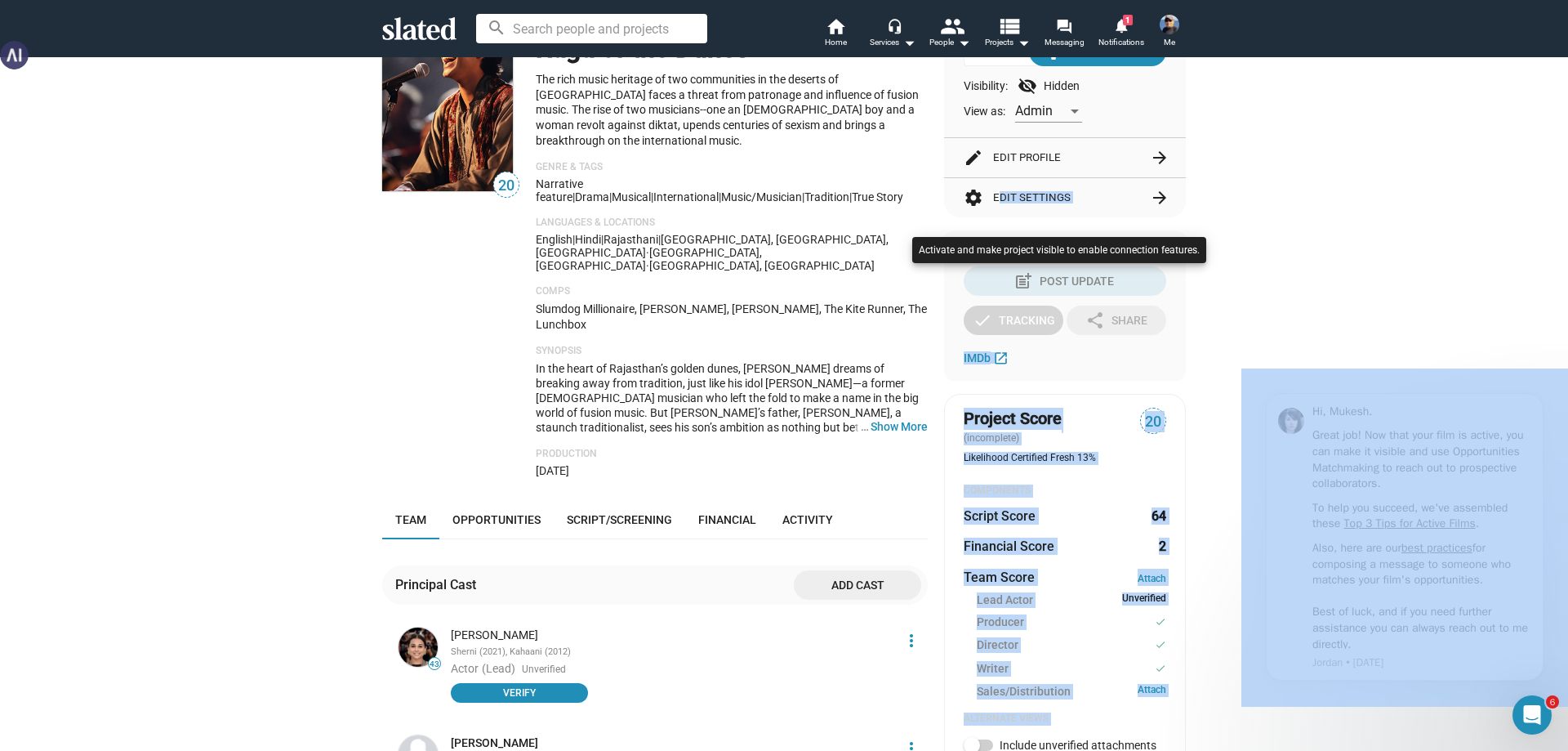 click at bounding box center (784, 375) 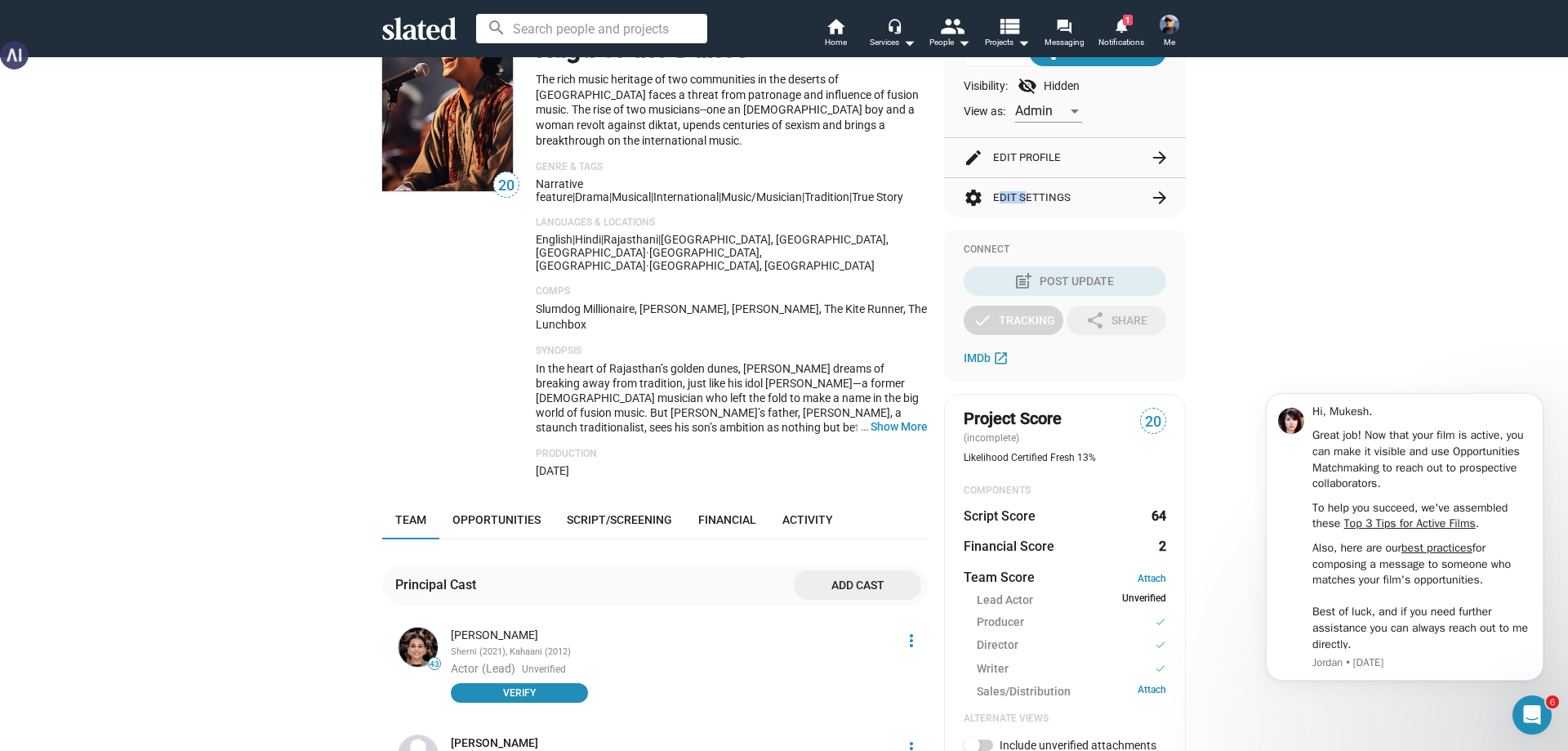 click on "20 Millionaires of Love - The Raga of the Dunes  Development The rich music heritage of two communities in the deserts of [GEOGRAPHIC_DATA] faces a threat from patronage and influence of fusion music. The rise of two musicians--one an [DEMOGRAPHIC_DATA] boy and a woman revolt against diktat, upends centuries of sexism and brings a breakthrough on the international music. Genre & Tags  Narrative feature   |  Drama  |  Musical  |  international  |  music/musician  |  tradition  |  true story Languages & Locations English  |  Hindi  |  Rajasthani  |  [GEOGRAPHIC_DATA], [GEOGRAPHIC_DATA], [GEOGRAPHIC_DATA]  ·  [GEOGRAPHIC_DATA], [GEOGRAPHIC_DATA]  ·  [GEOGRAPHIC_DATA], India Comps Slumdog Millionaire, Coco, Whiplash, The Kite Runner, The Lunchbox Synopsis … Show More Production [DATE] Team Opportunities Script/Screening Financial Activity Principal Cast Add cast 43 [PERSON_NAME] (2021), Kahaani (2012) Actor (Lead) Unverified Verify more_vert 40 [PERSON_NAME] Delhi Crime (2019- ), Life of Pi (2012) Actor (Lead) Unverified Verify more_vert 30 [PERSON_NAME] Actor (Lead) Unverified 51 ." at bounding box center (784, 855) 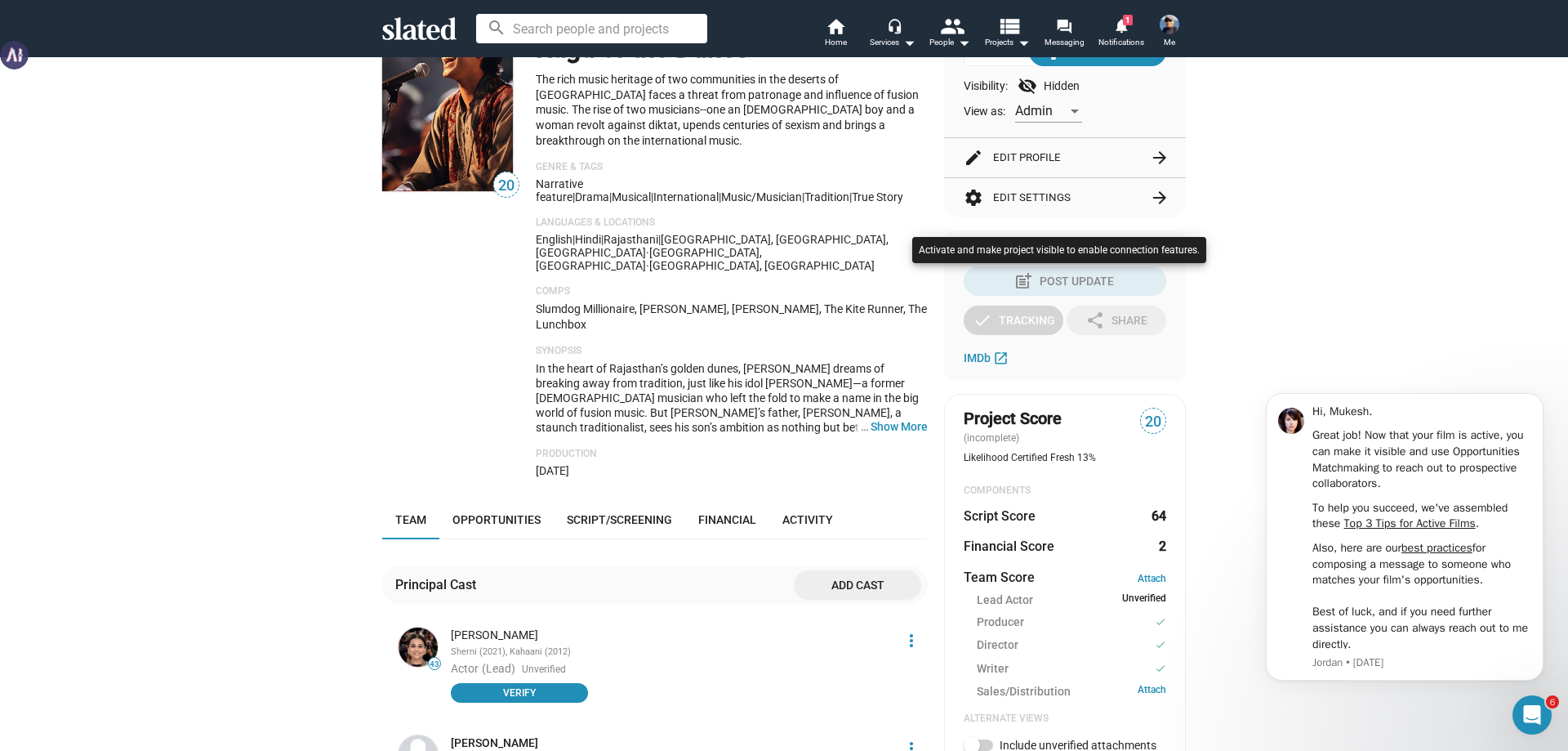 click at bounding box center [784, 375] 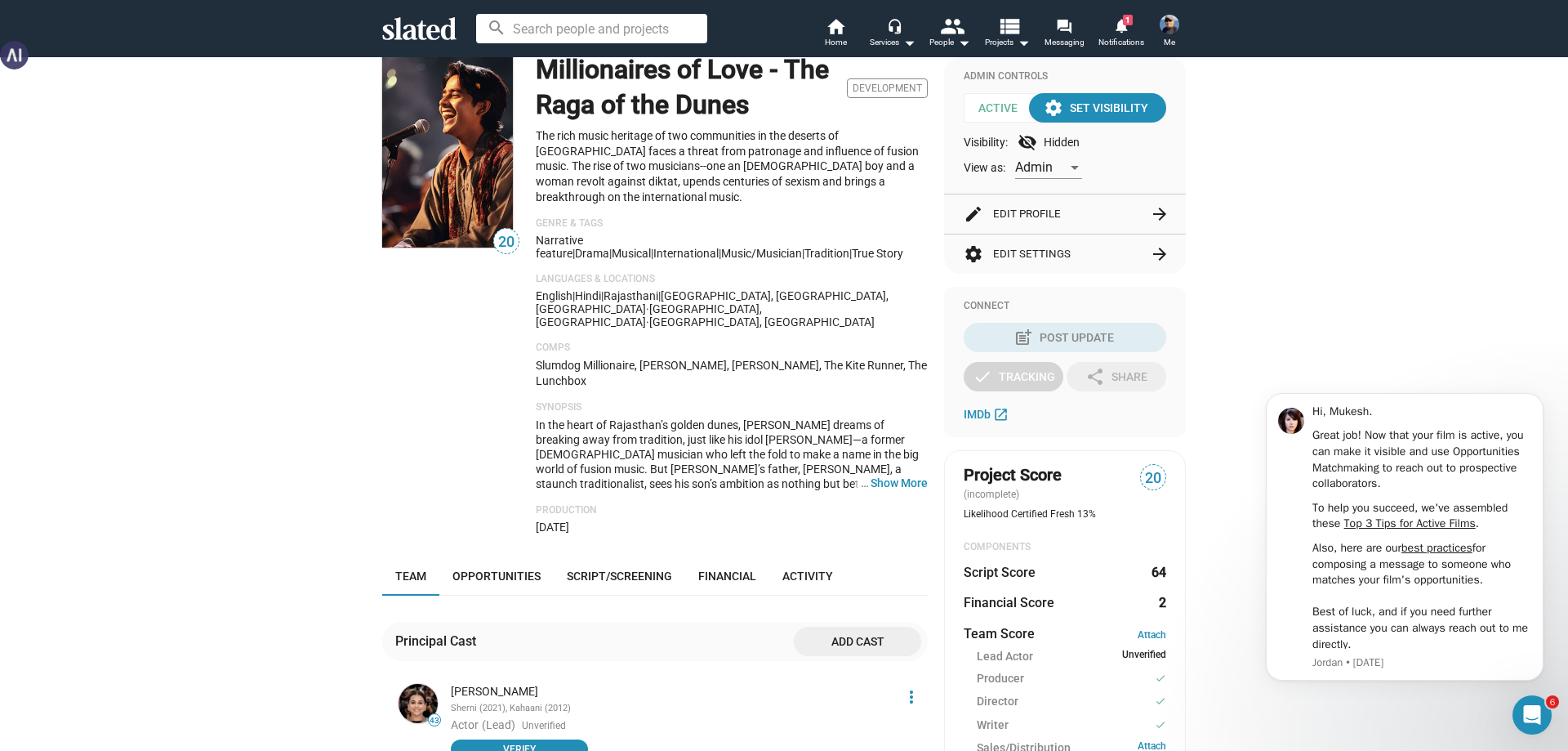 scroll, scrollTop: 0, scrollLeft: 0, axis: both 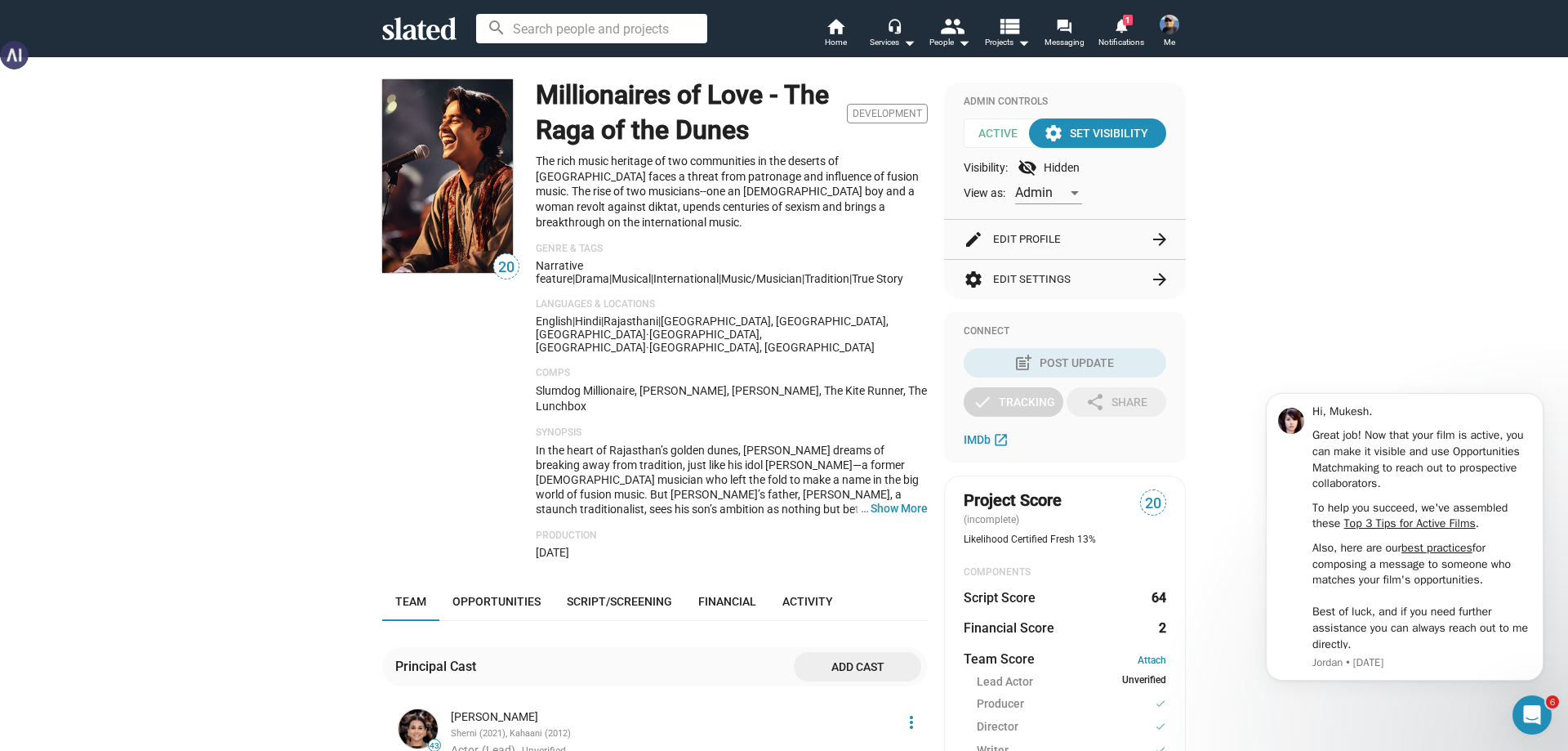 click on "Admin" 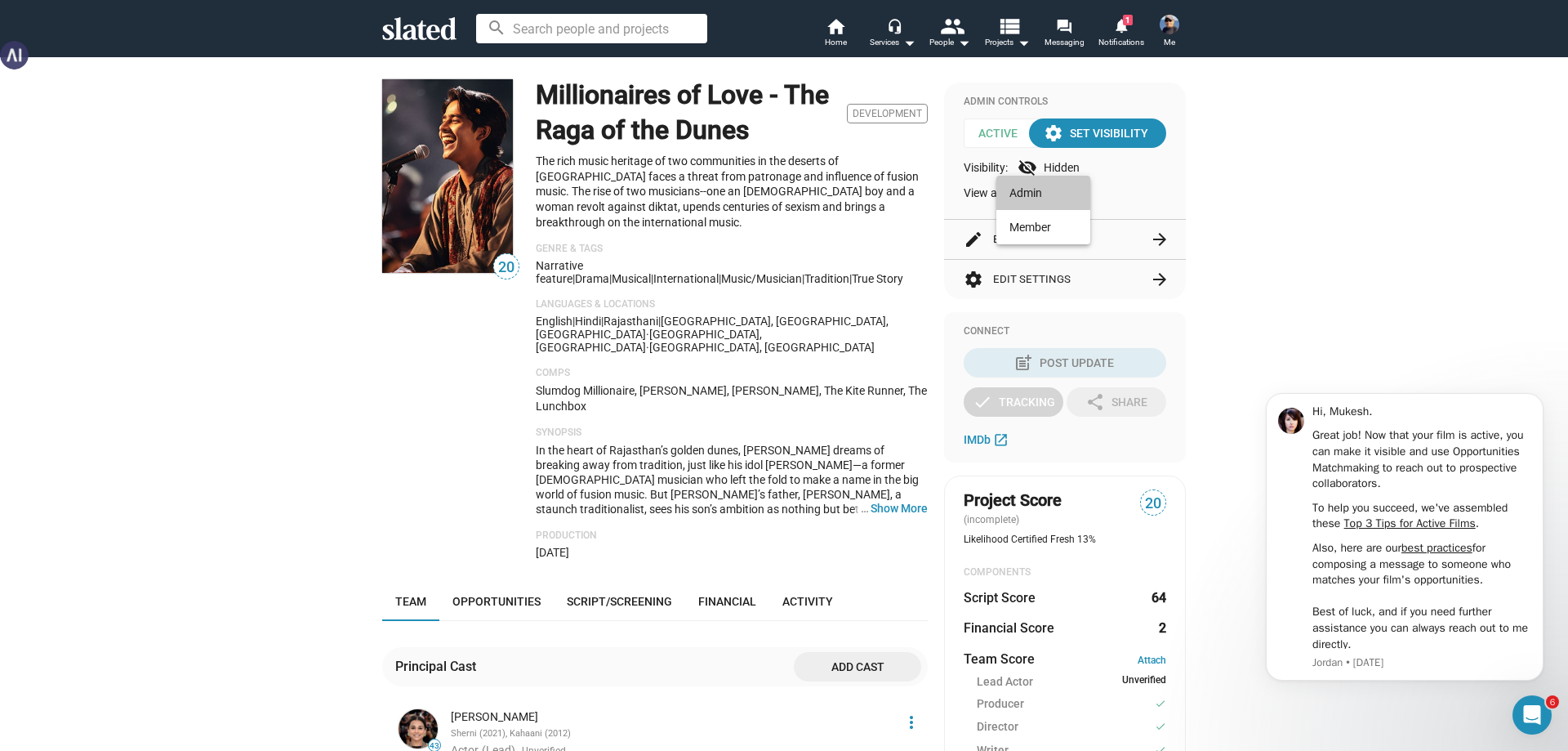 click on "Admin" at bounding box center (1043, 193) 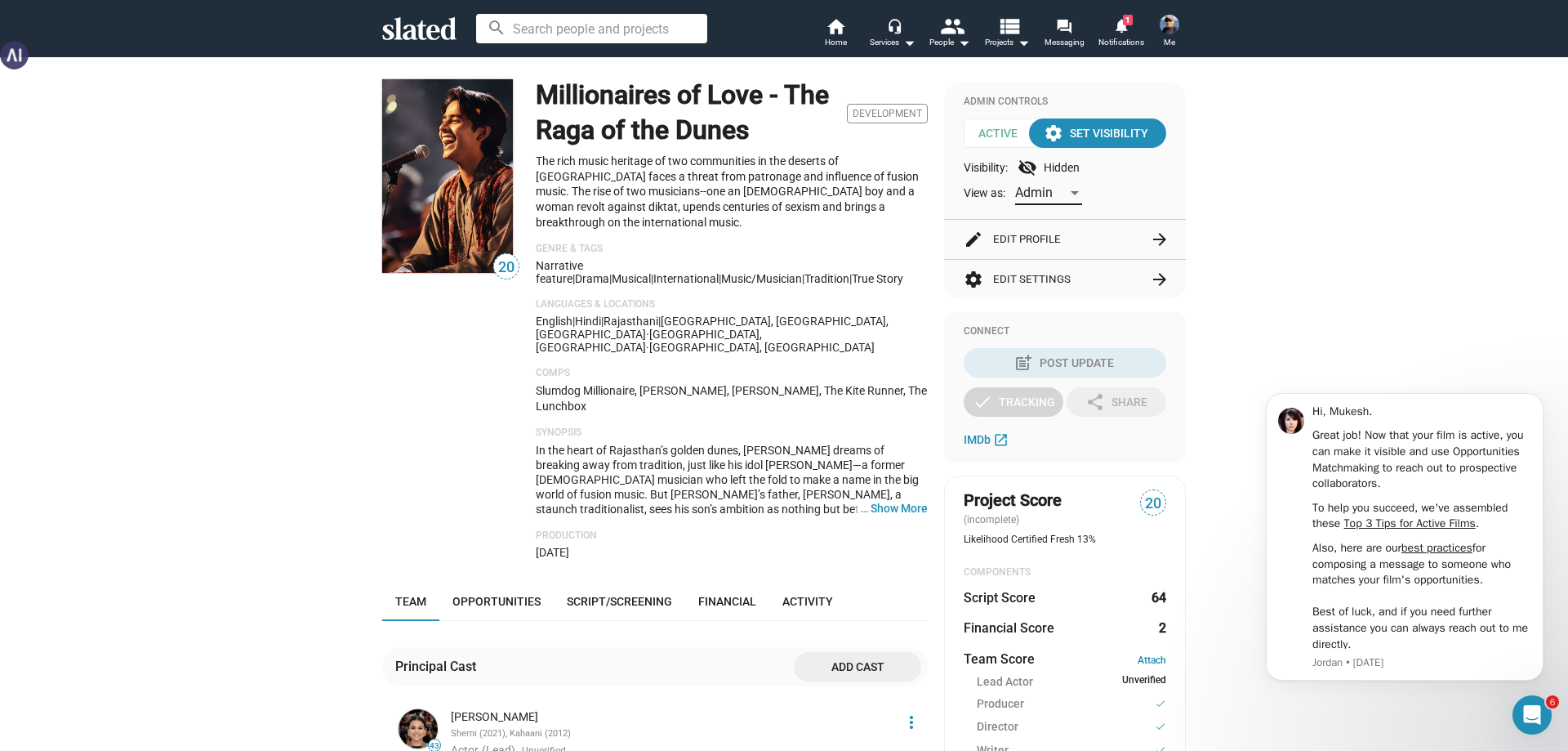 click on "Admin" 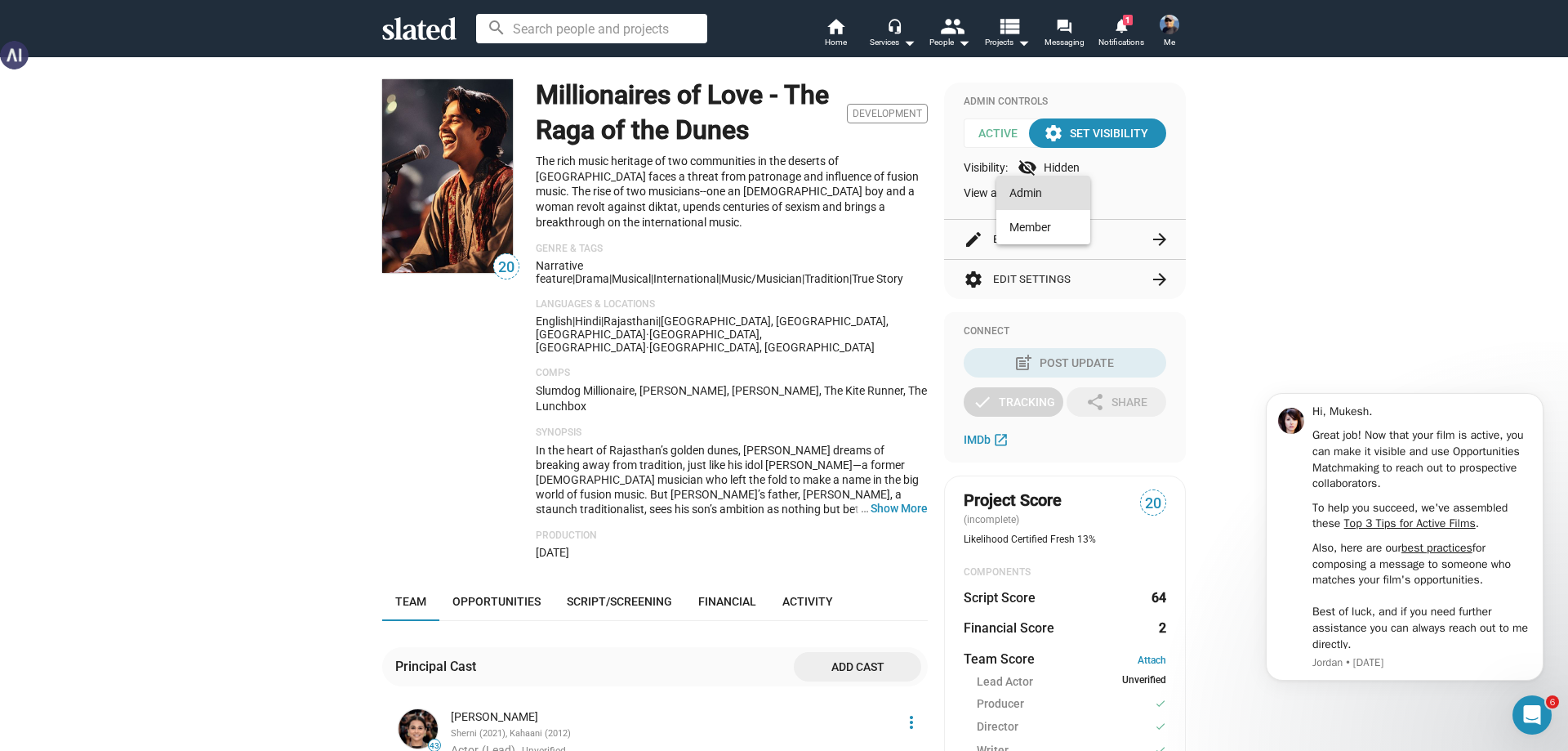 click at bounding box center (784, 375) 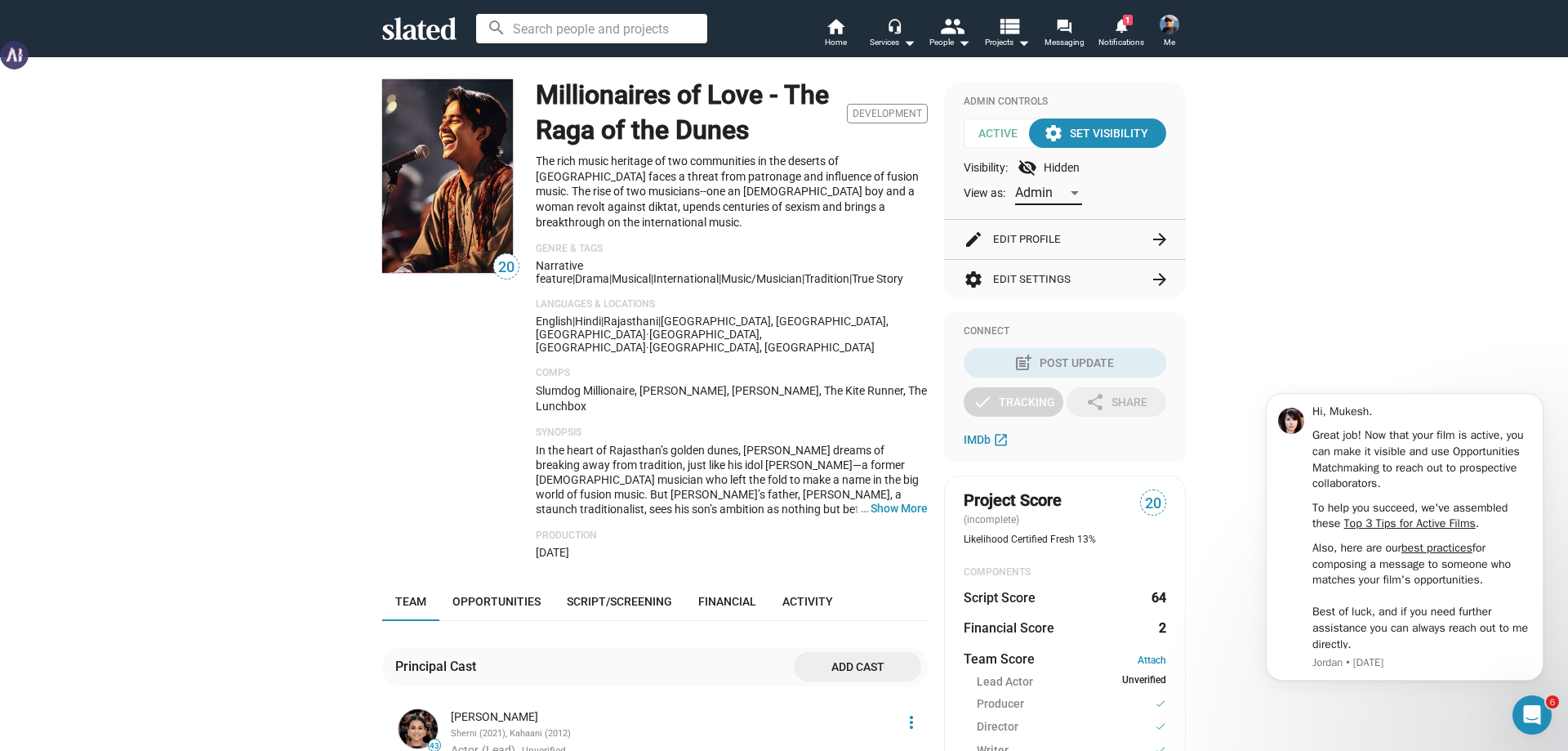 click on "Visibility:  visibility_off Hidden" 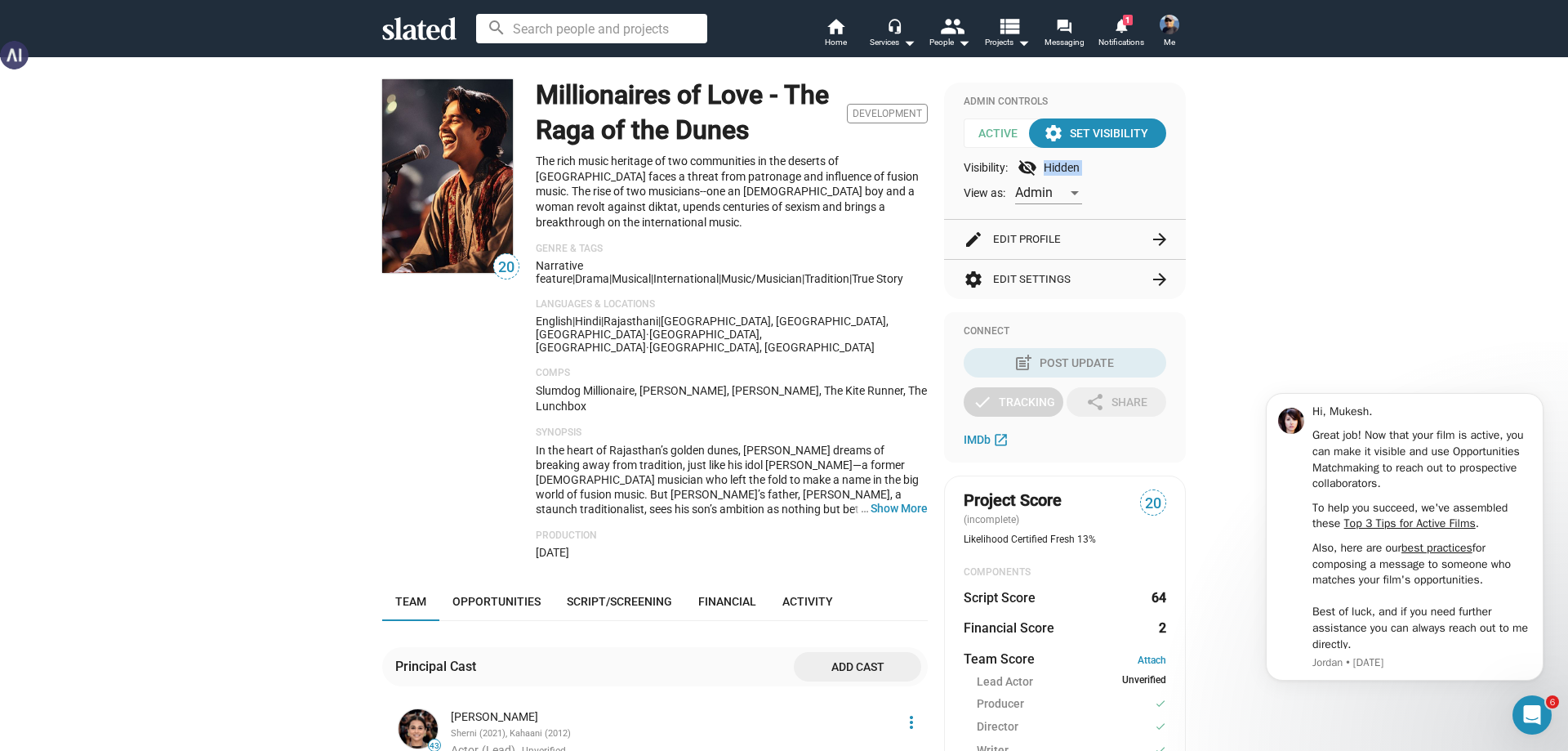 click on "Visibility:  visibility_off Hidden" 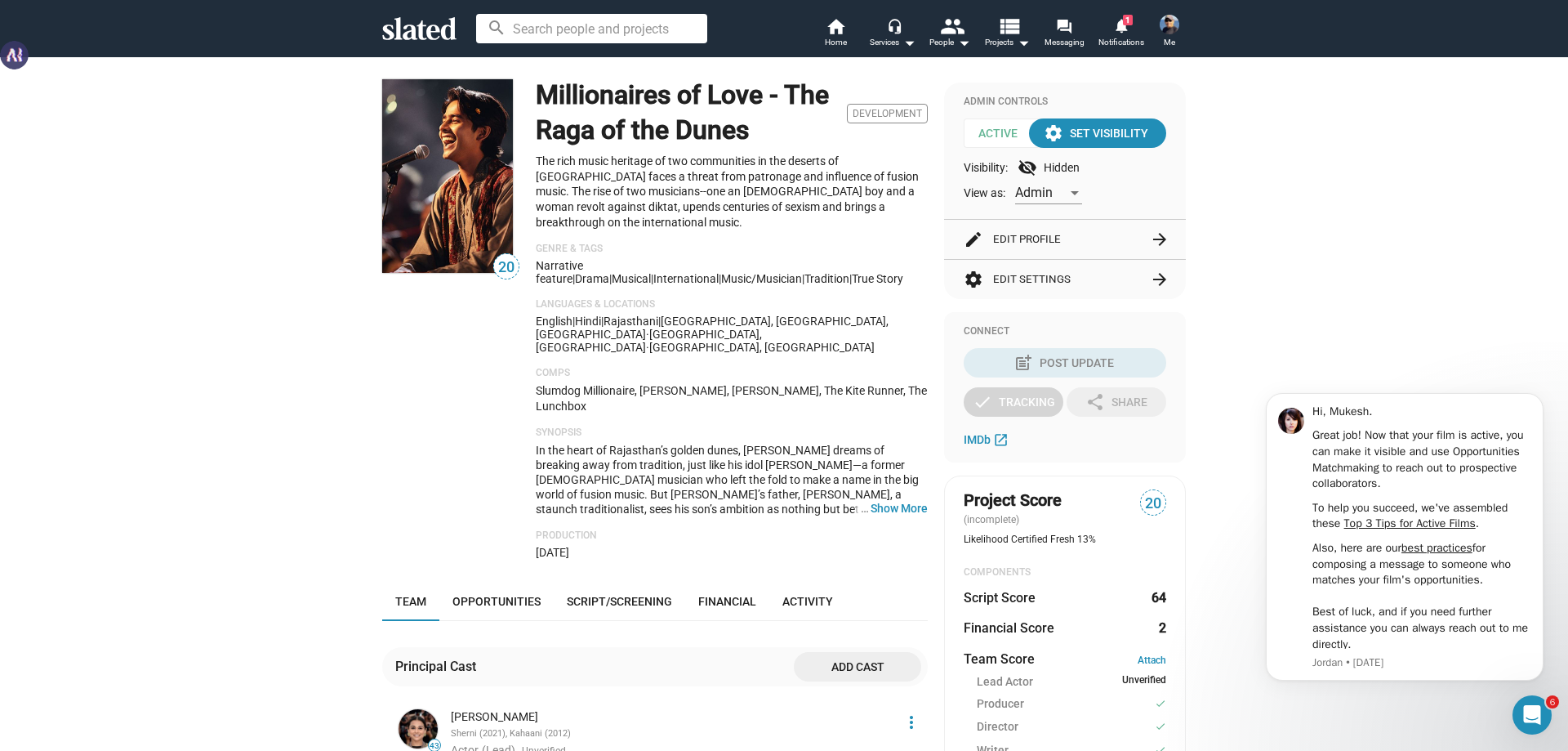 click on "Visibility:  visibility_off Hidden" 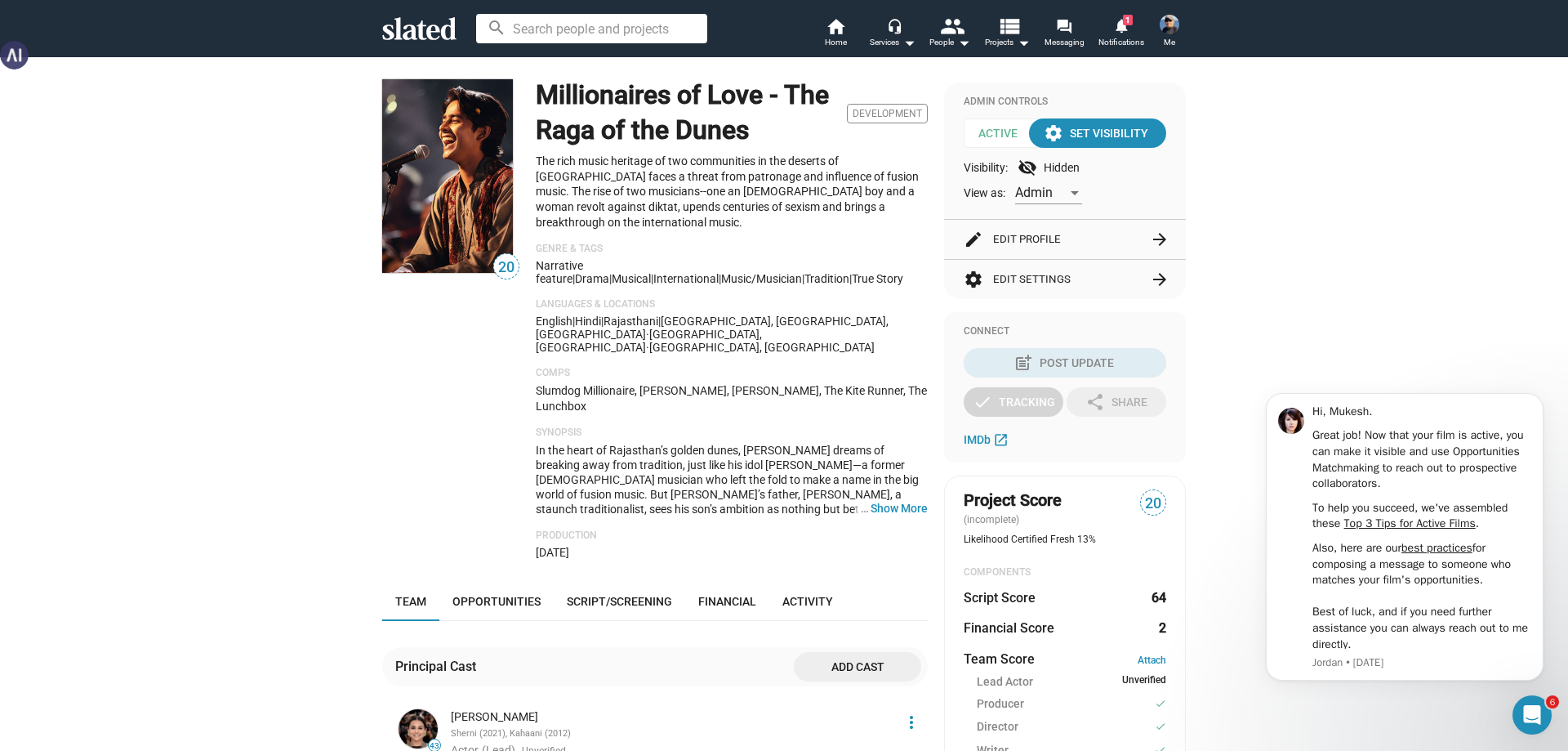 click at bounding box center (1075, 193) 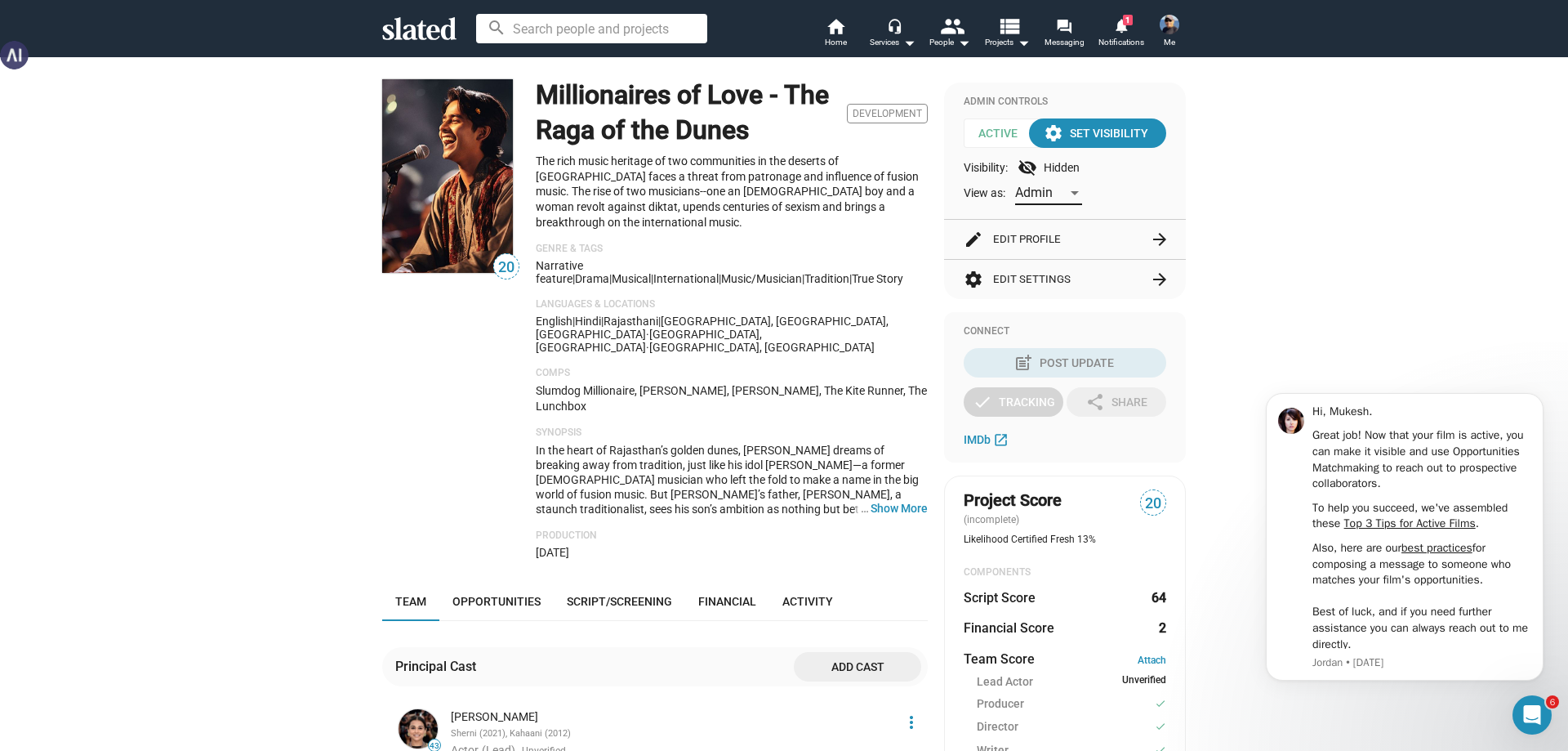 click at bounding box center [1075, 193] 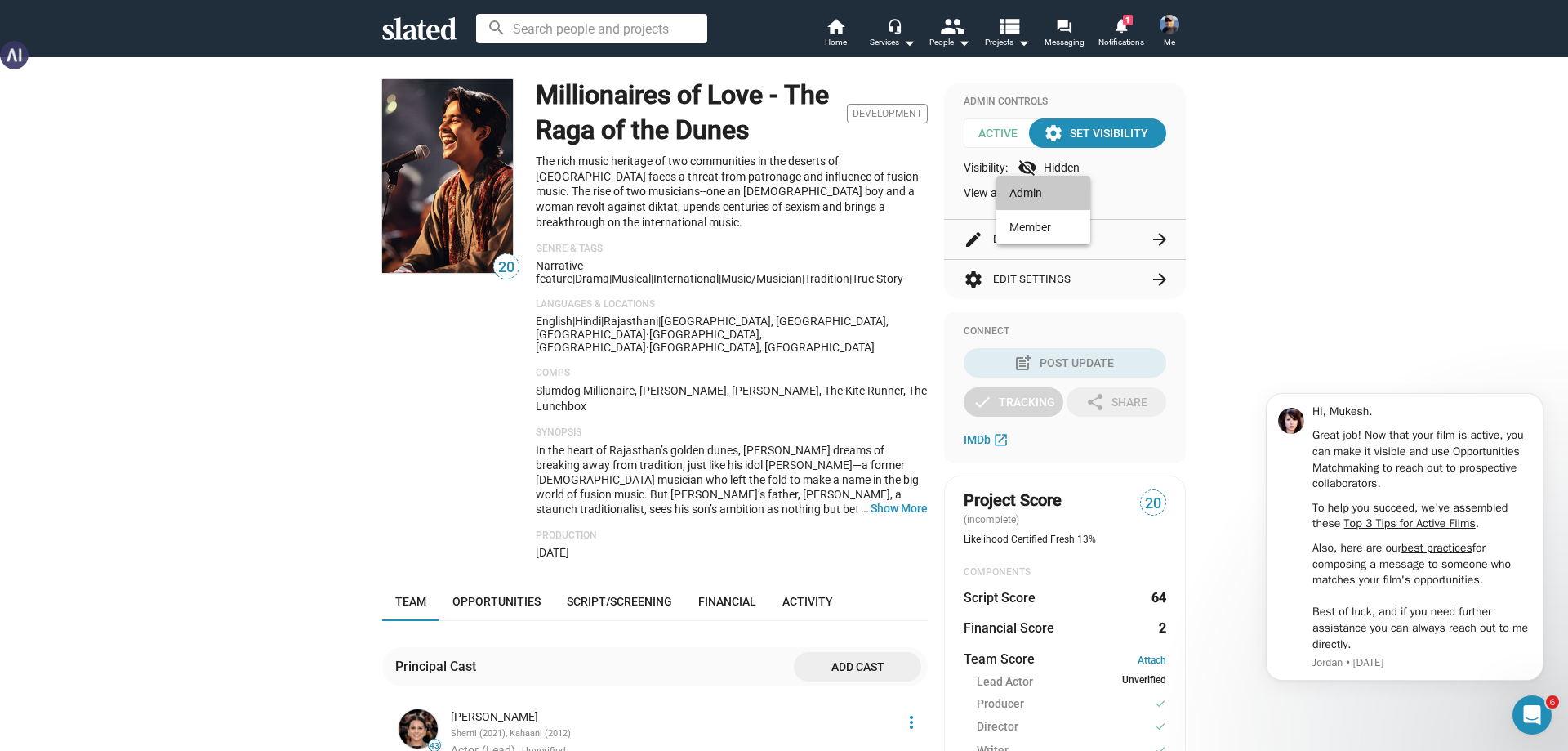 click on "Admin" at bounding box center [1043, 193] 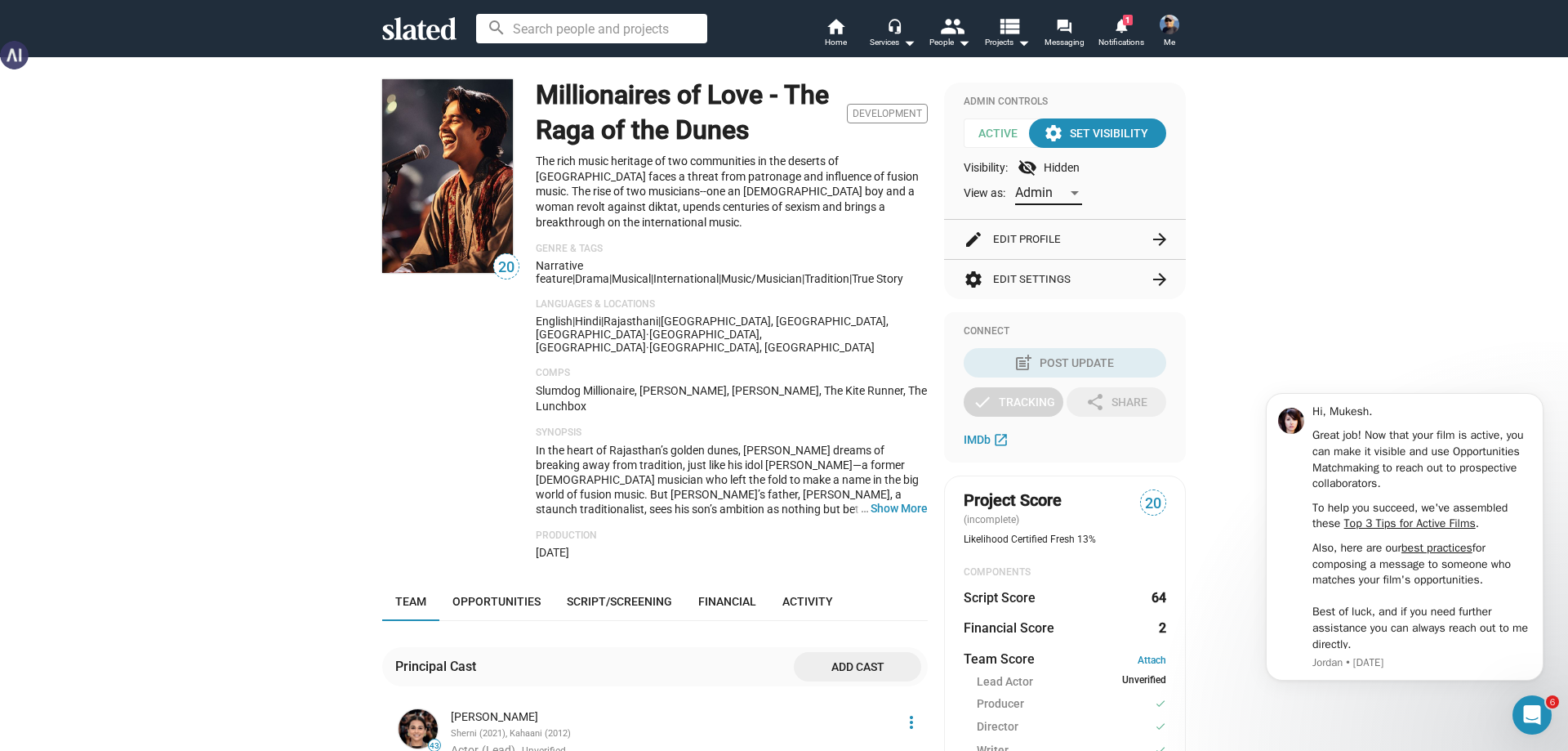 click on "Admin" at bounding box center (1034, 192) 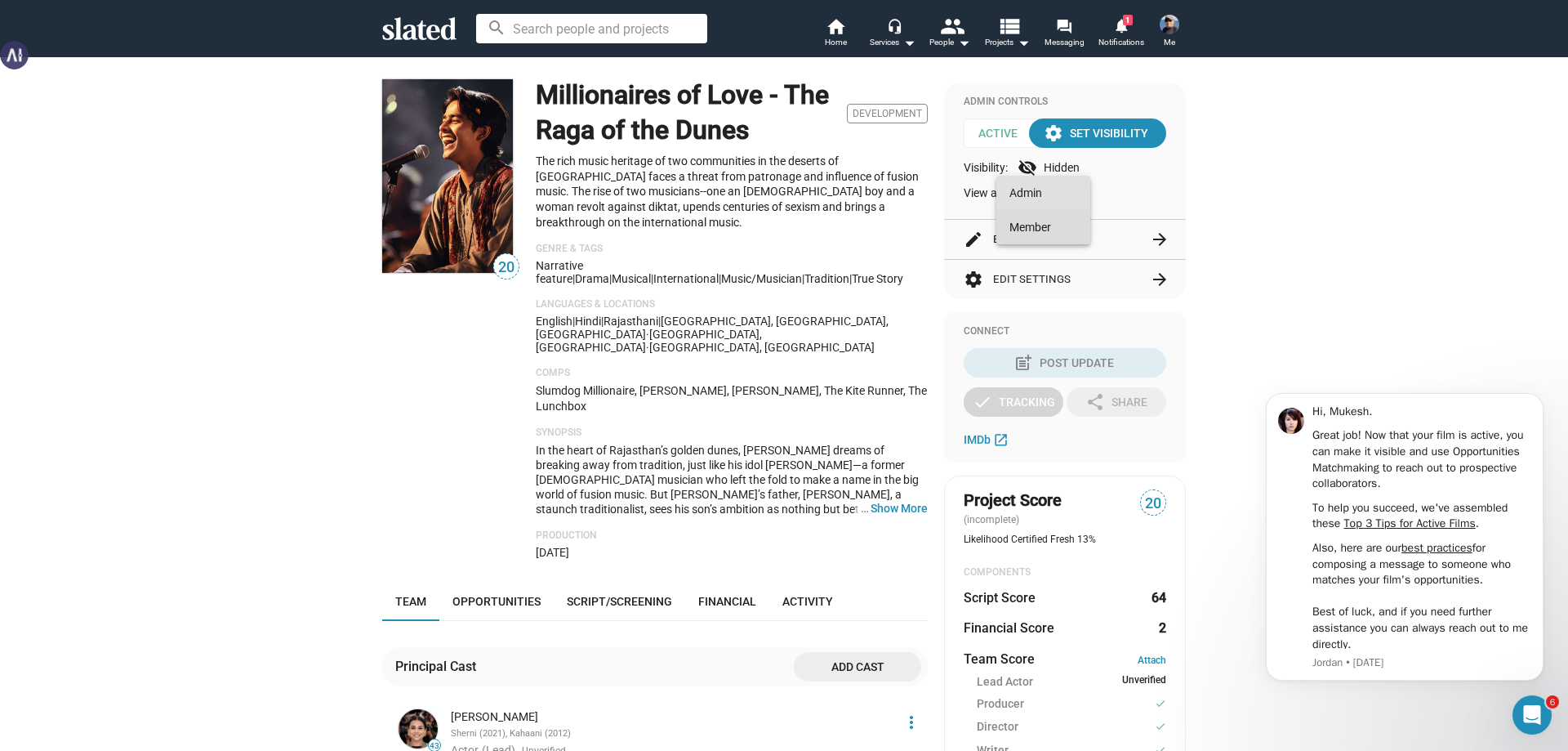 click on "Member" at bounding box center (1043, 227) 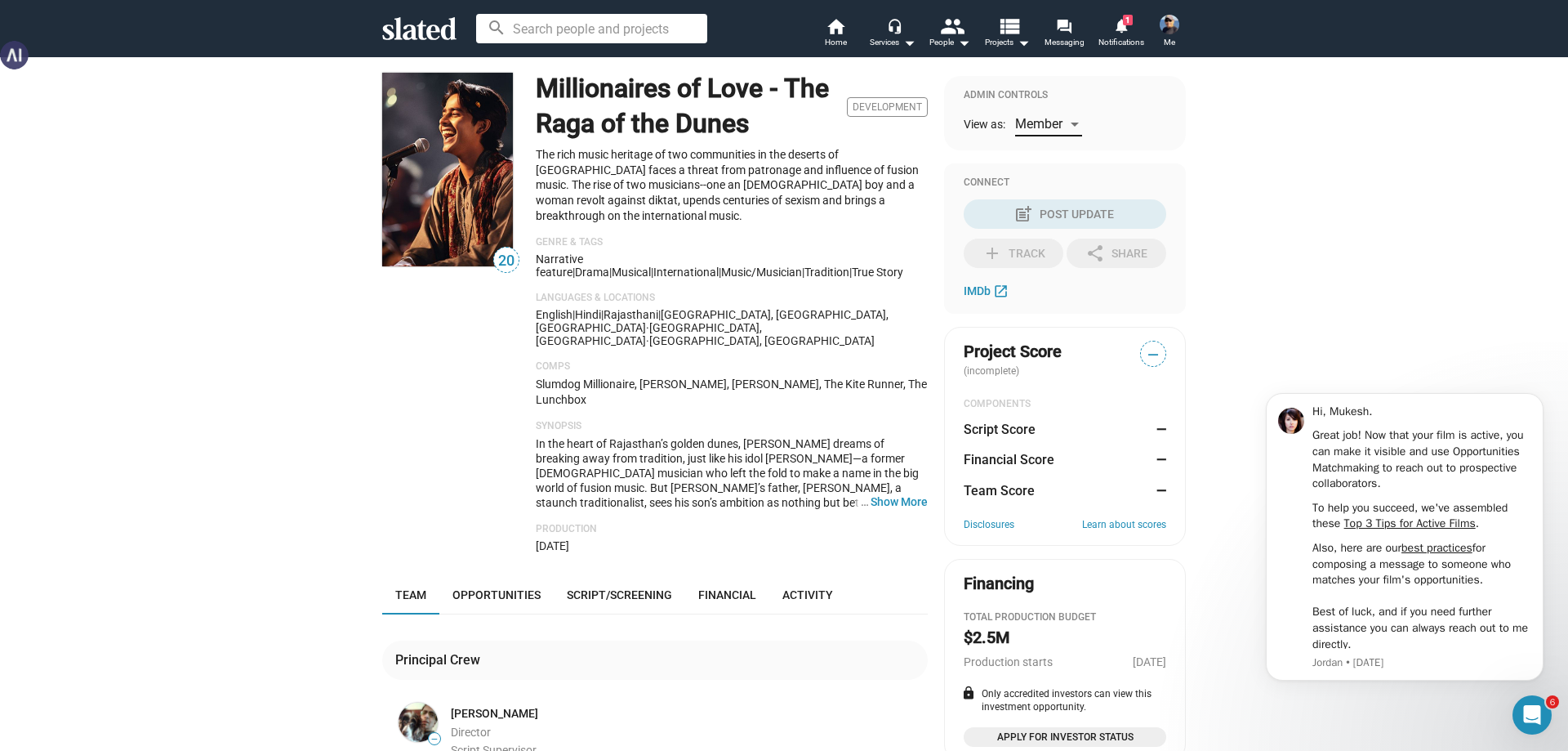 scroll, scrollTop: 0, scrollLeft: 0, axis: both 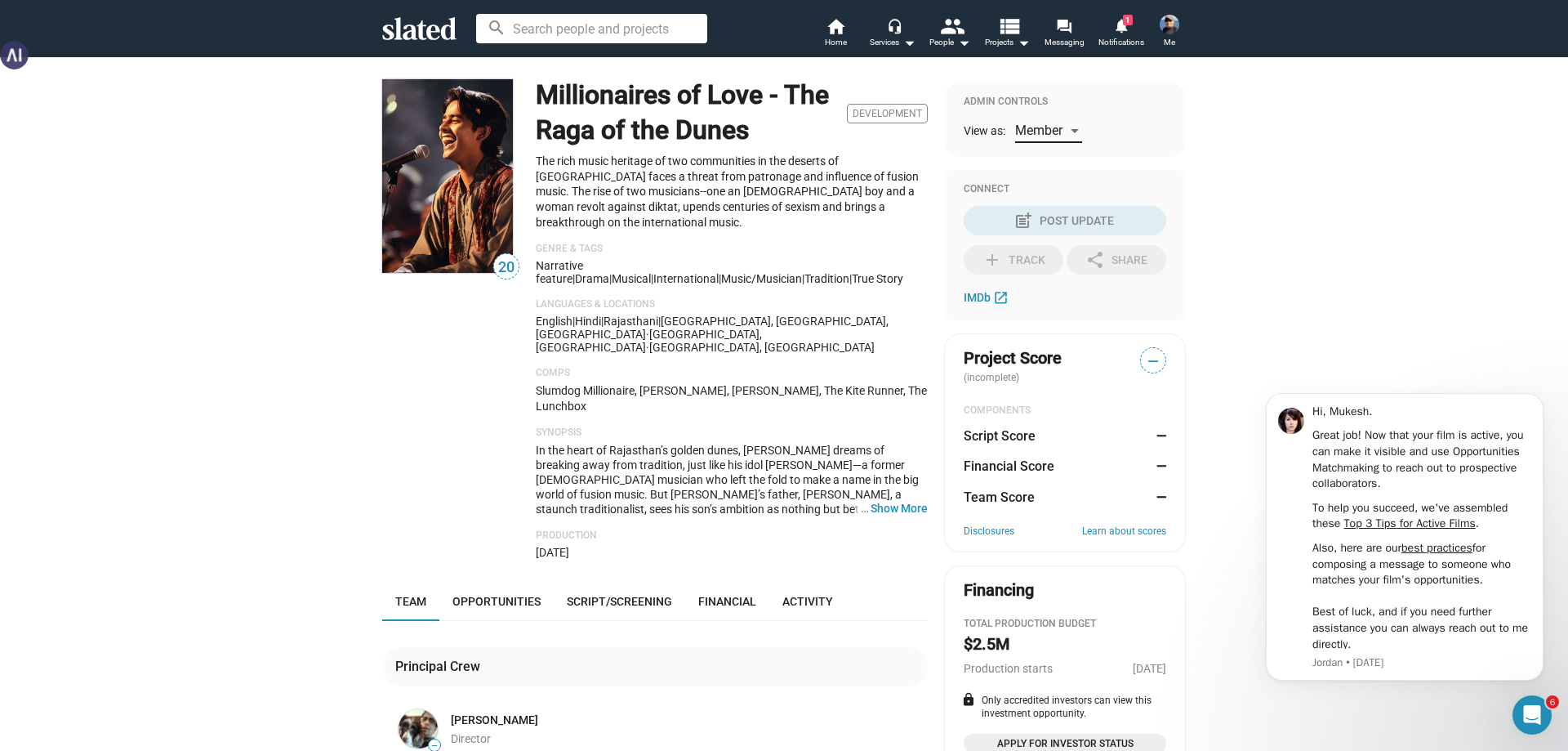 click at bounding box center (1075, 131) 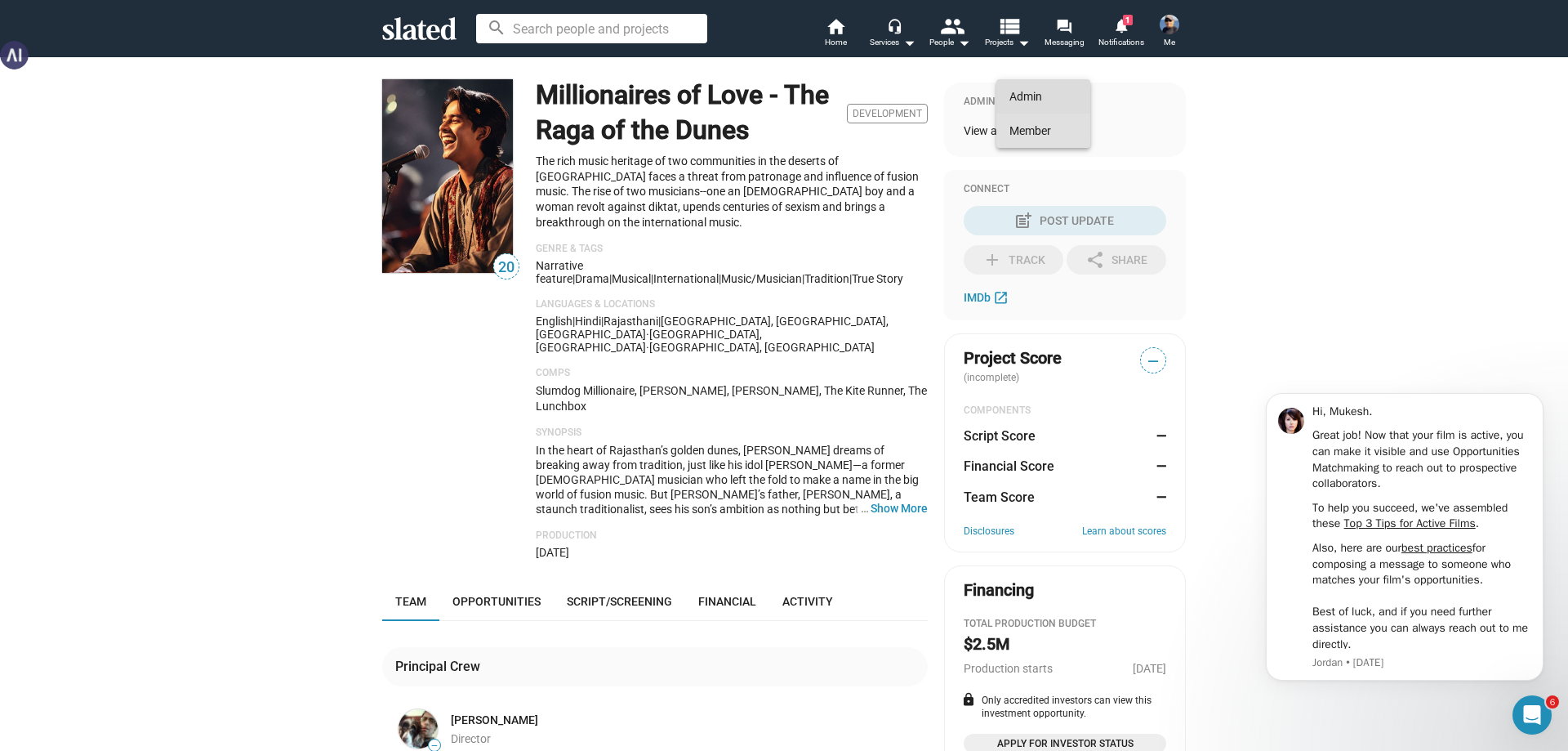 click on "Admin" at bounding box center (1043, 96) 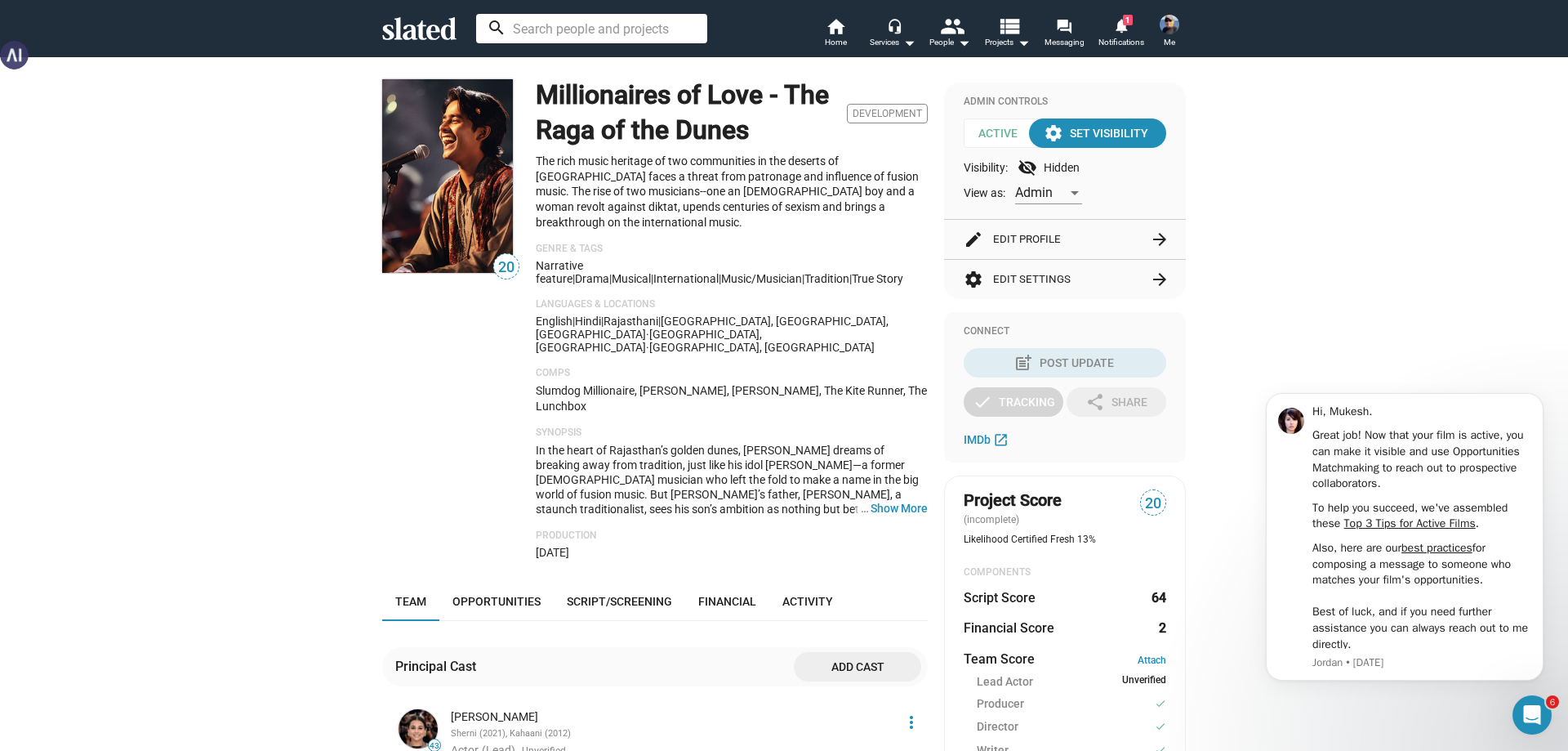 click at bounding box center (591, 29) 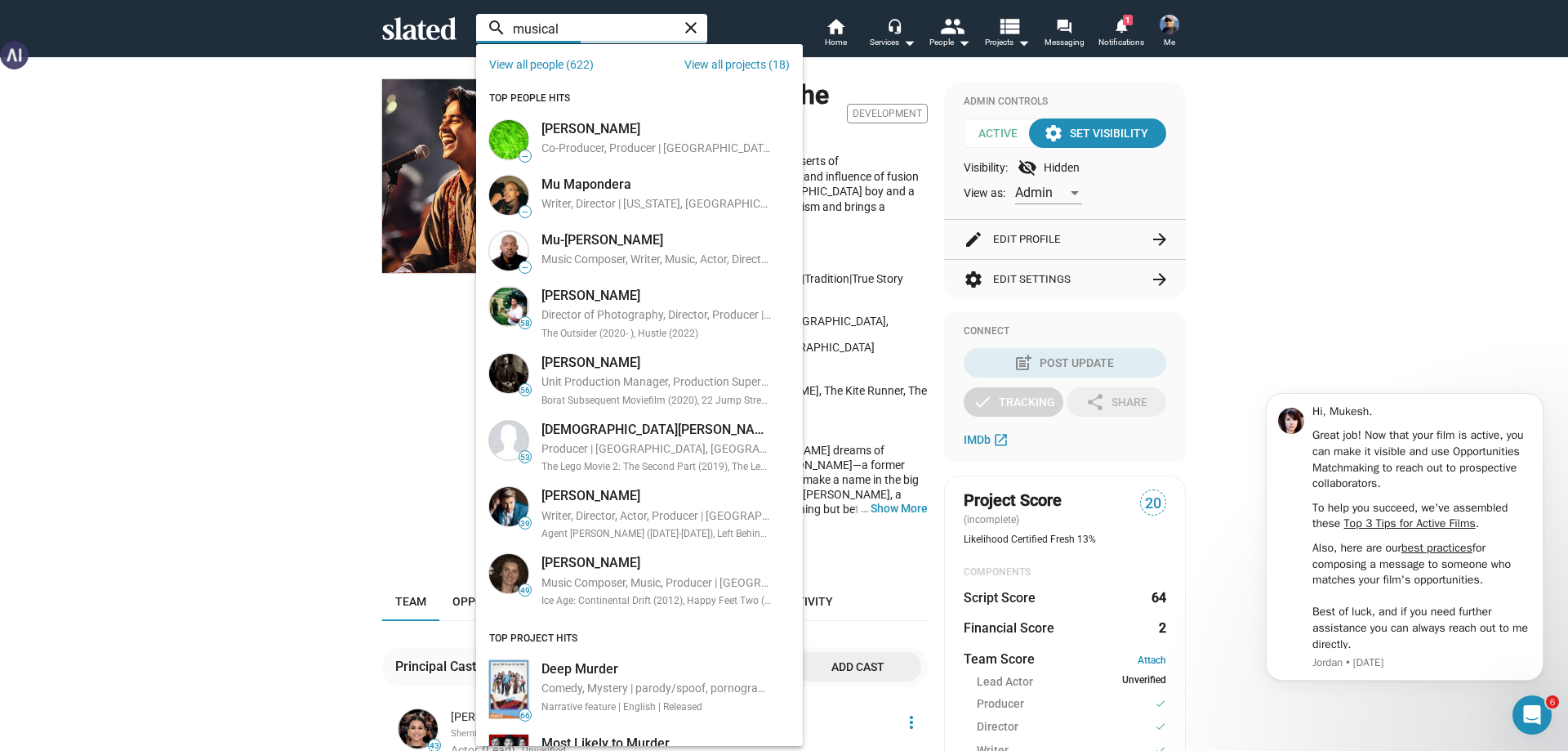type on "musical" 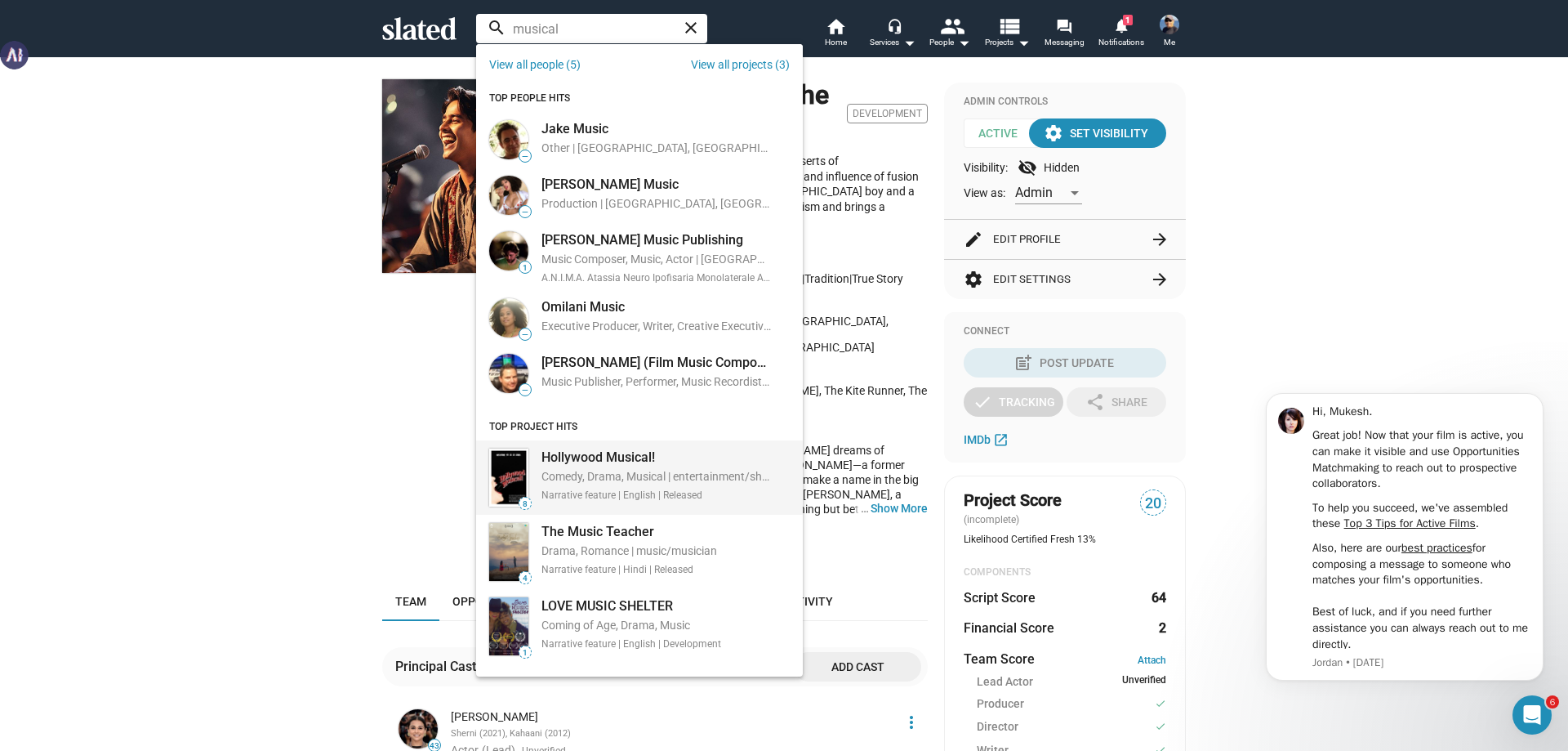 click on "Hollywood Musical!" at bounding box center (656, 457) 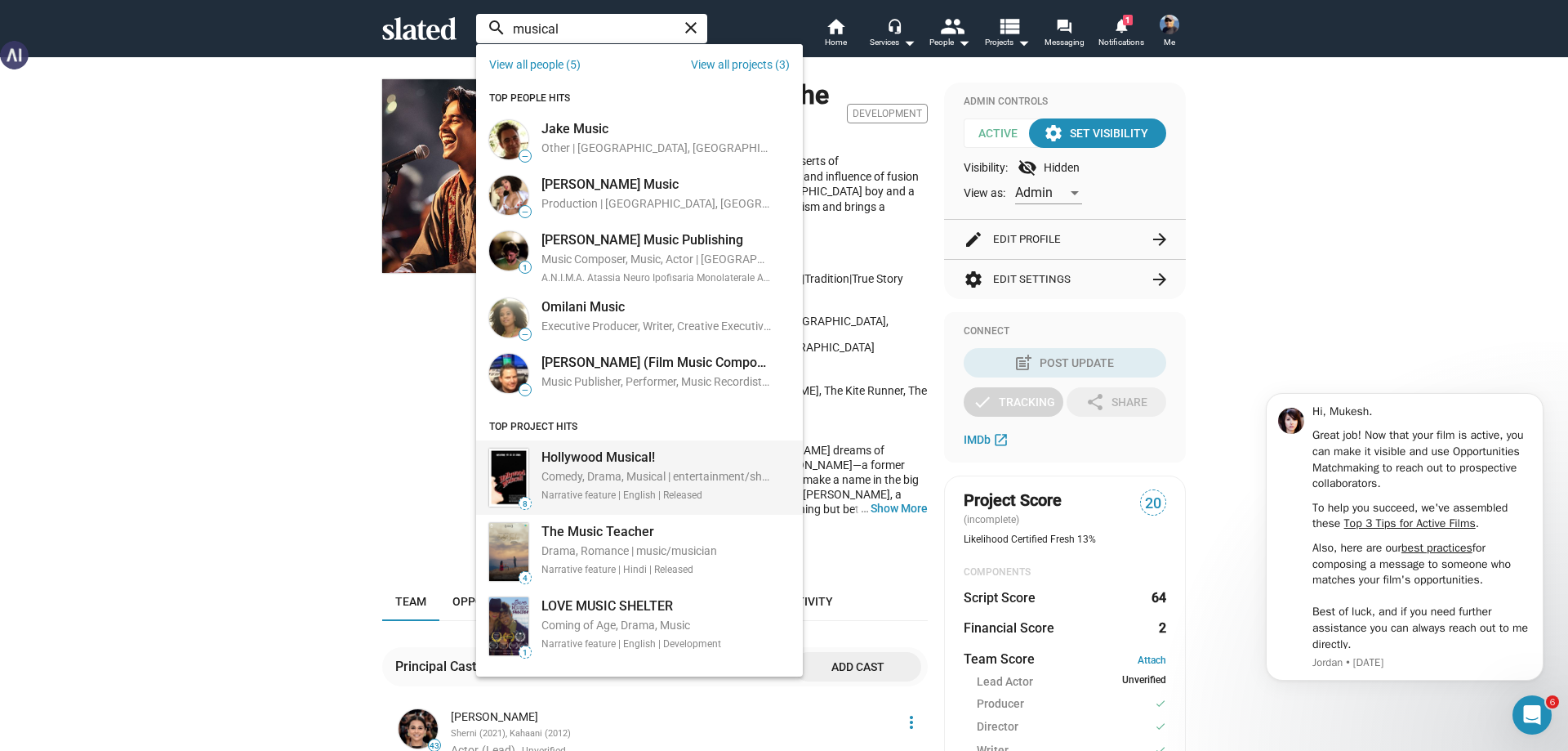 type 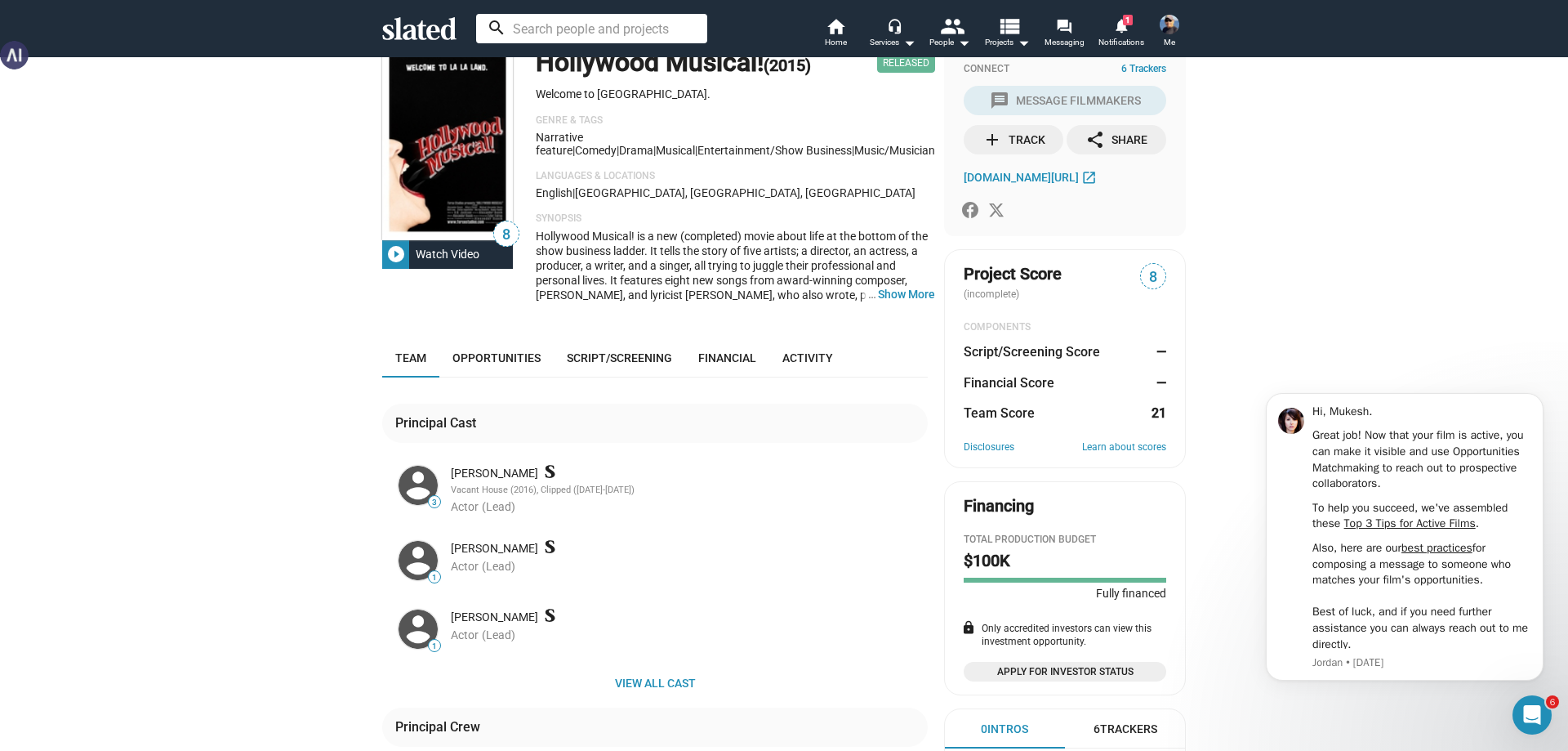 scroll, scrollTop: 0, scrollLeft: 0, axis: both 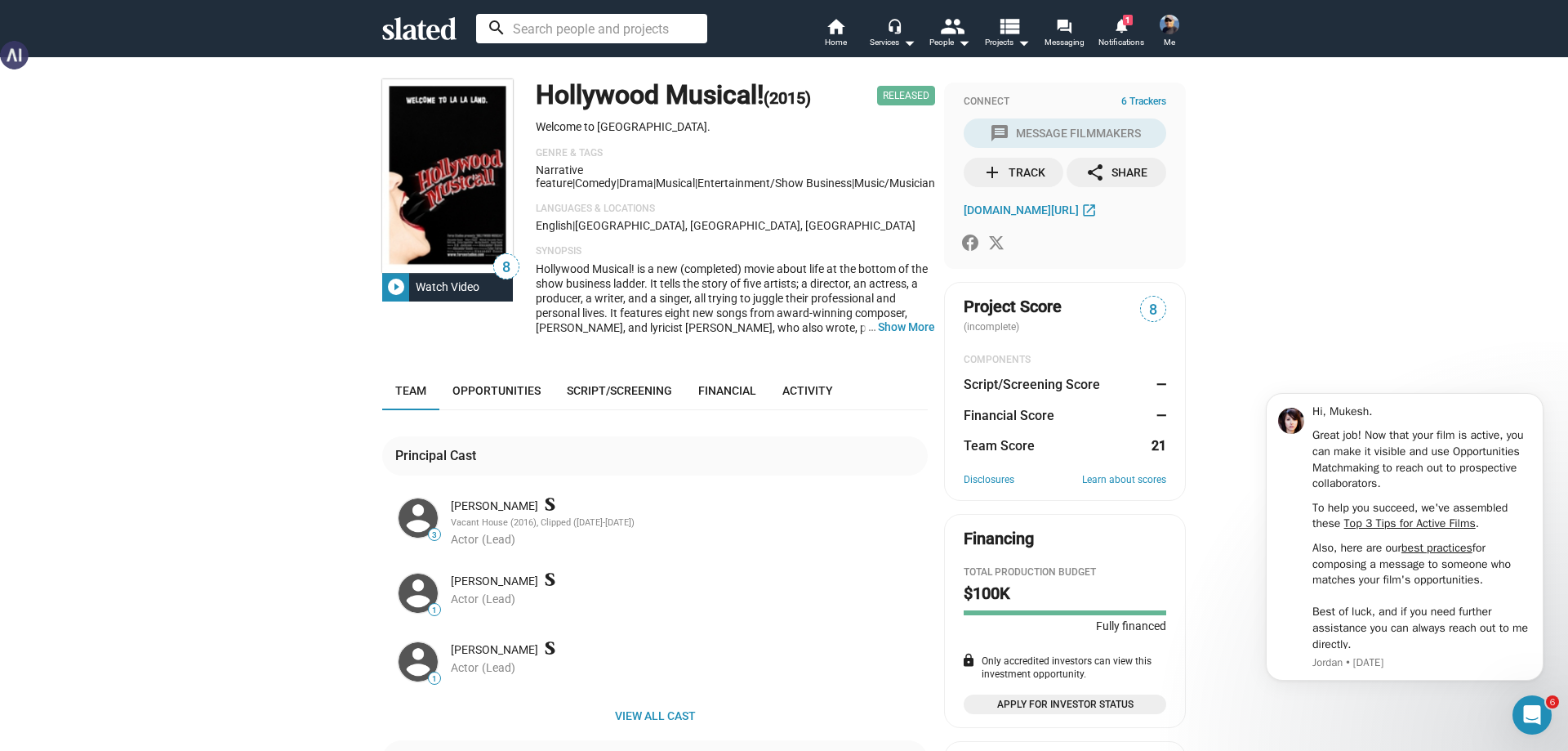 click at bounding box center (591, 29) 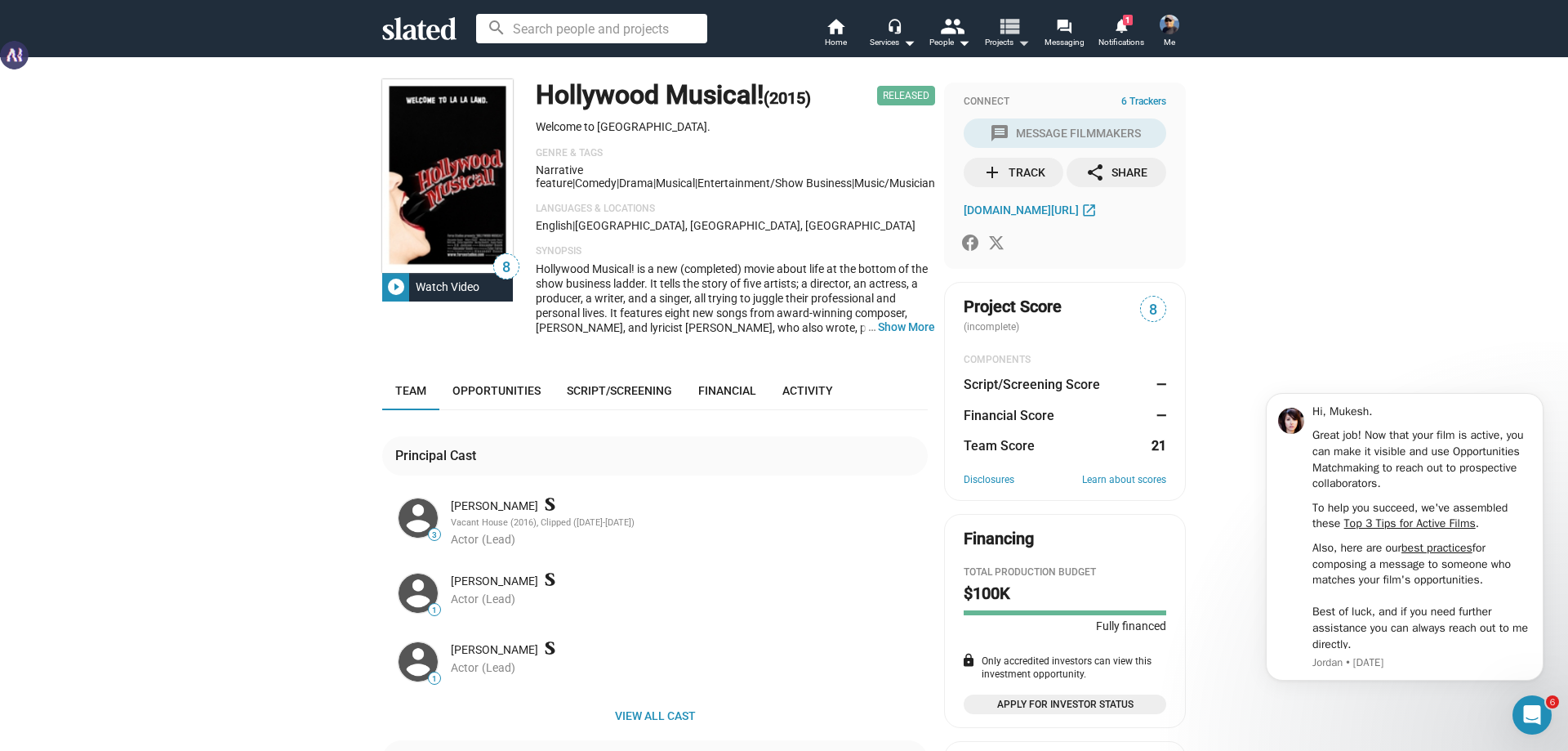 click on "view_list" at bounding box center [1009, 25] 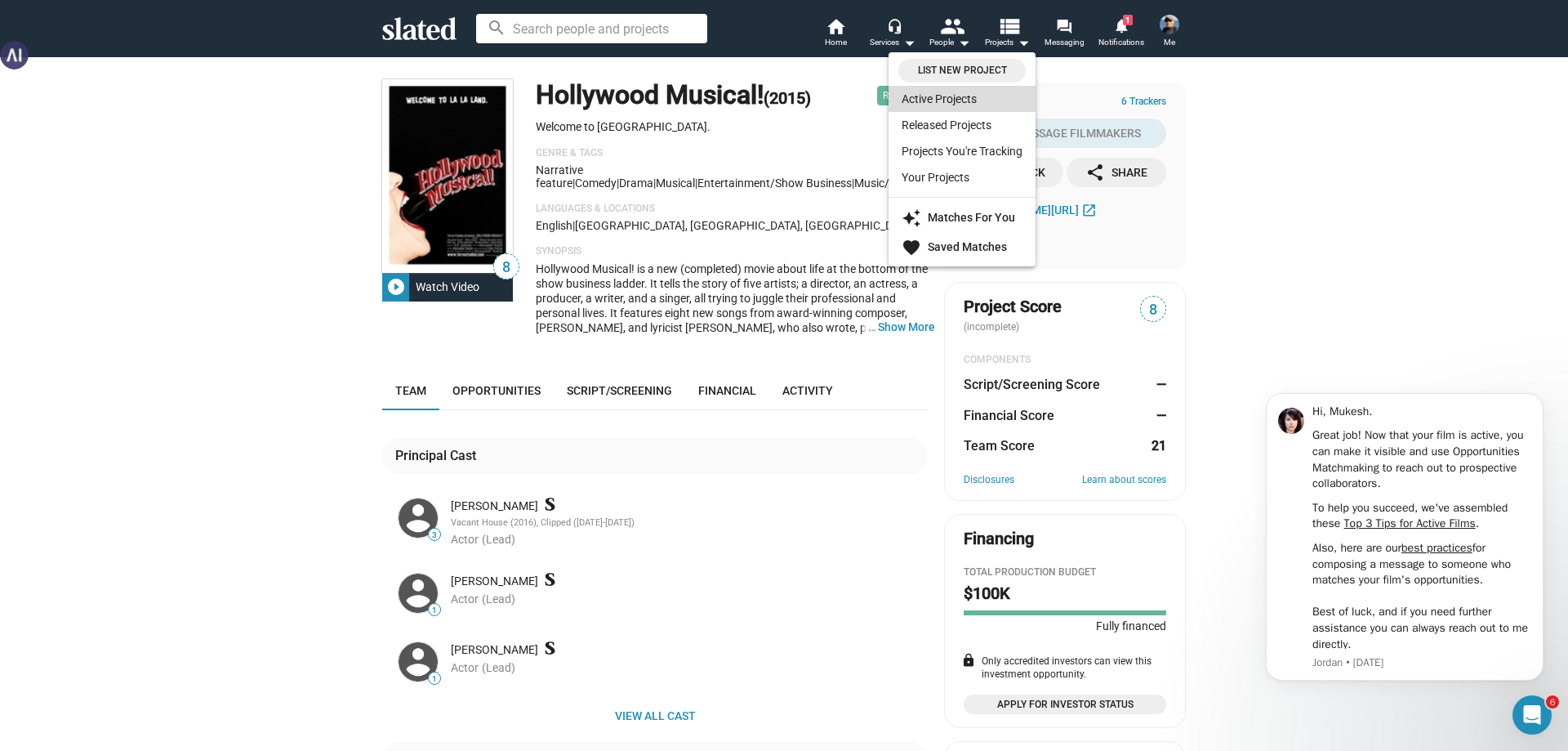 click on "Active Projects" at bounding box center (962, 99) 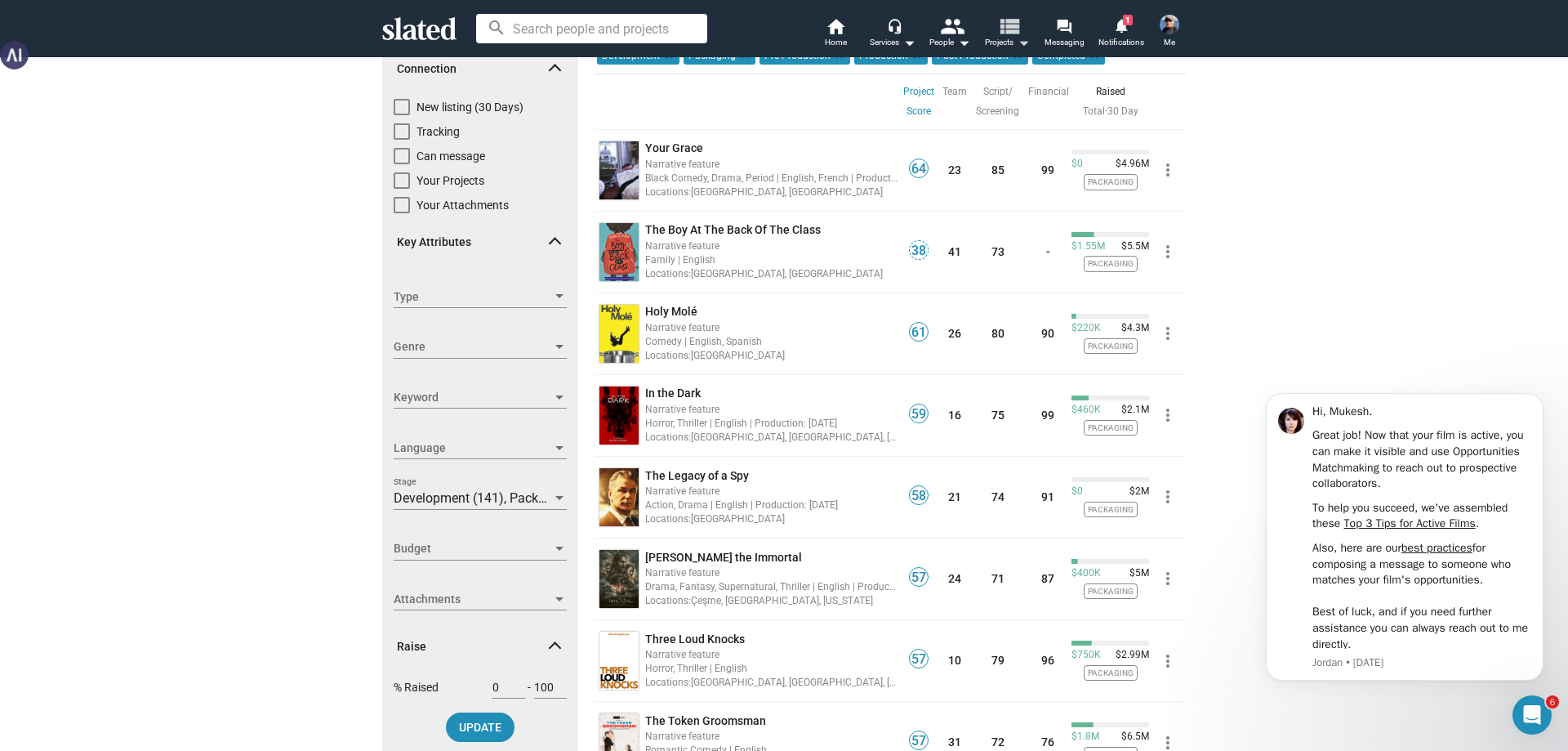 scroll, scrollTop: 82, scrollLeft: 0, axis: vertical 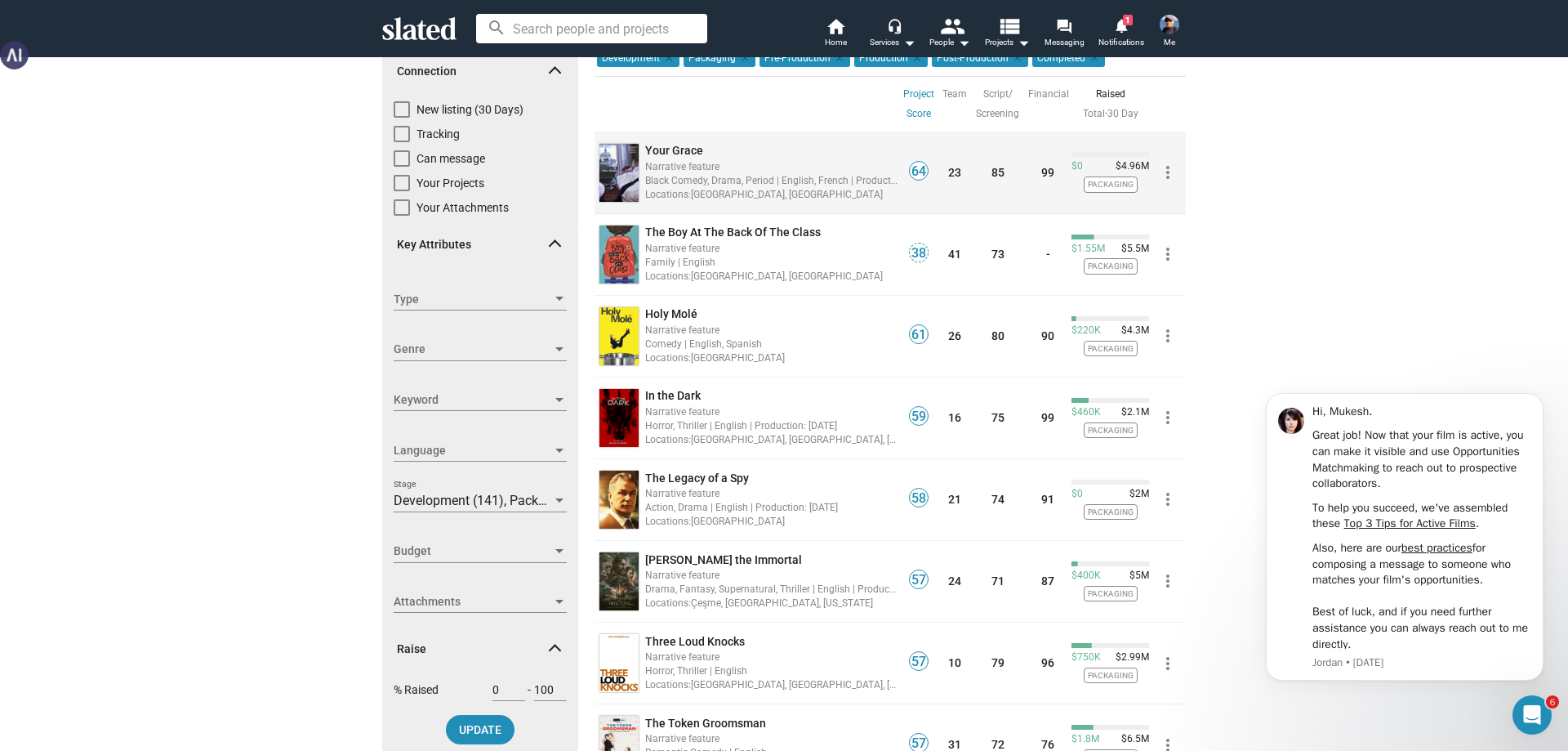 click on "Your Grace" 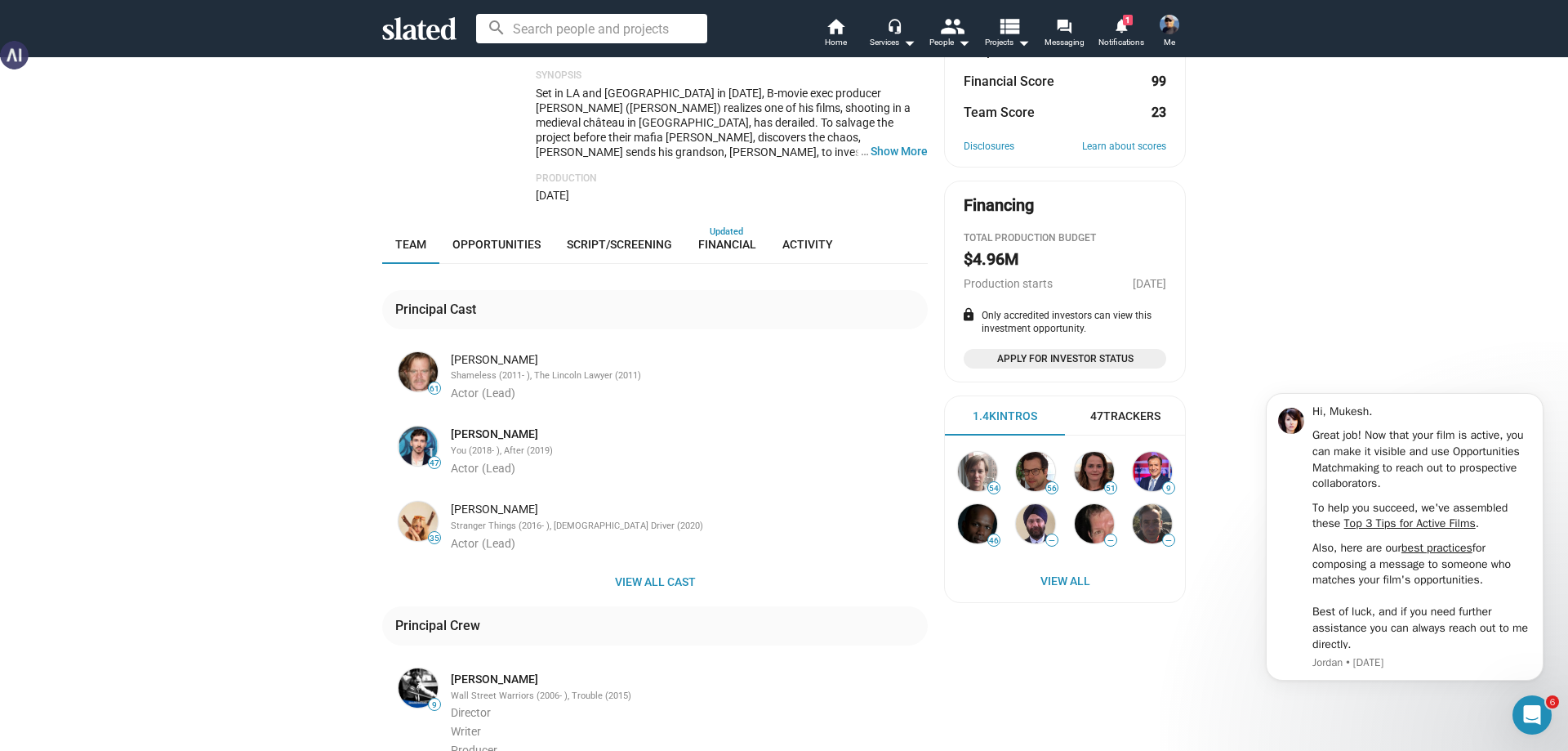 scroll, scrollTop: 327, scrollLeft: 0, axis: vertical 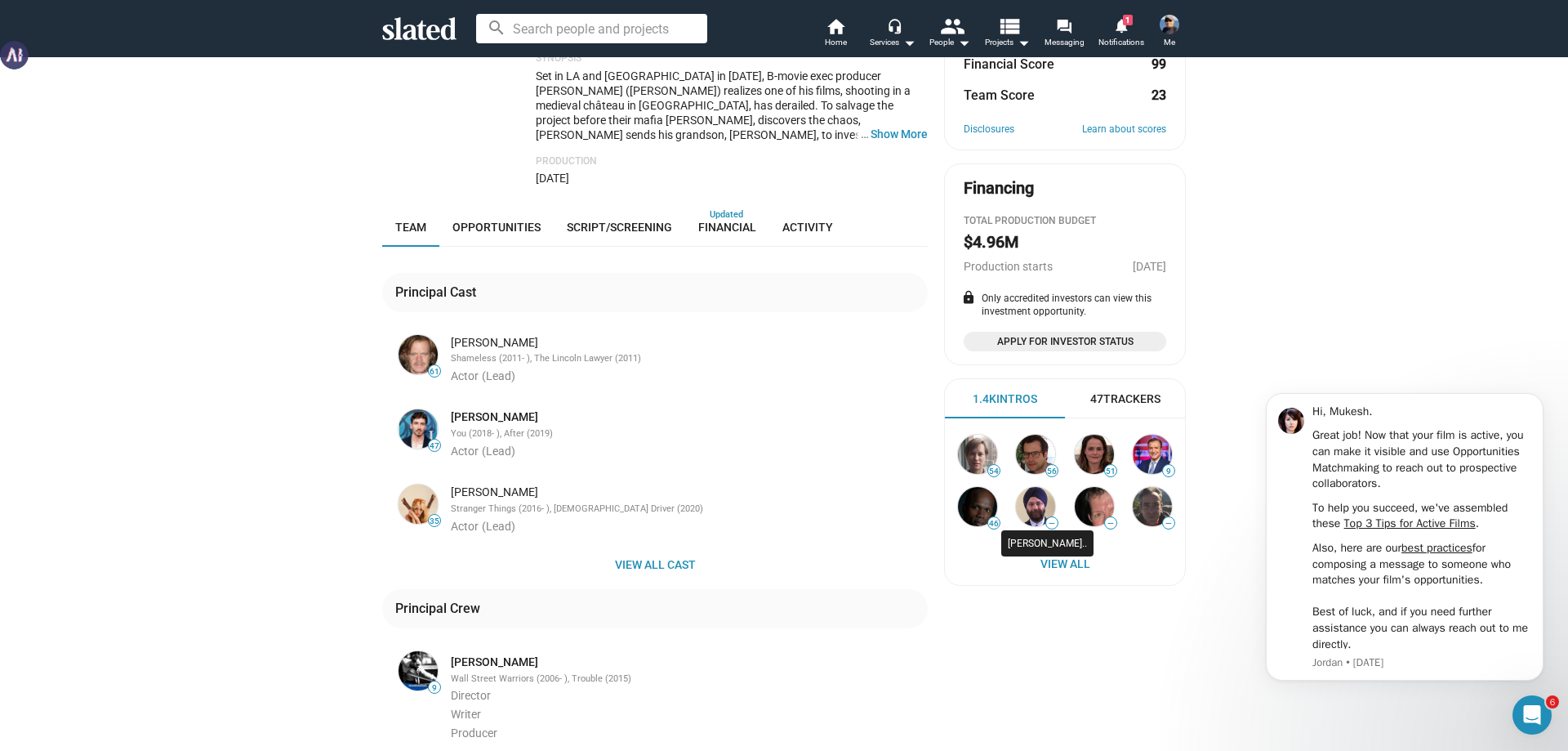 click at bounding box center (1036, 507) 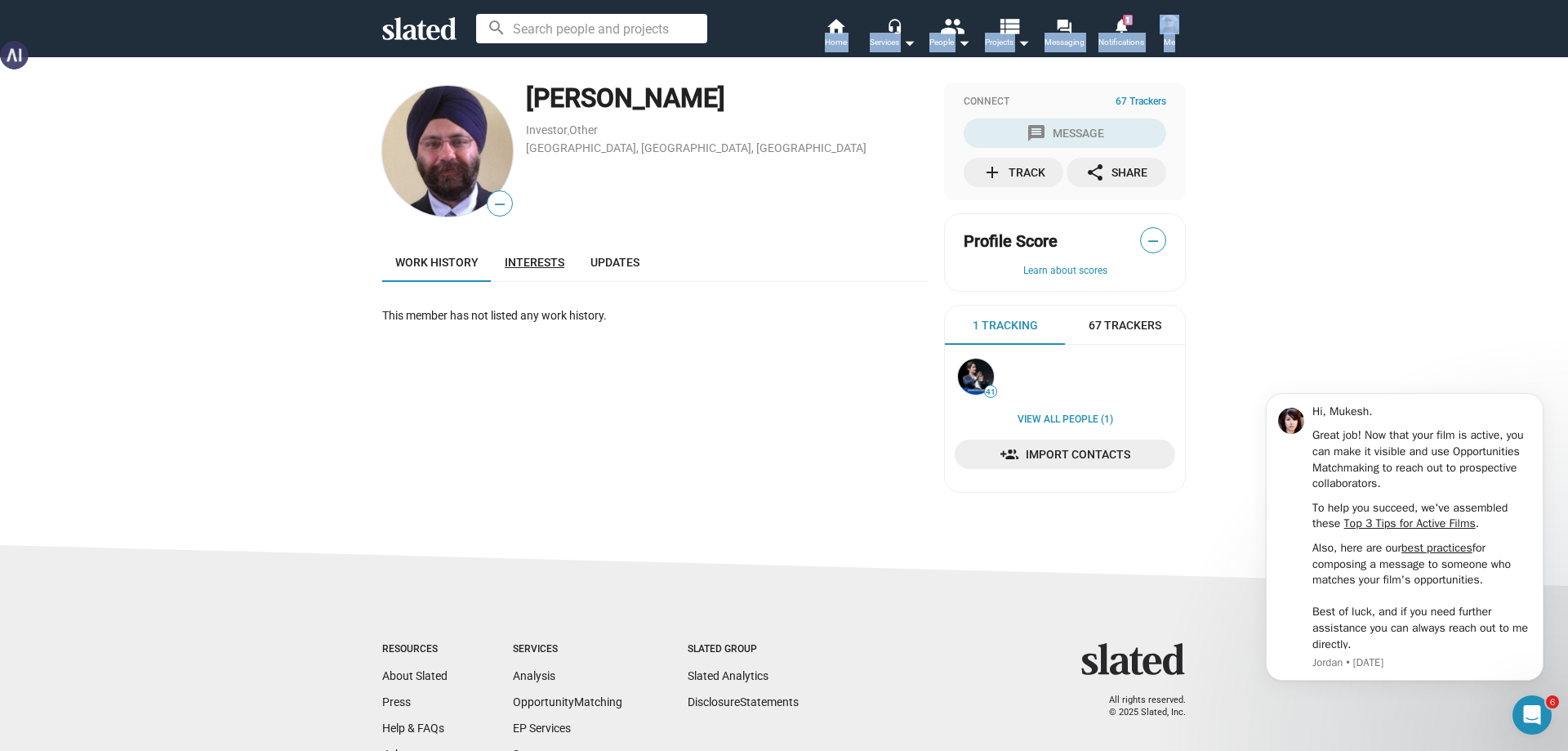 click on "Interests" at bounding box center [534, 262] 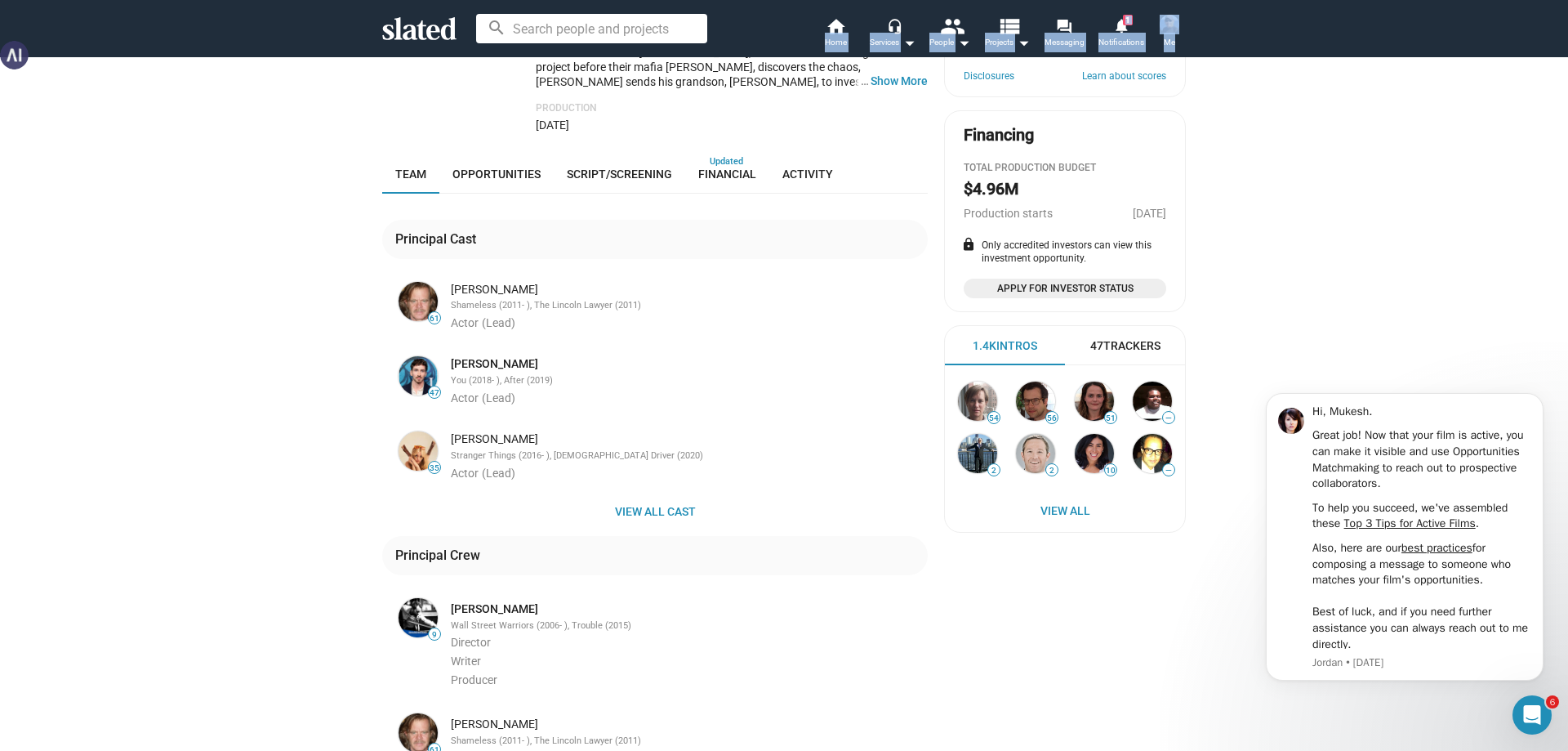 scroll, scrollTop: 490, scrollLeft: 0, axis: vertical 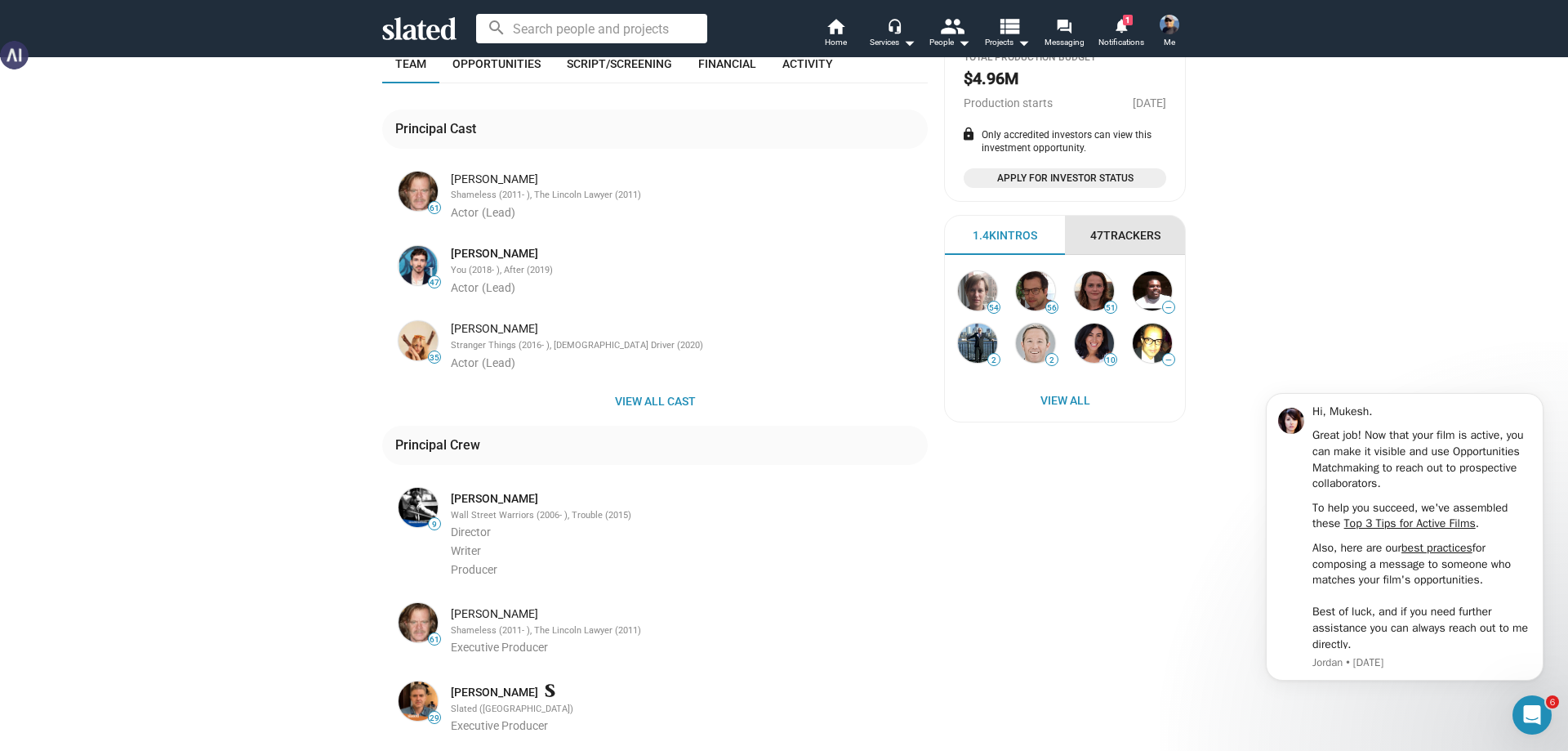 click on "47  Trackers" at bounding box center [1125, 235] 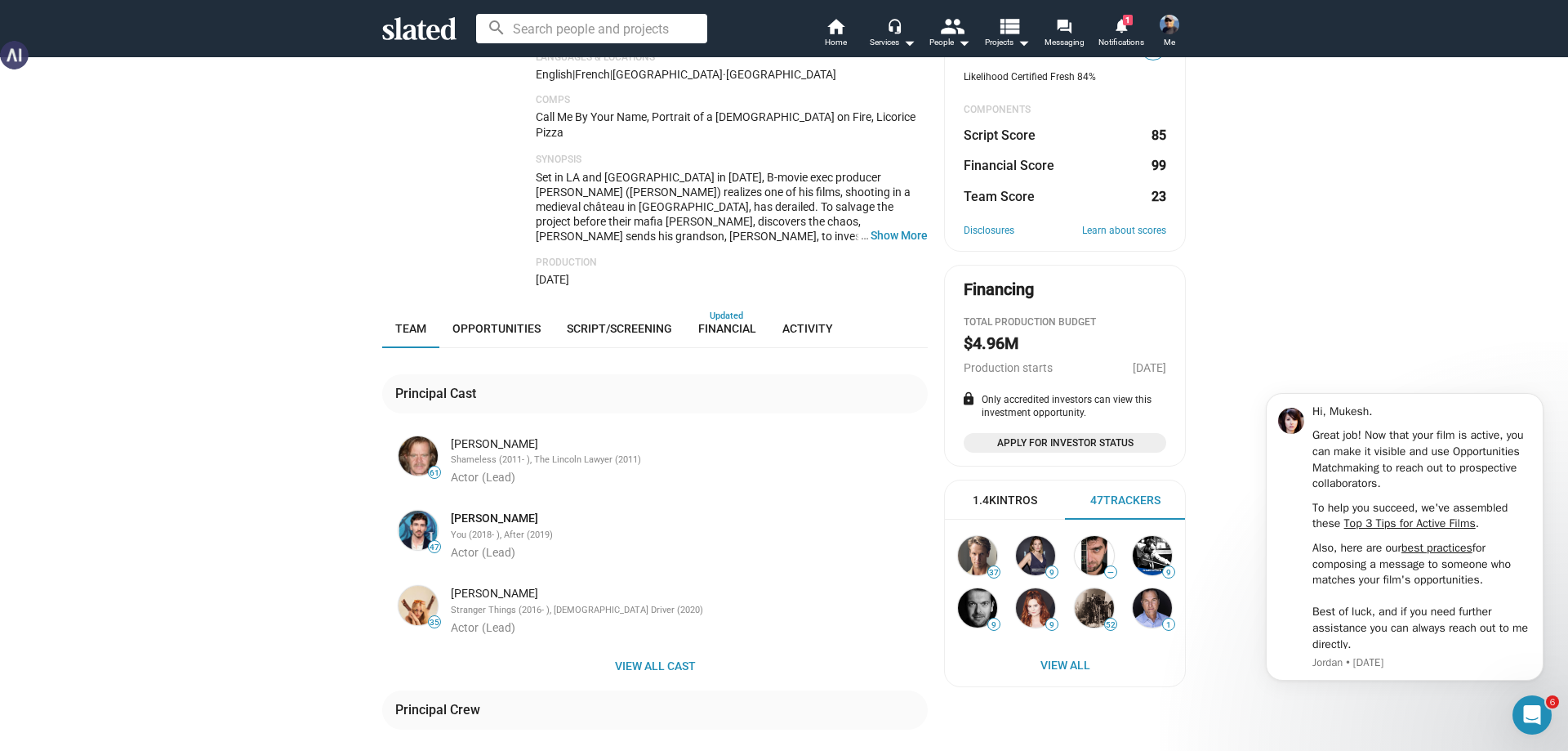 scroll, scrollTop: 245, scrollLeft: 0, axis: vertical 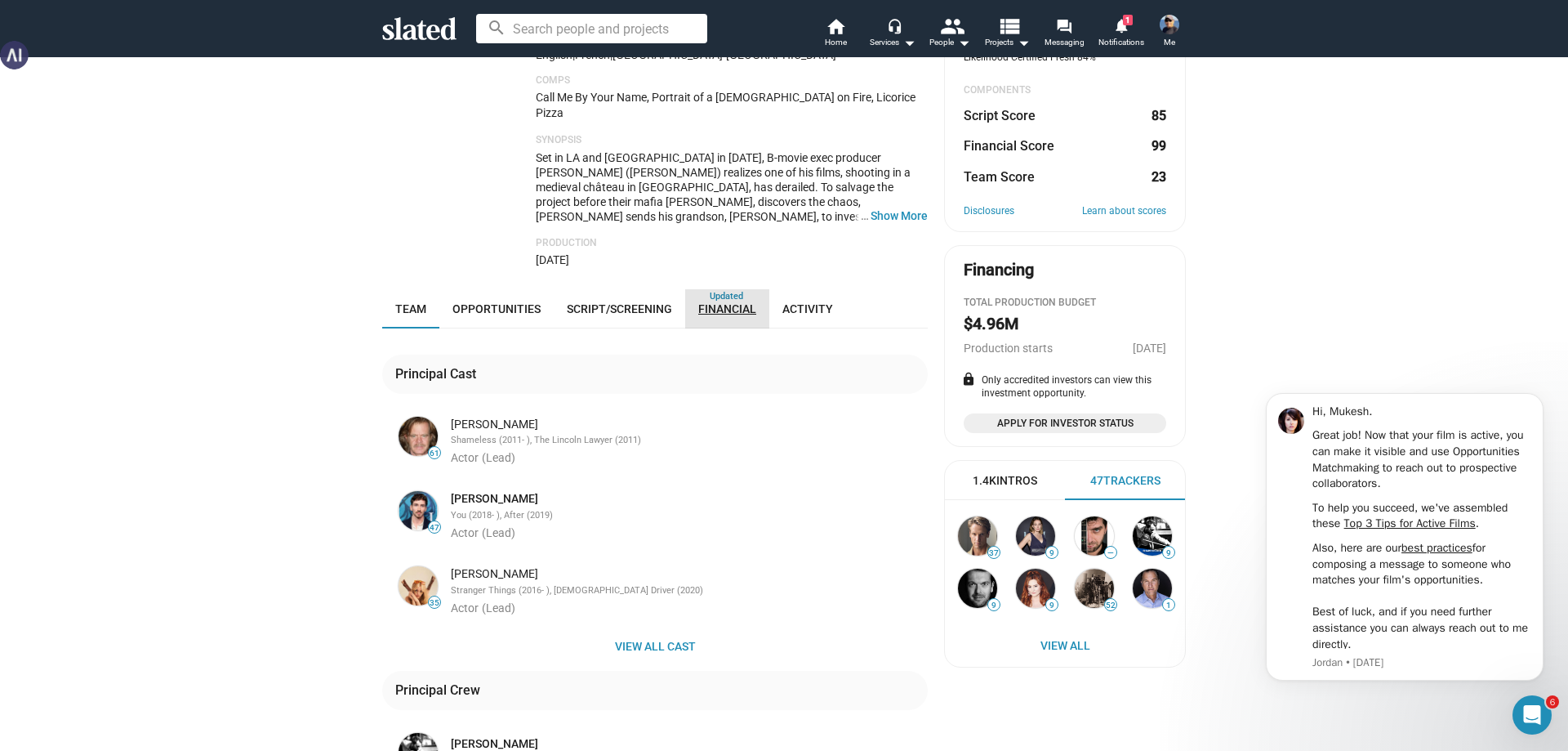 click on "Financial" at bounding box center (727, 309) 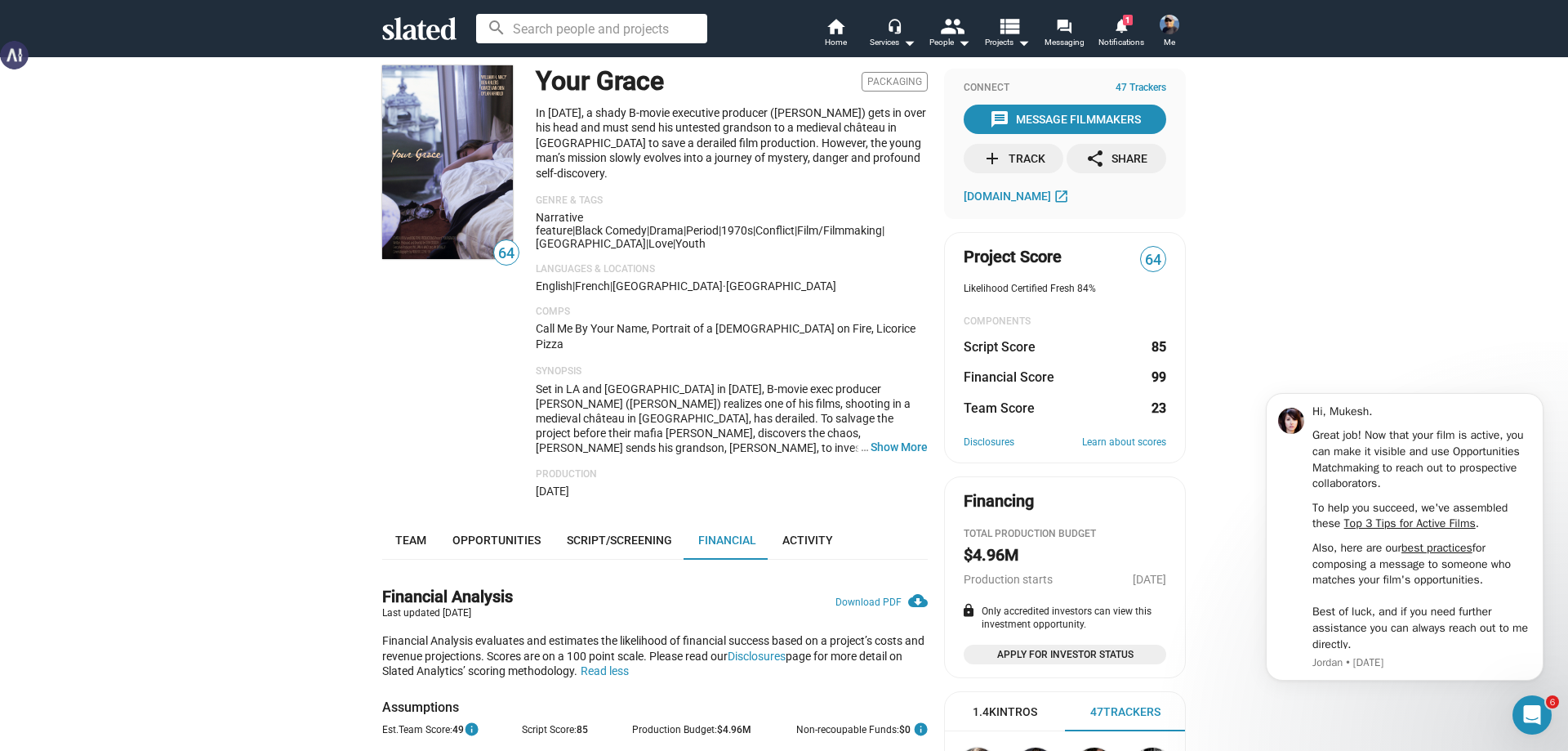 scroll, scrollTop: 0, scrollLeft: 0, axis: both 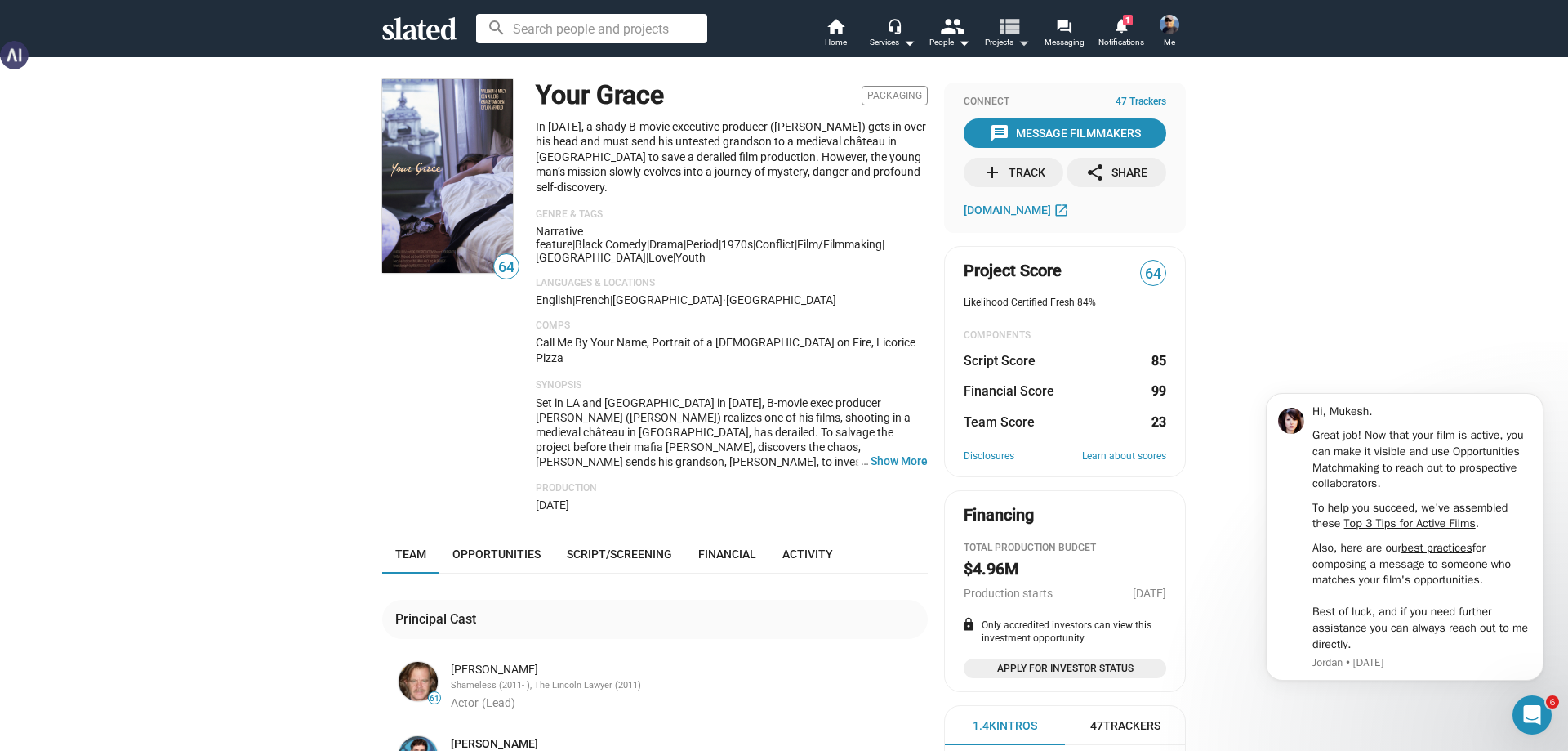 click on "view_list" at bounding box center [1009, 25] 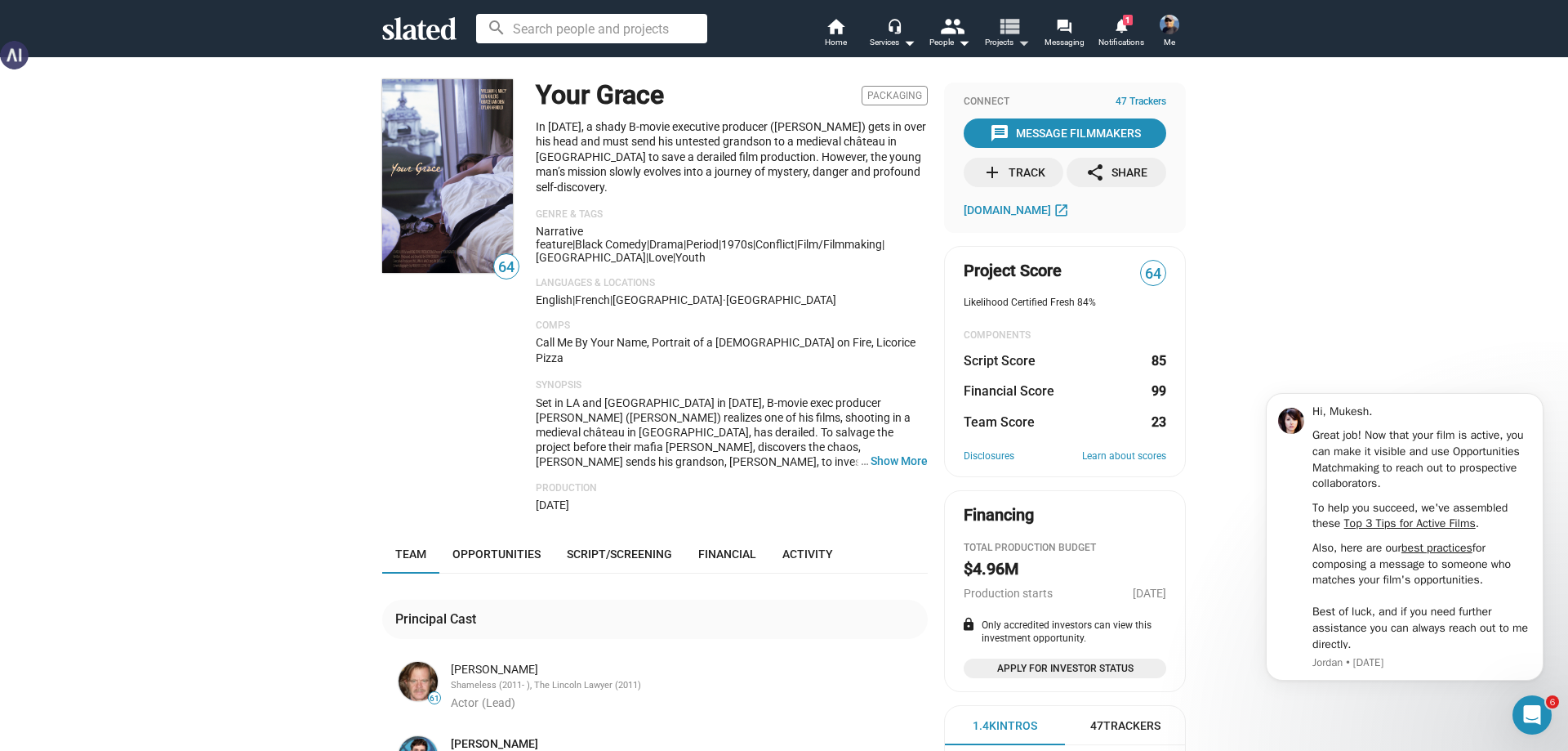 click on "view_list" at bounding box center (1009, 25) 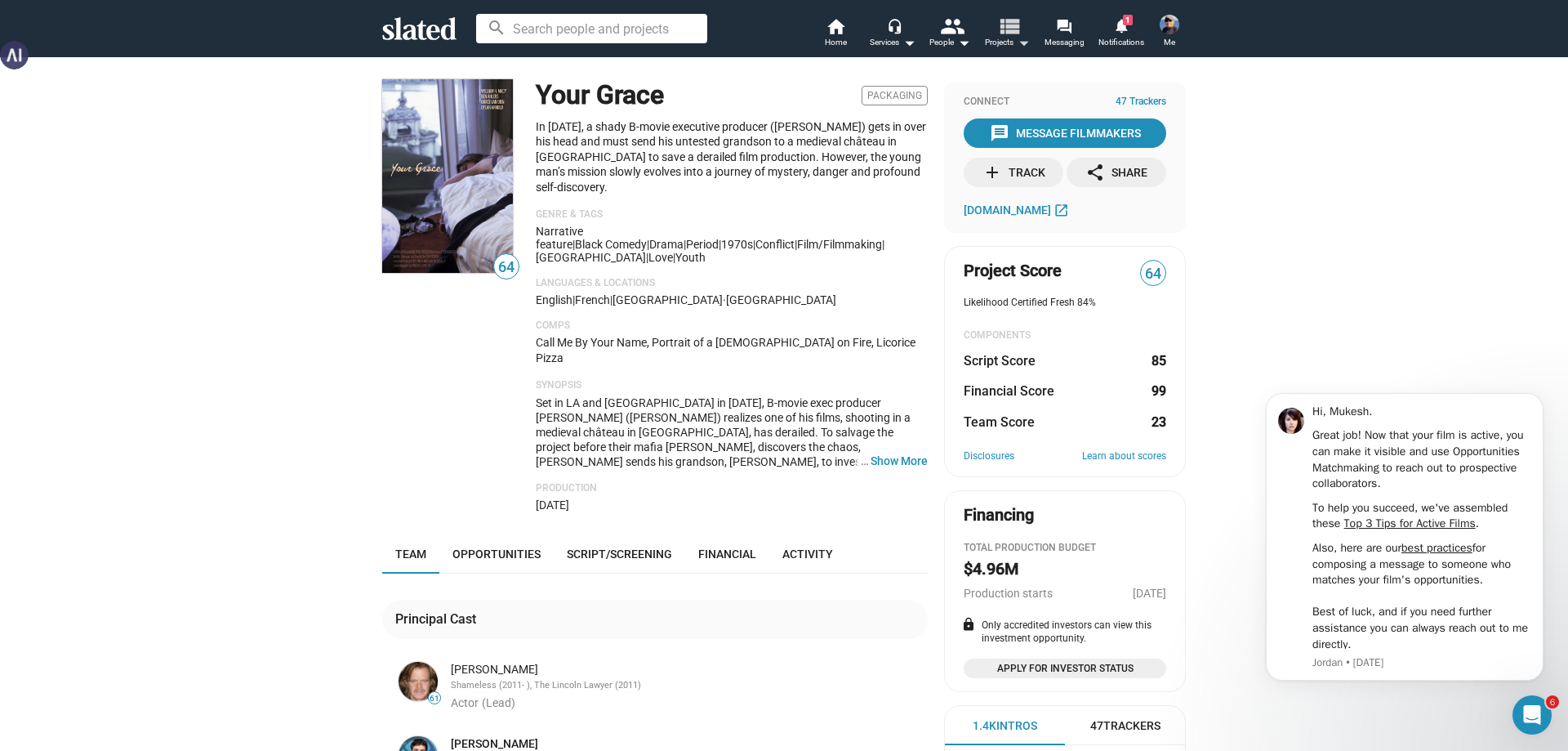 click on "view_list" at bounding box center [1009, 25] 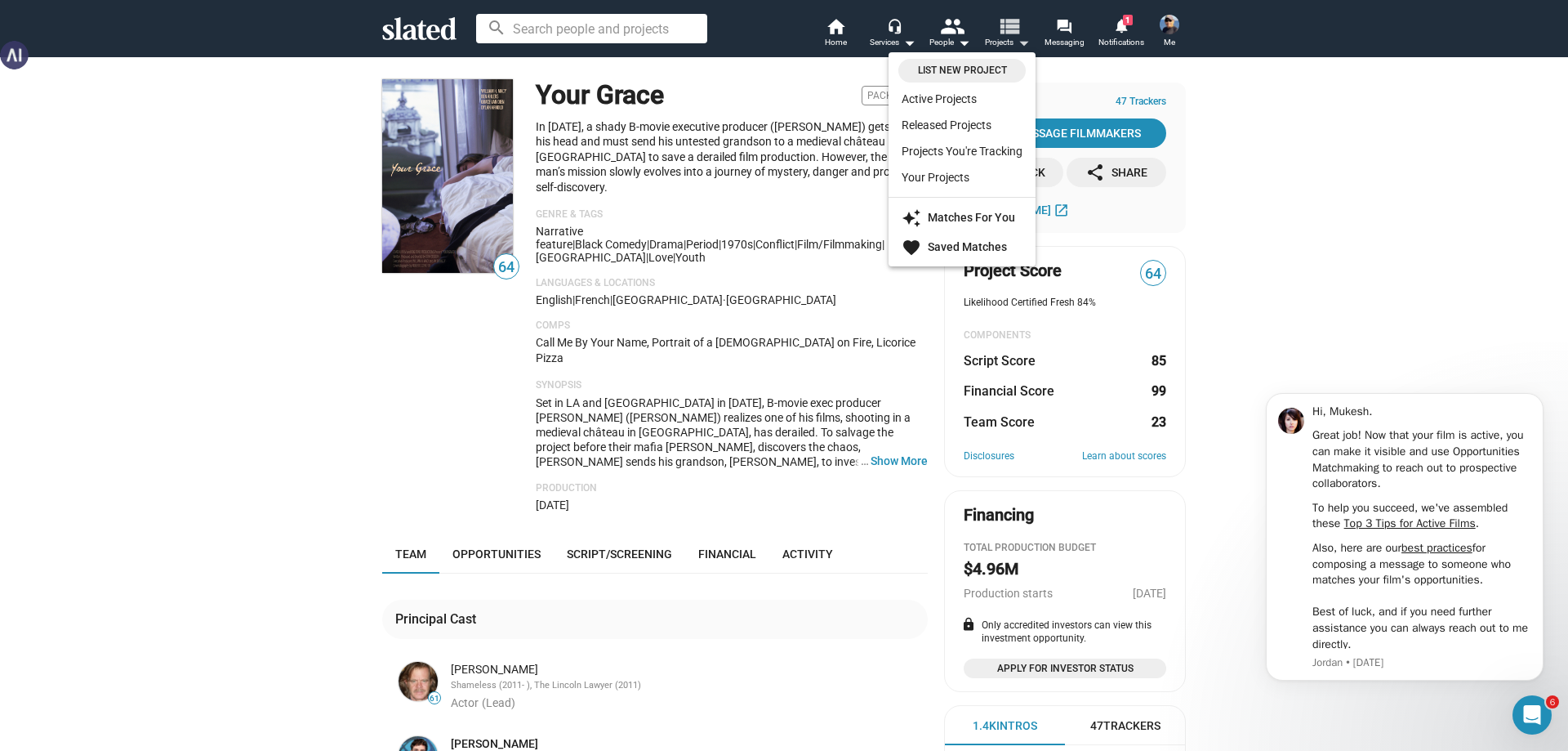 click at bounding box center [784, 375] 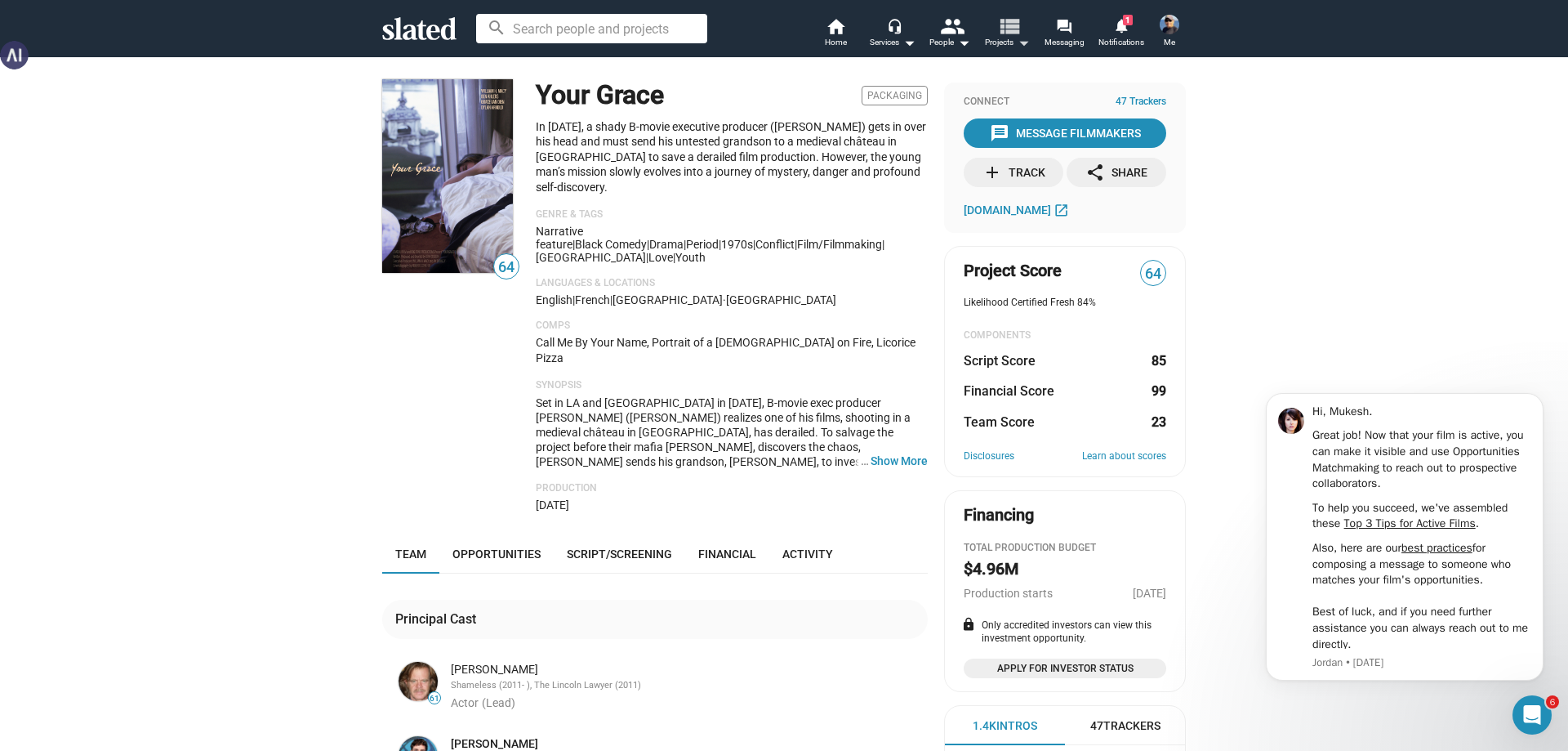 click on "view_list" at bounding box center [1009, 25] 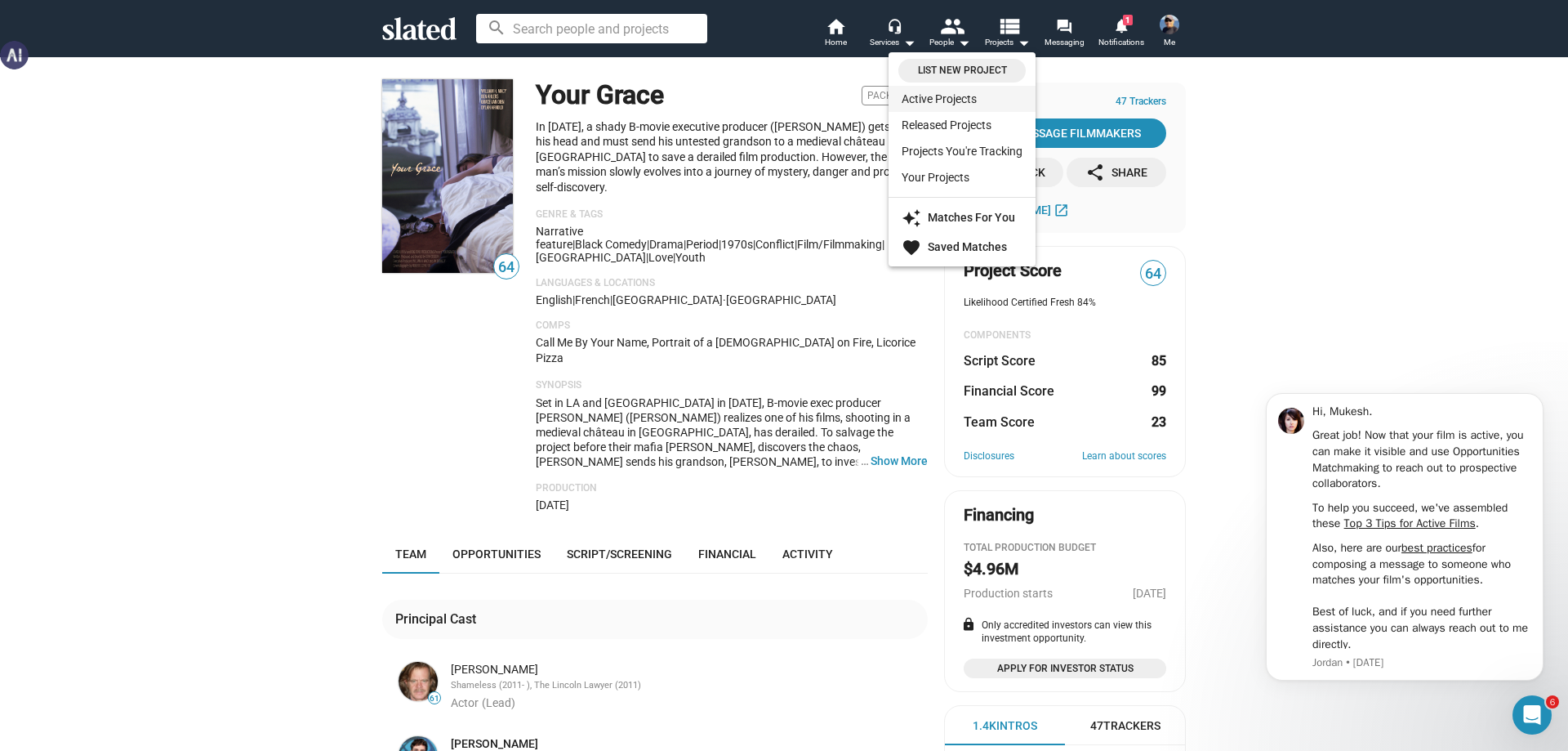 click on "Active Projects" at bounding box center [962, 99] 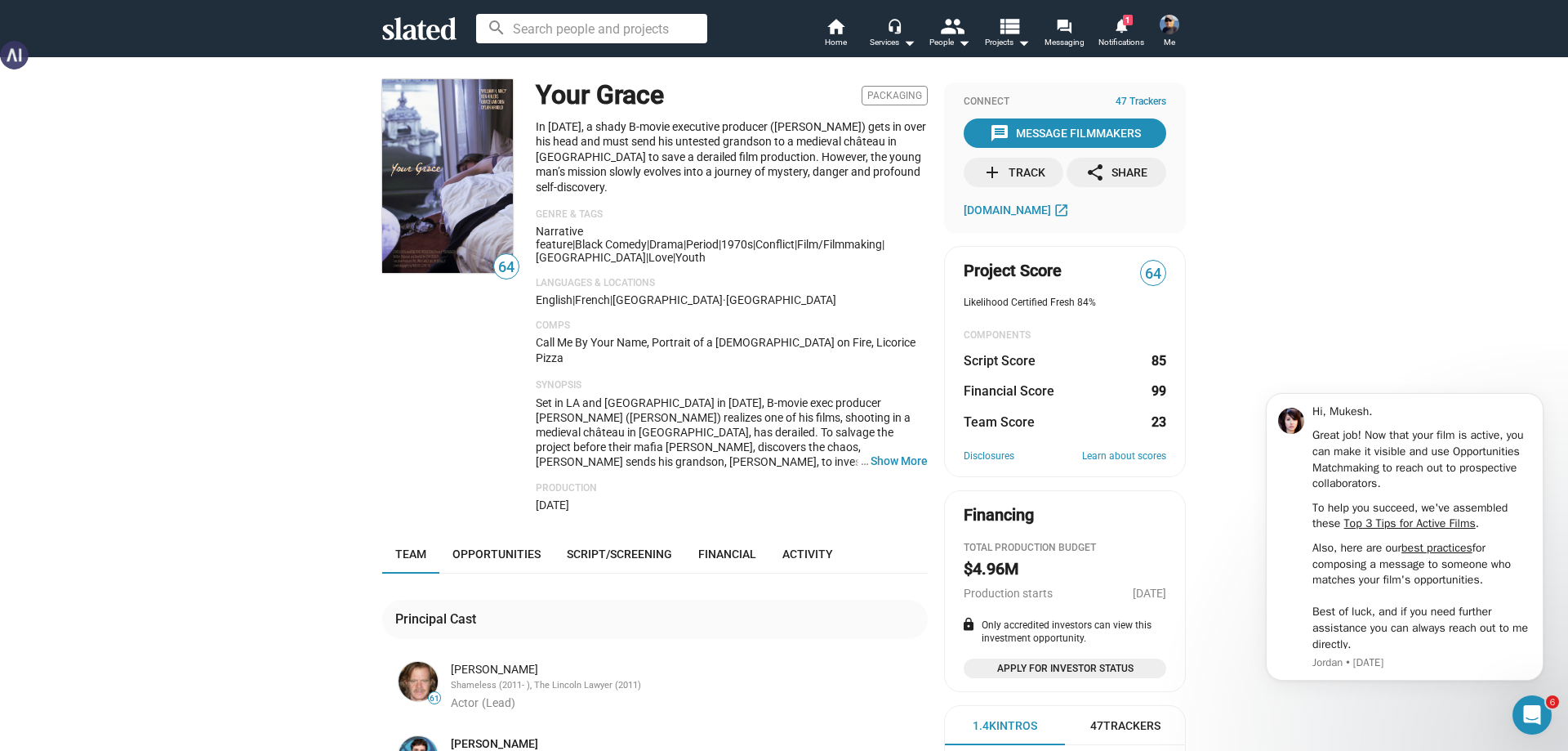 click on "Connect  47 Trackers message  Message Filmmakers  add  Track  share  Share  [DOMAIN_NAME]   open_in_new" 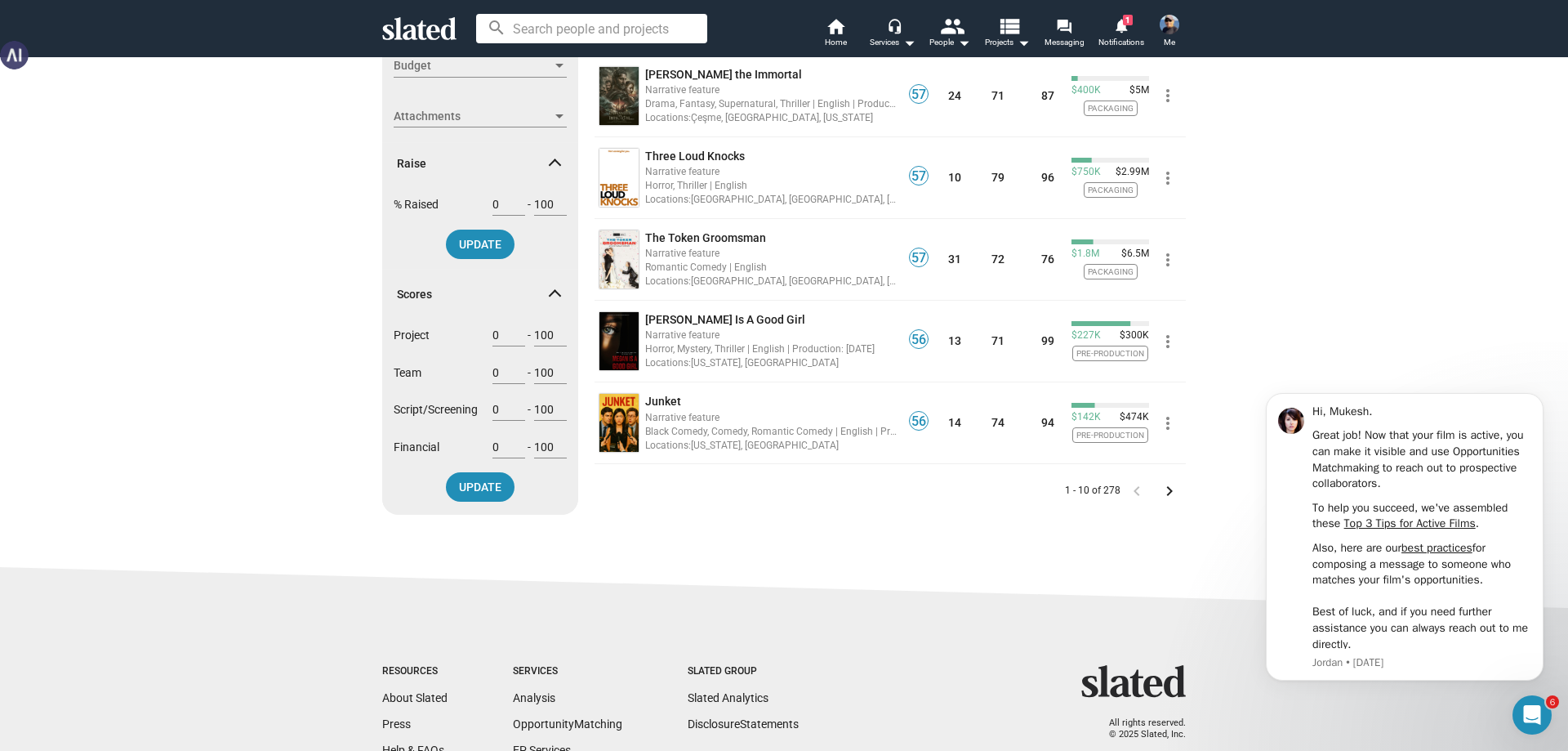 scroll, scrollTop: 572, scrollLeft: 0, axis: vertical 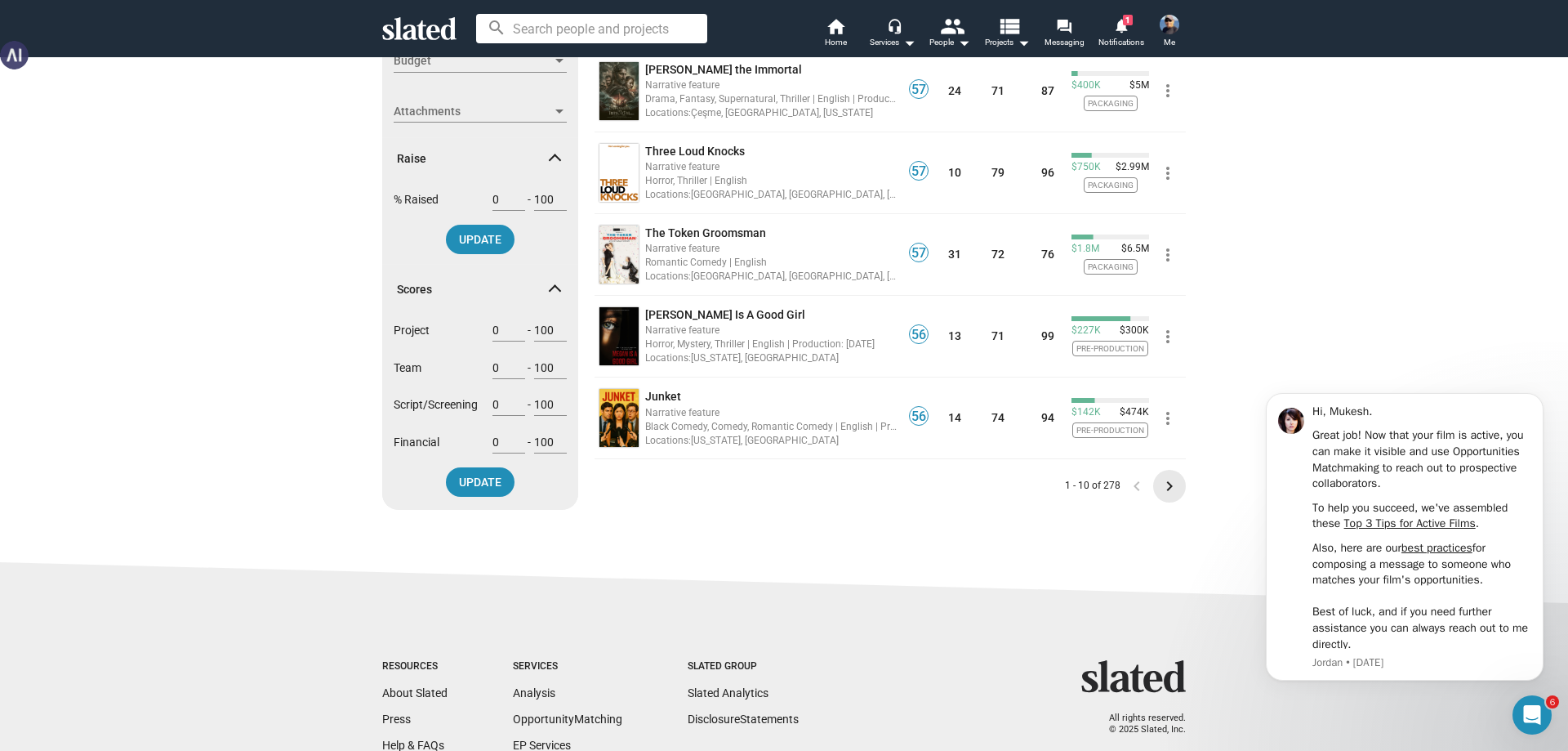 click on "keyboard_arrow_right" 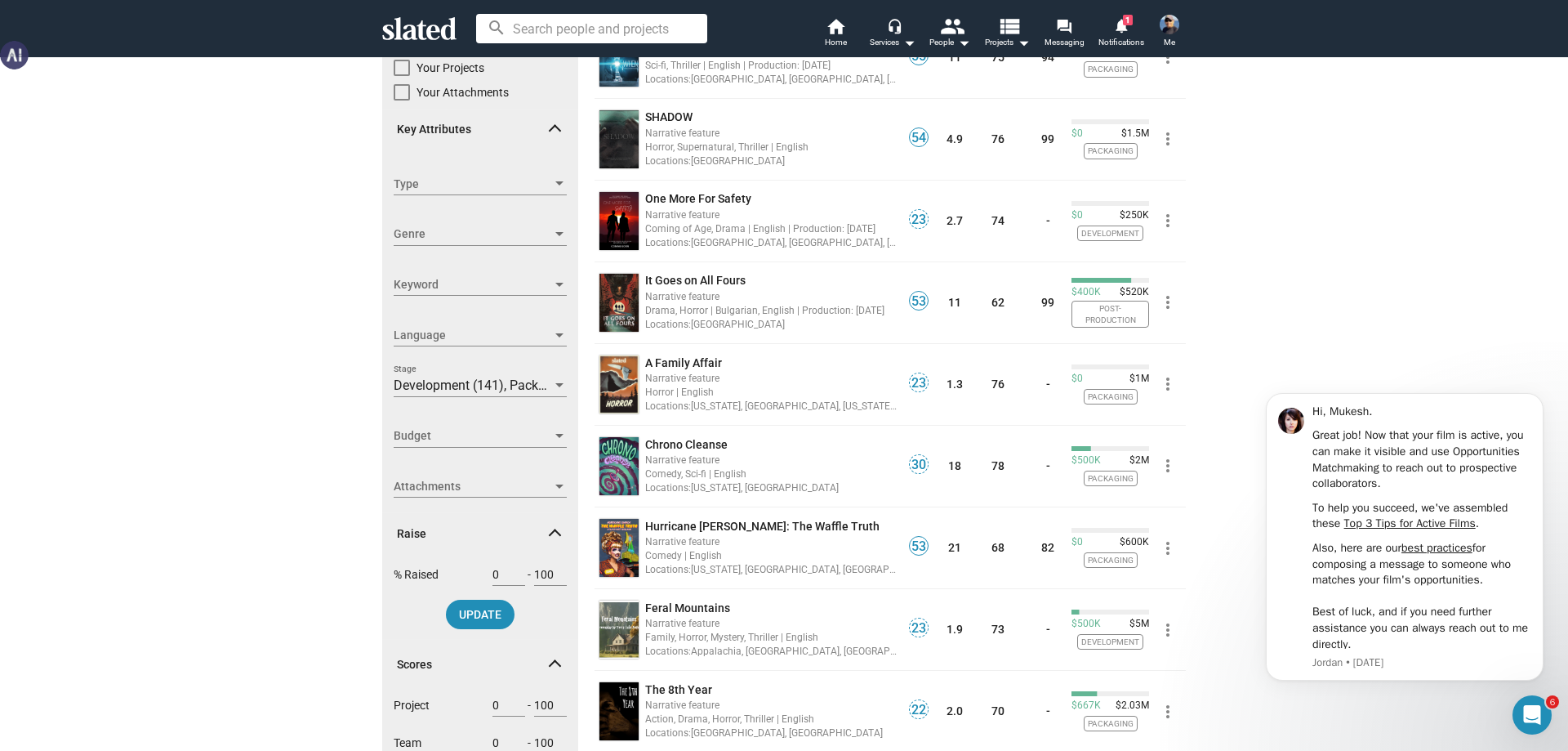 scroll, scrollTop: 163, scrollLeft: 0, axis: vertical 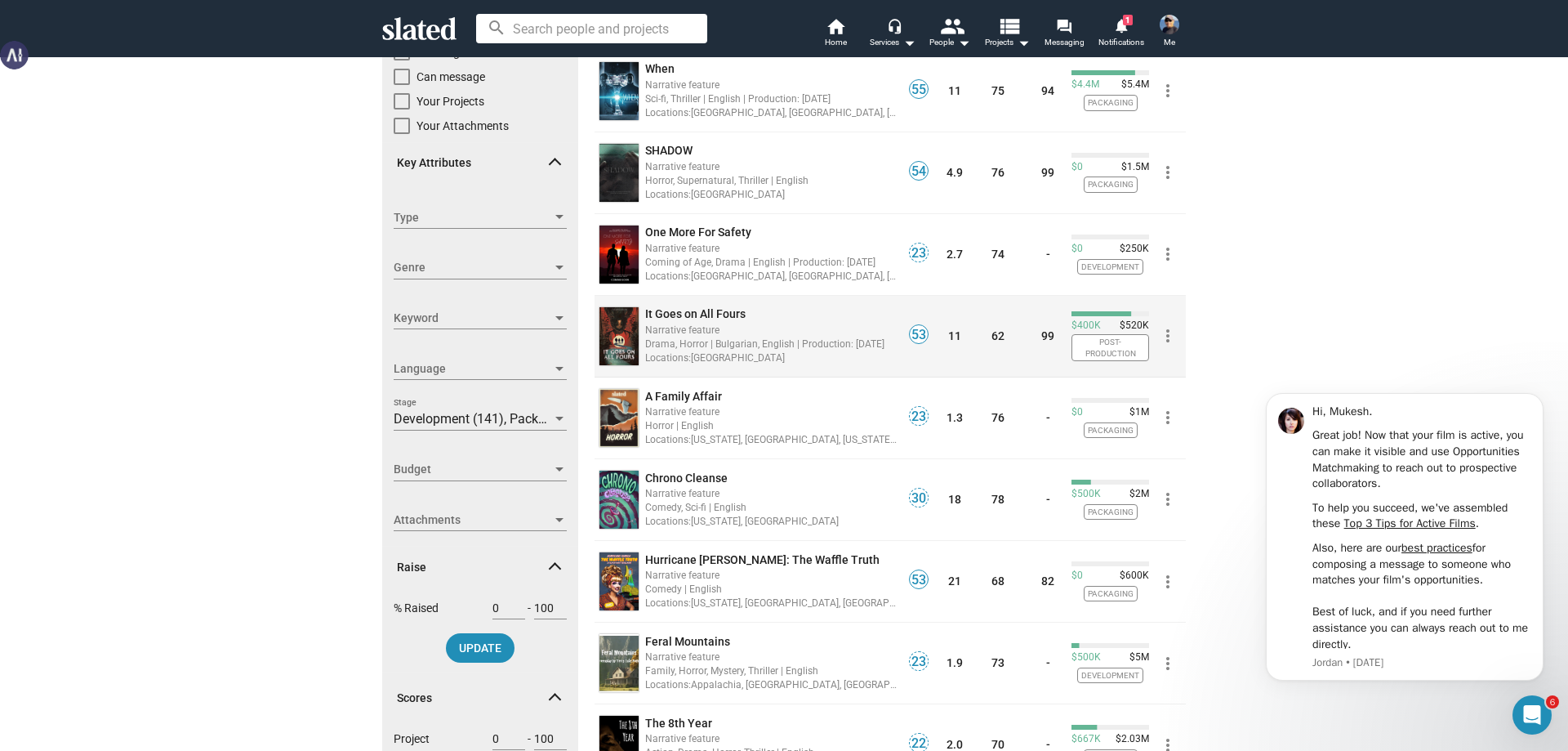 click on "It Goes on All Fours" 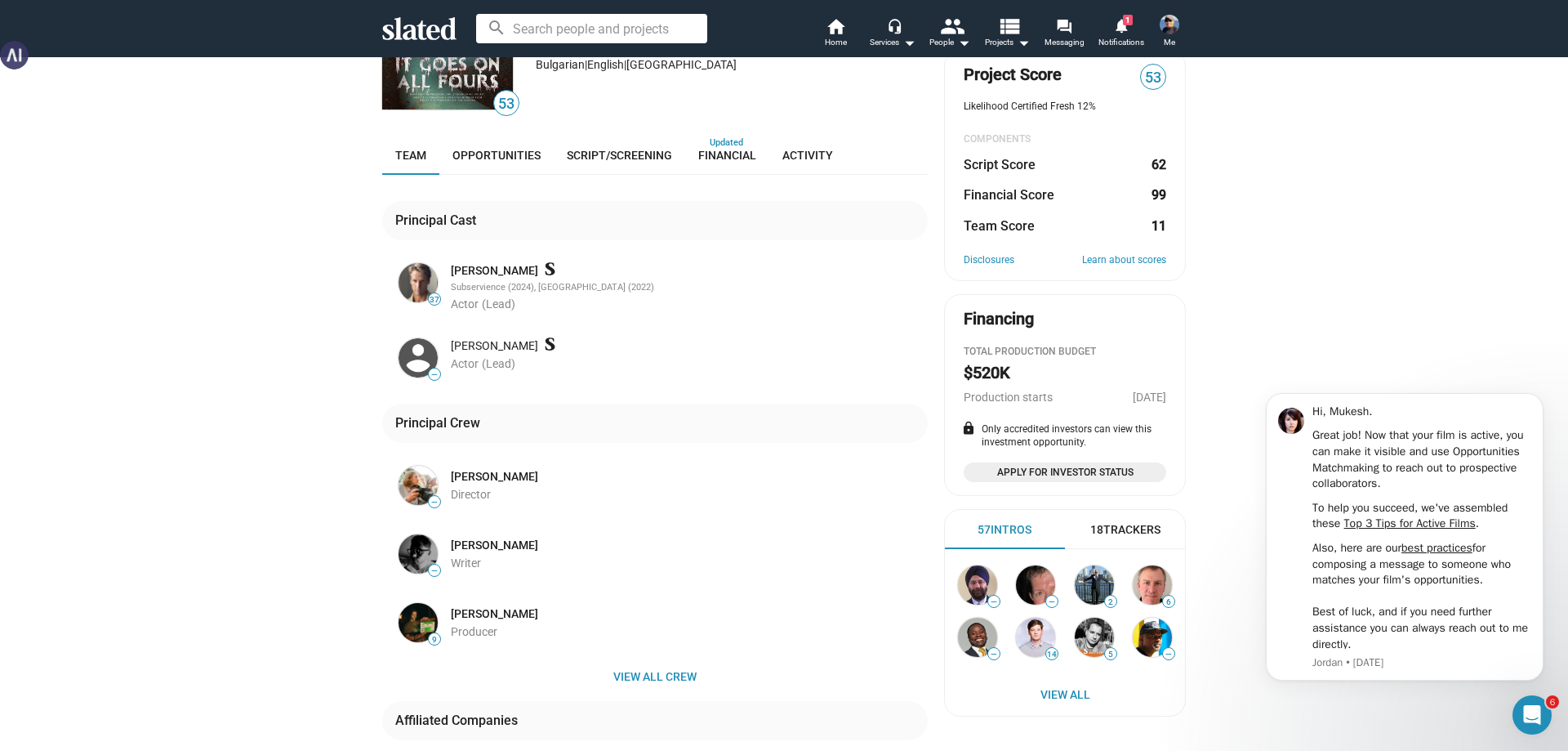 scroll, scrollTop: 0, scrollLeft: 0, axis: both 